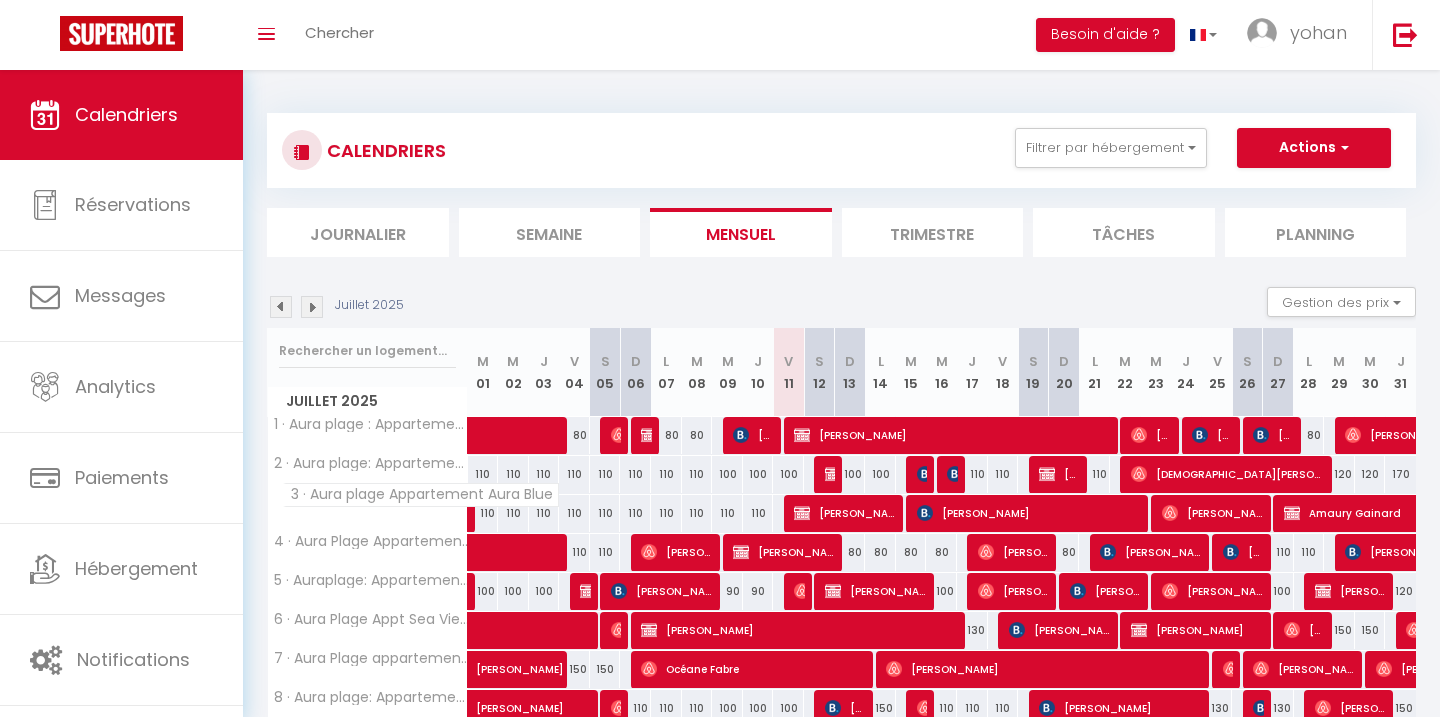 scroll, scrollTop: 0, scrollLeft: 0, axis: both 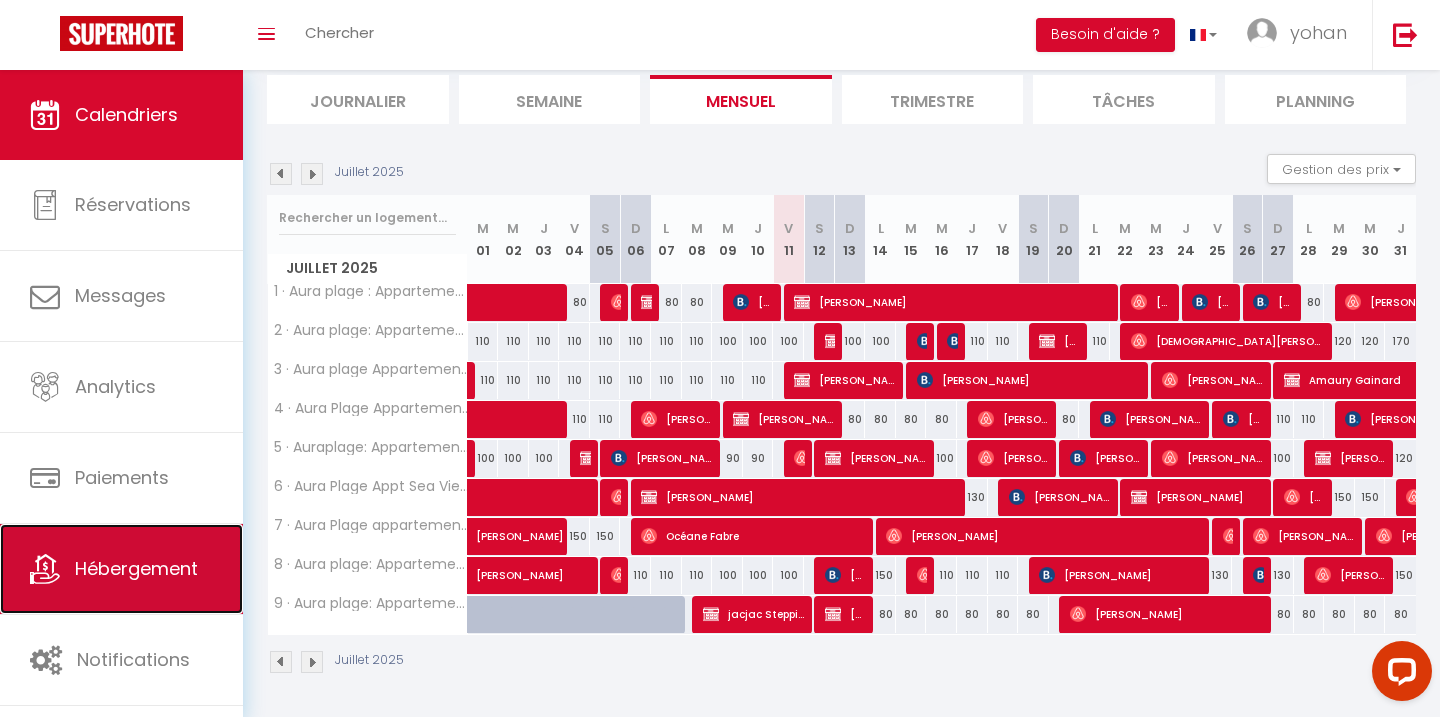 click on "Hébergement" at bounding box center (136, 568) 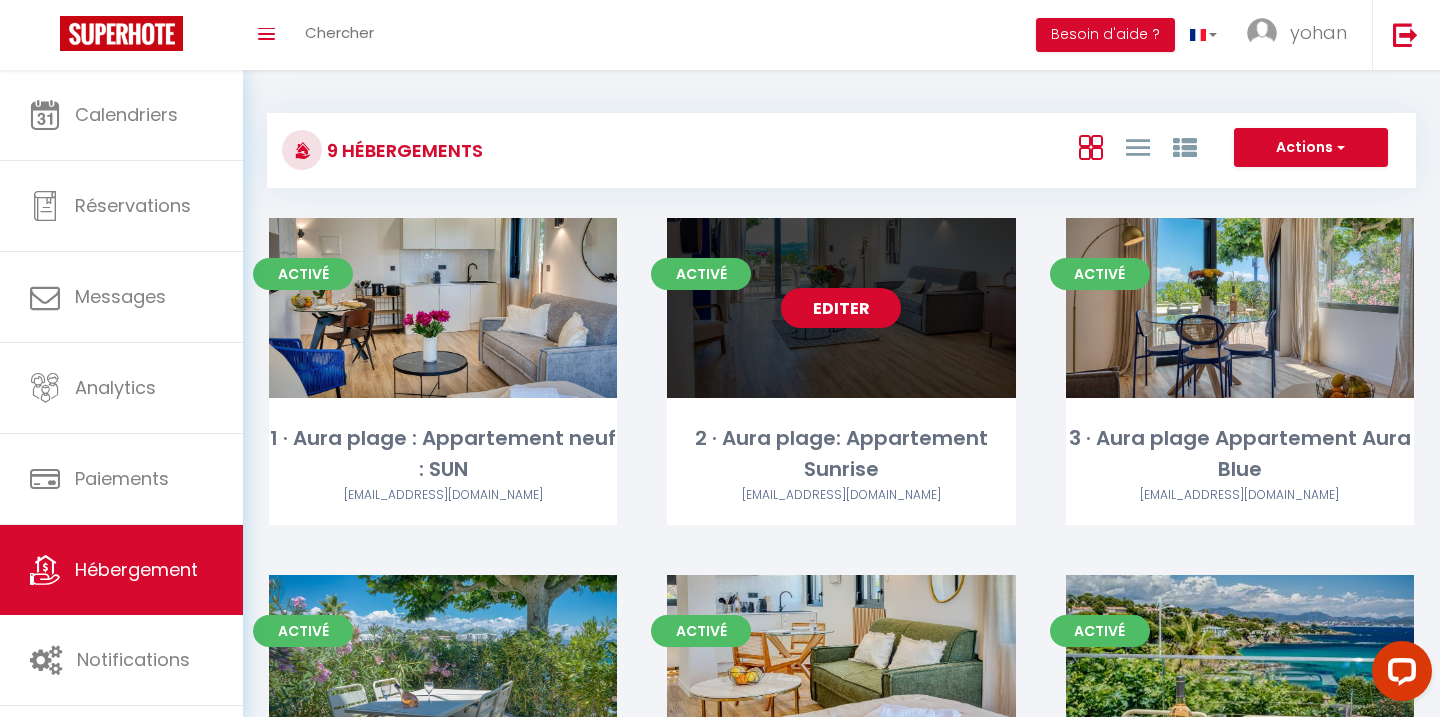 scroll, scrollTop: 595, scrollLeft: 0, axis: vertical 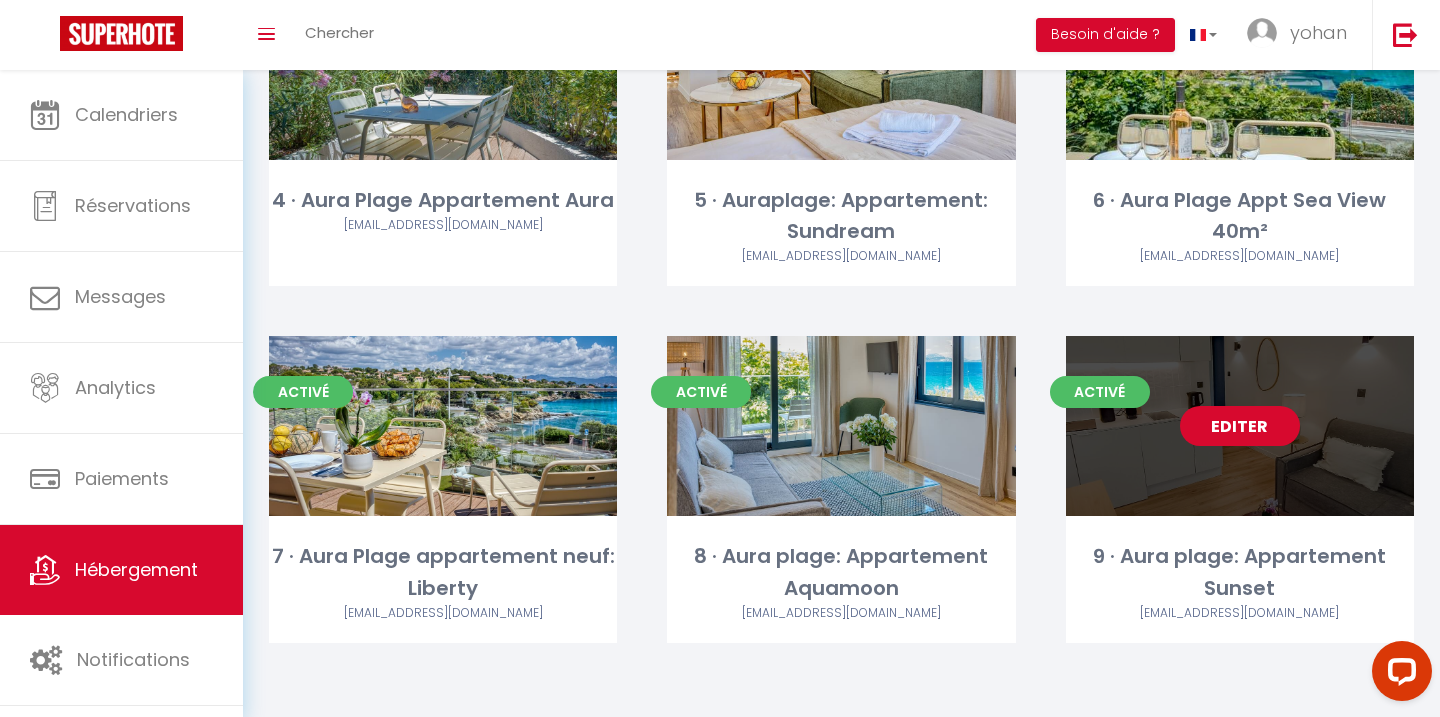 click on "Editer" at bounding box center [1240, 426] 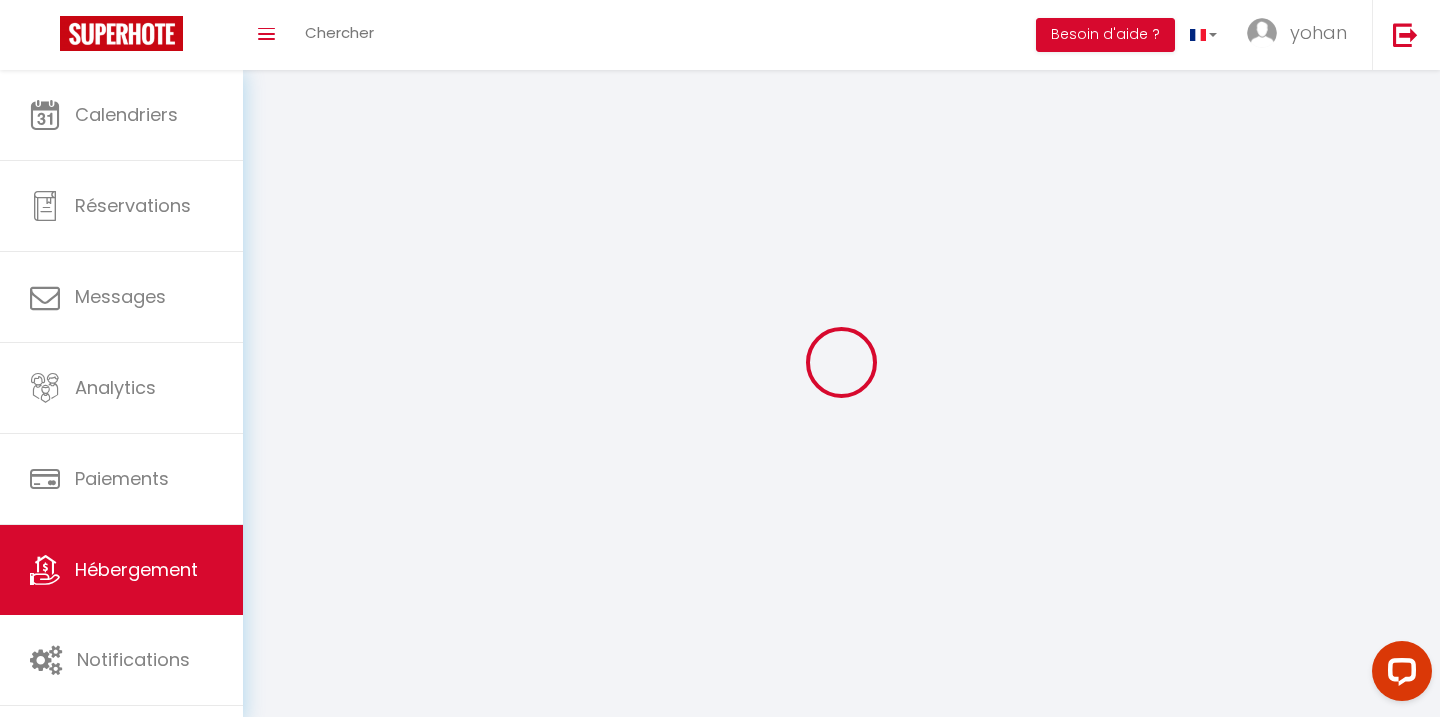 type on "Oups ! Les dates sélectionnées sont indisponibles." 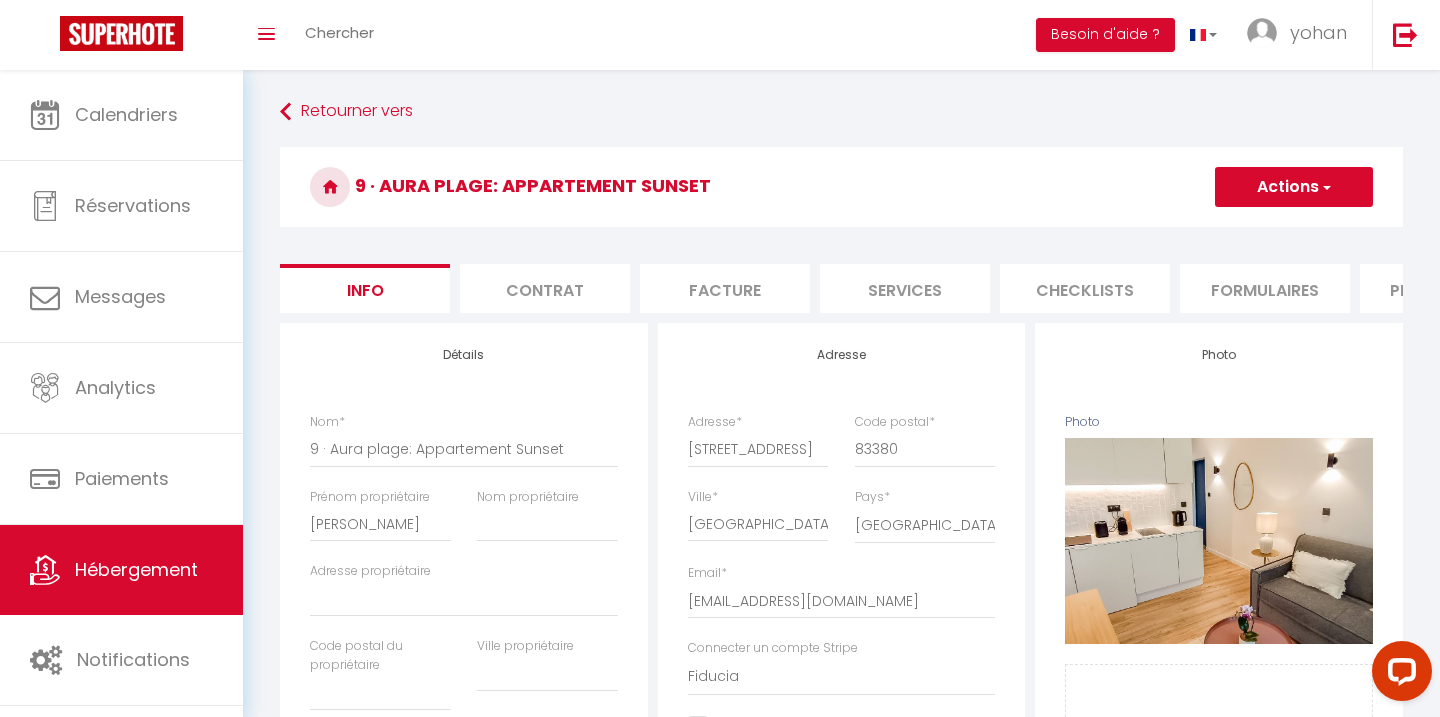 scroll, scrollTop: 1, scrollLeft: 0, axis: vertical 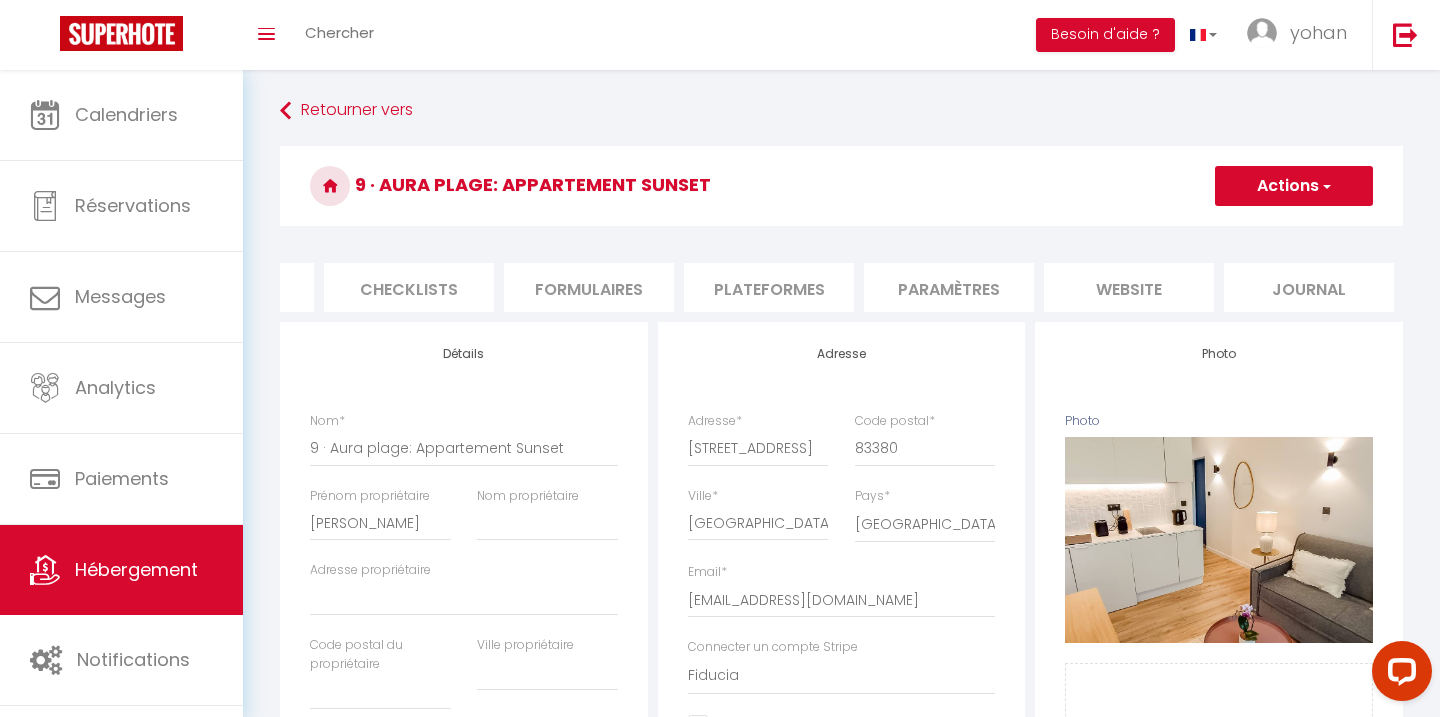 click on "website" at bounding box center (1129, 287) 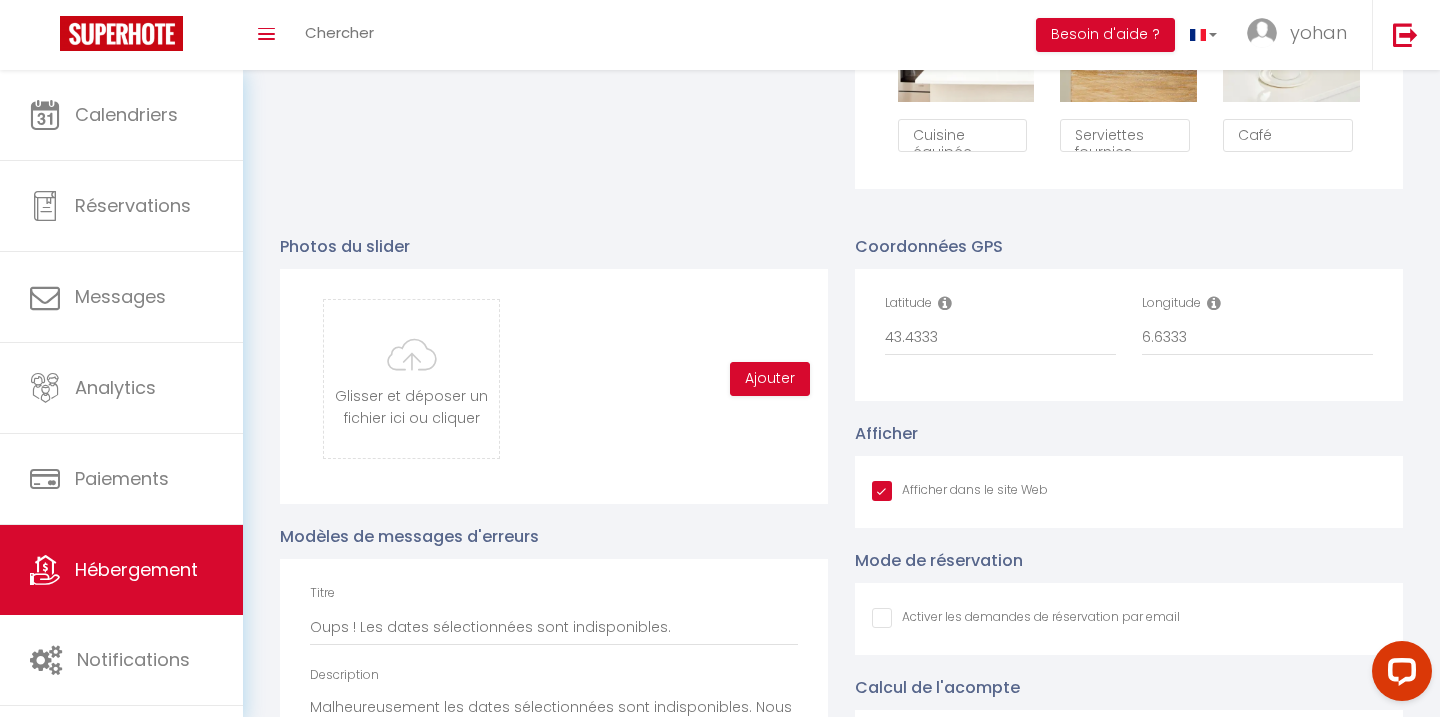 scroll, scrollTop: 1797, scrollLeft: 0, axis: vertical 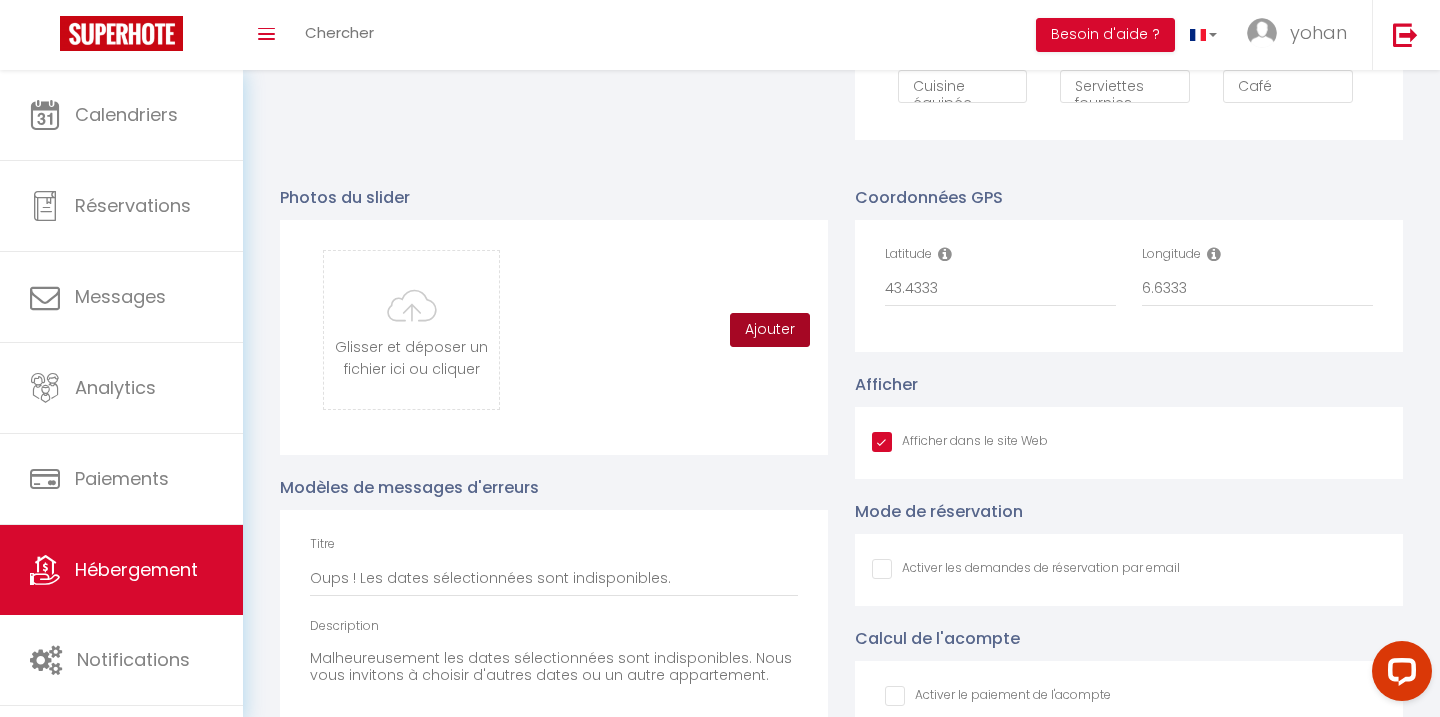 click on "Ajouter" at bounding box center [770, 330] 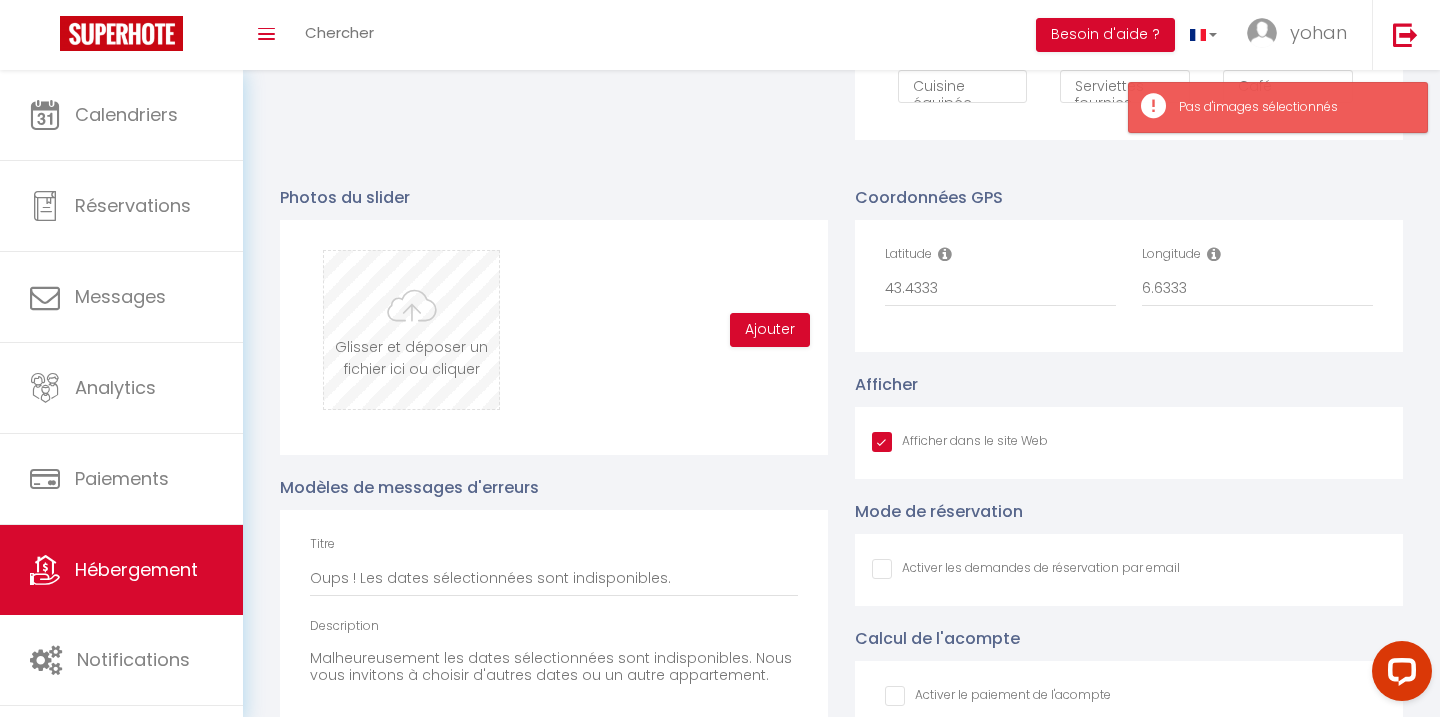 click at bounding box center [411, 330] 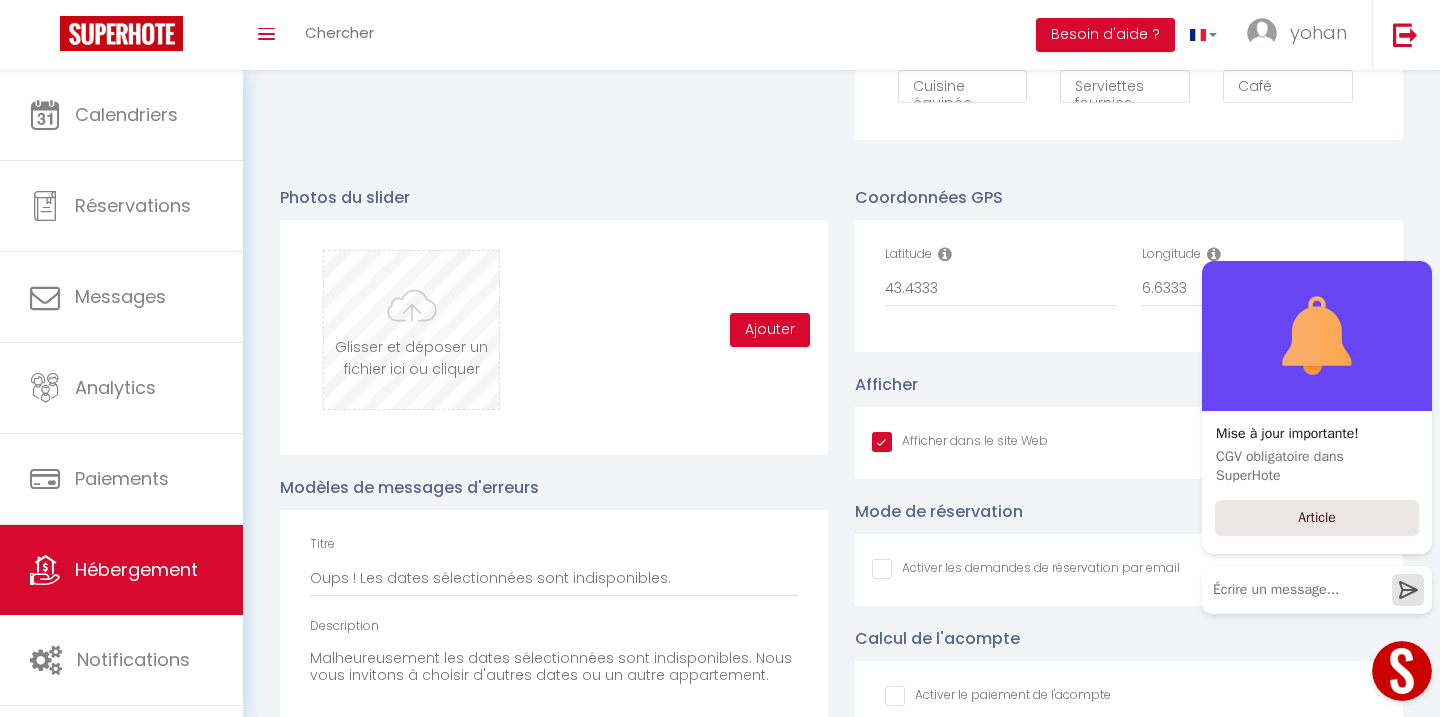 type on "C:\fakepath\sunset3.jpeg" 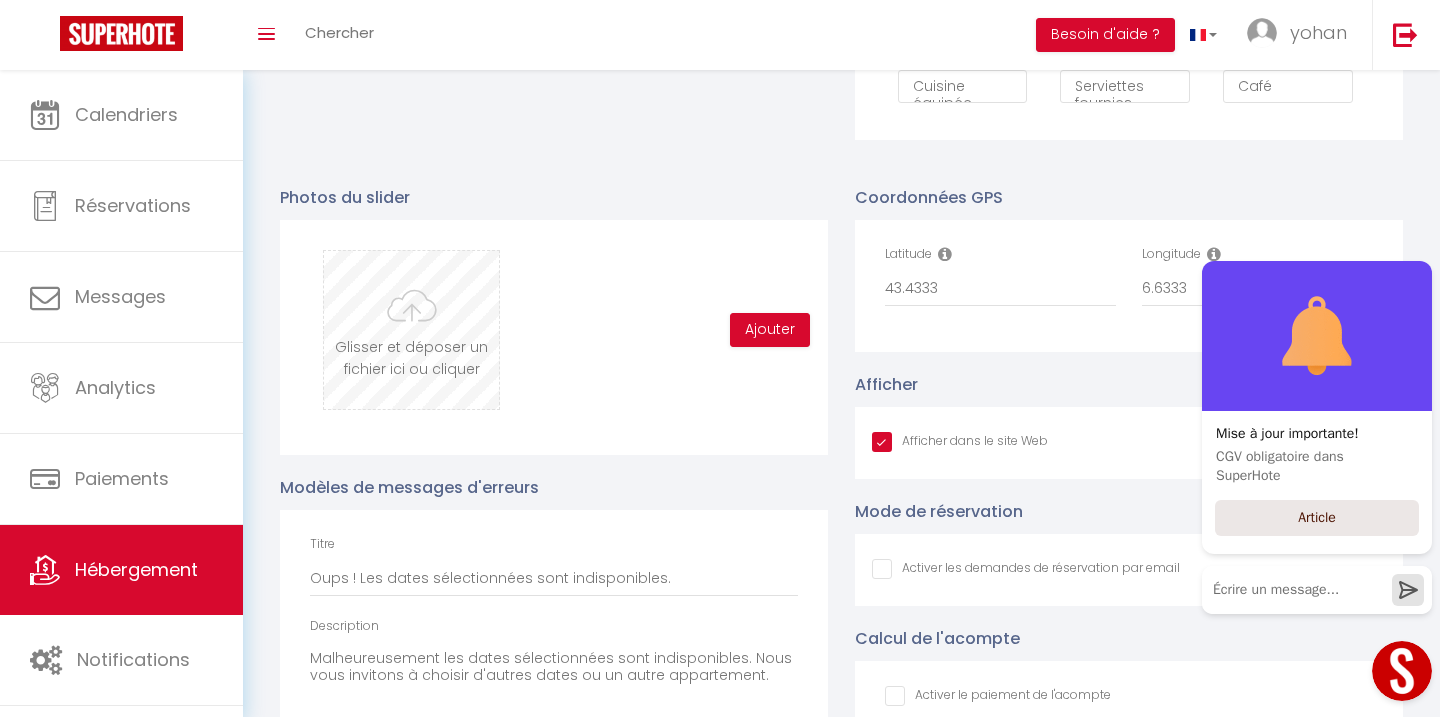 checkbox on "true" 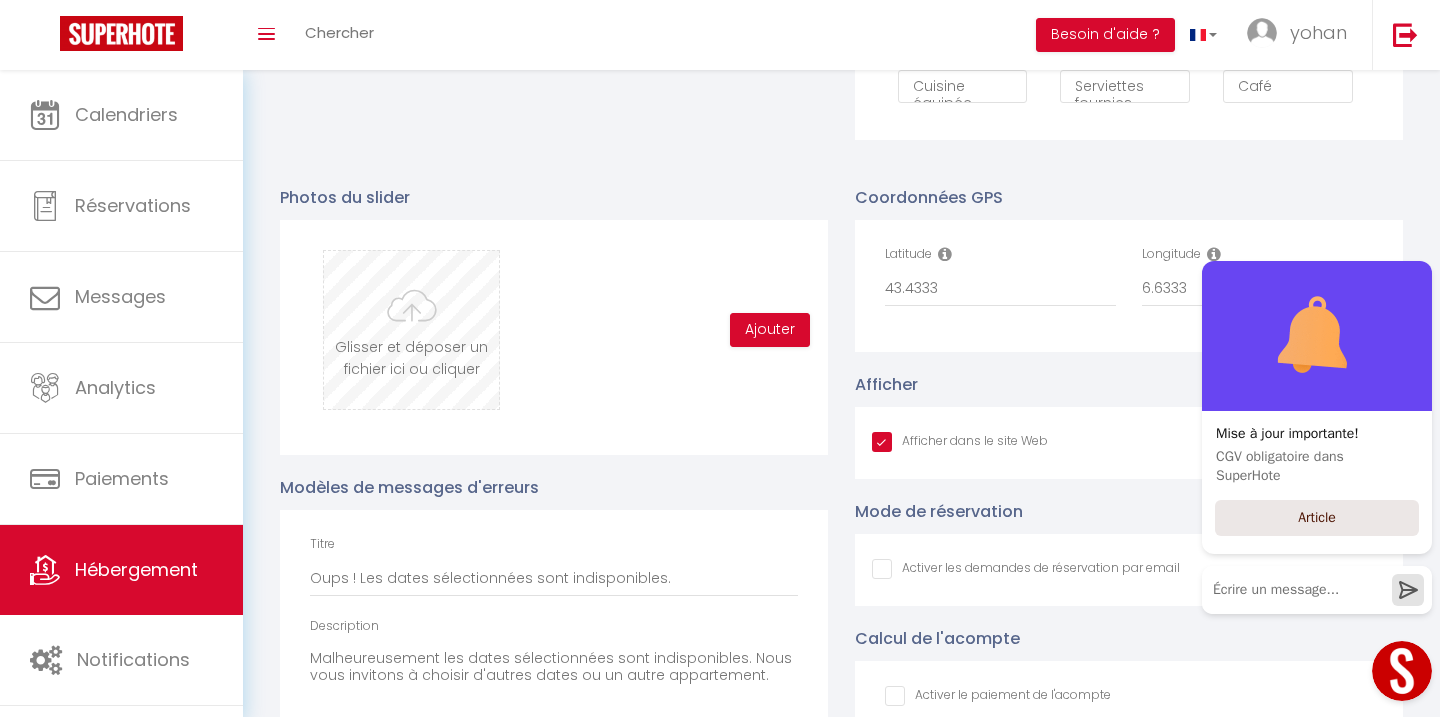 checkbox on "false" 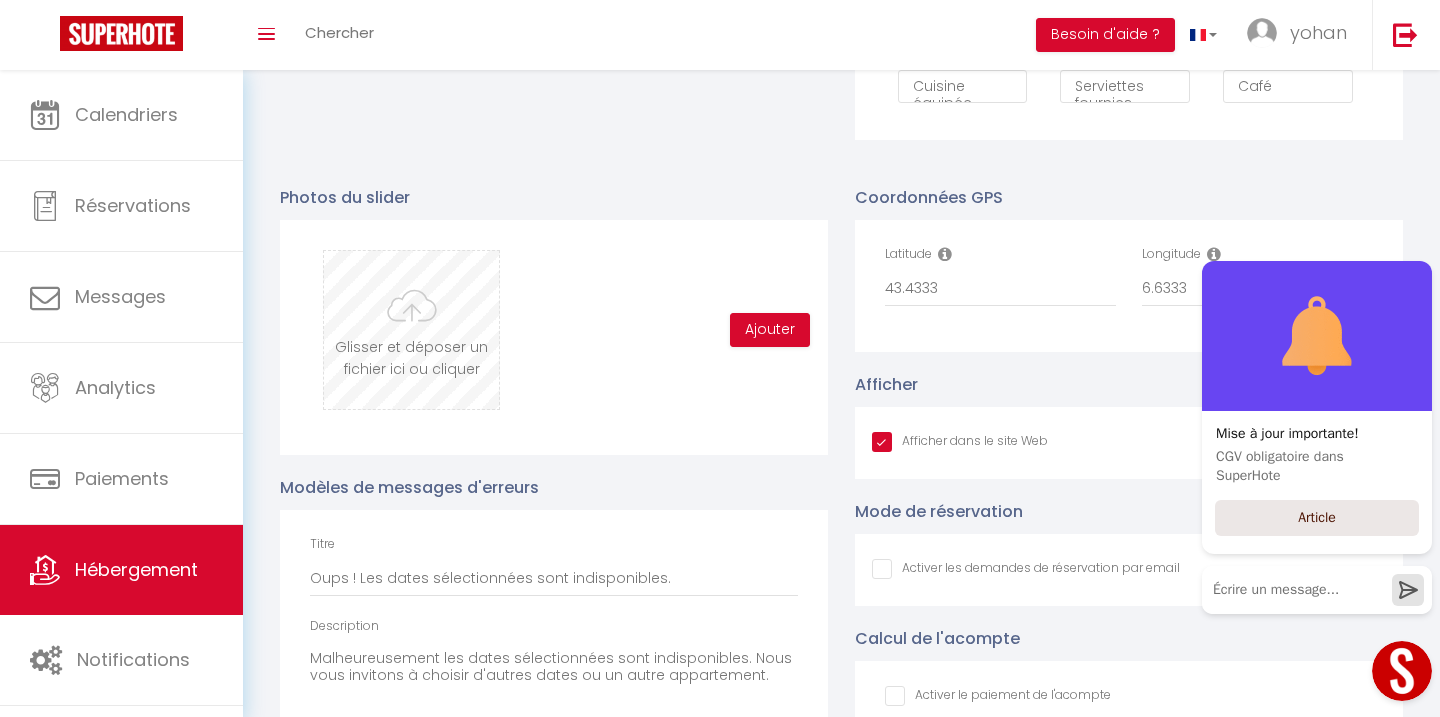 checkbox on "false" 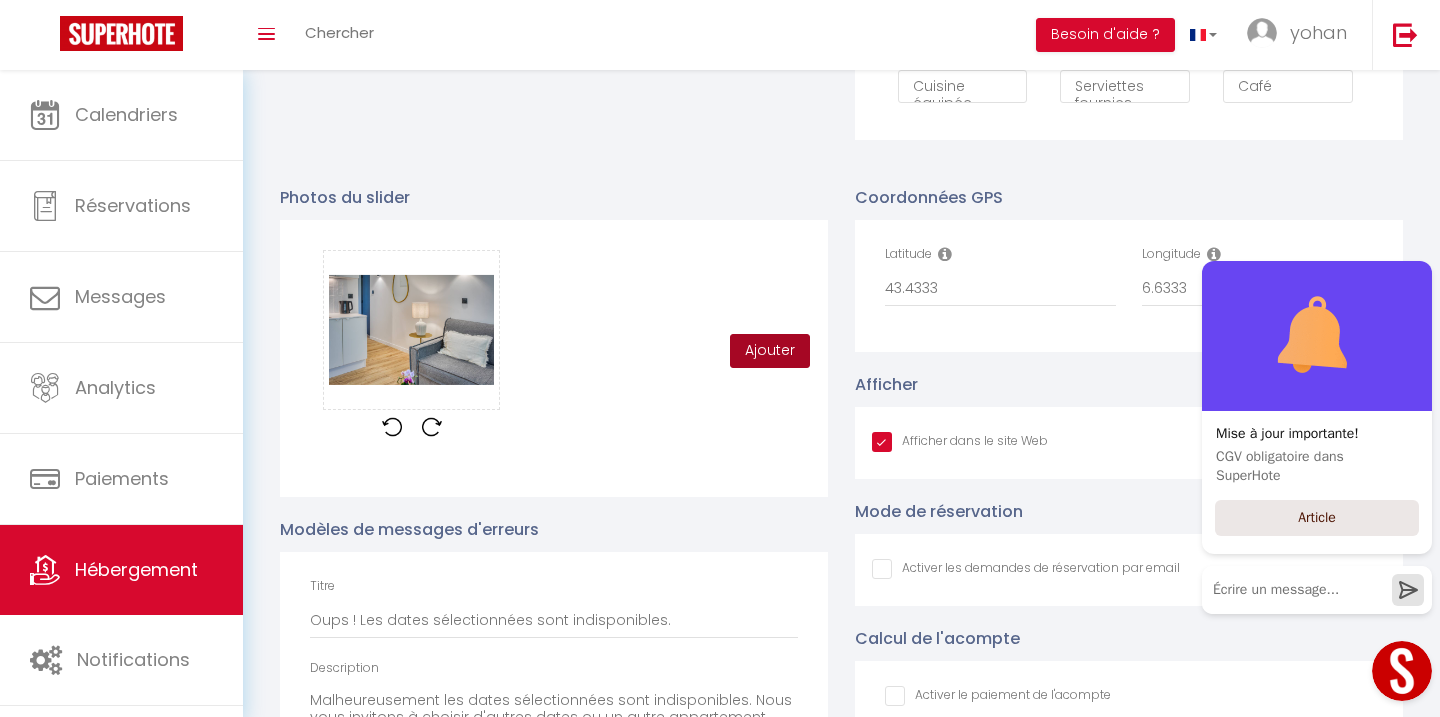 click on "Ajouter" at bounding box center [770, 351] 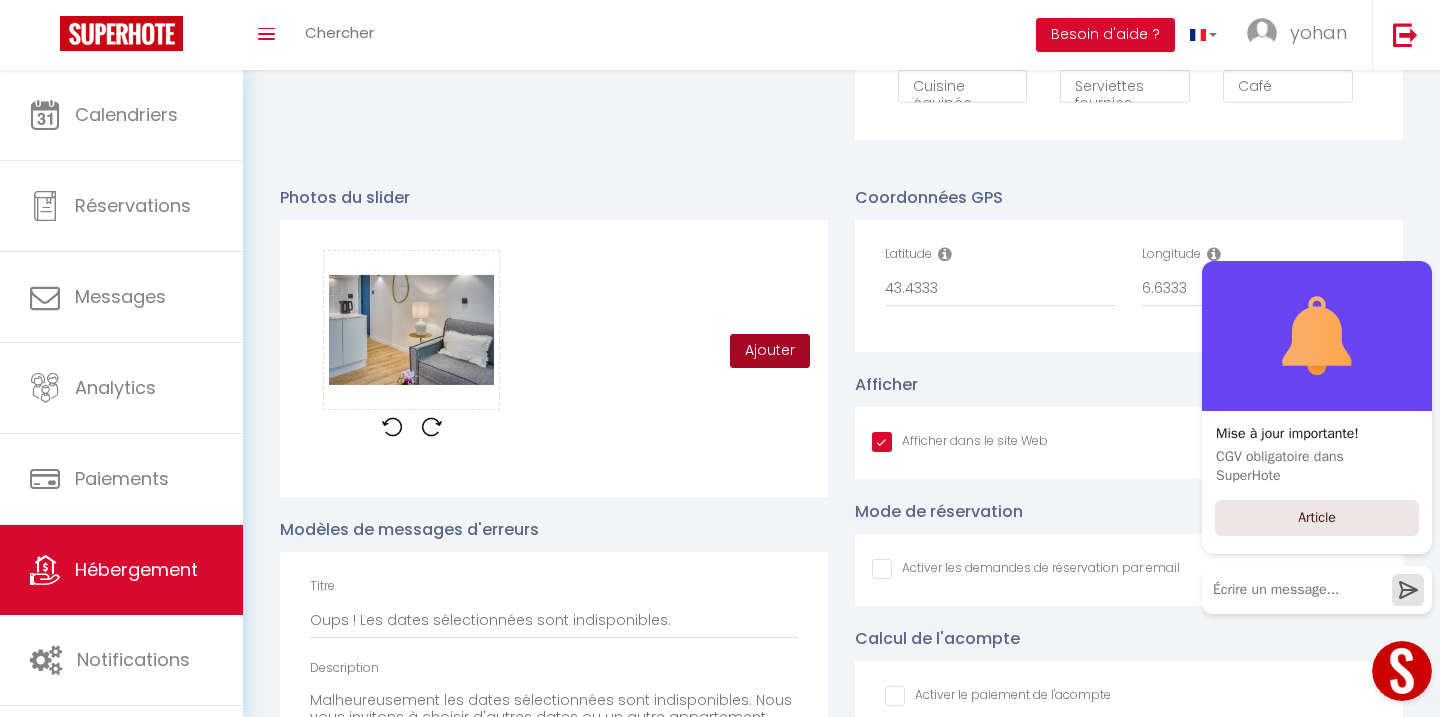 checkbox on "true" 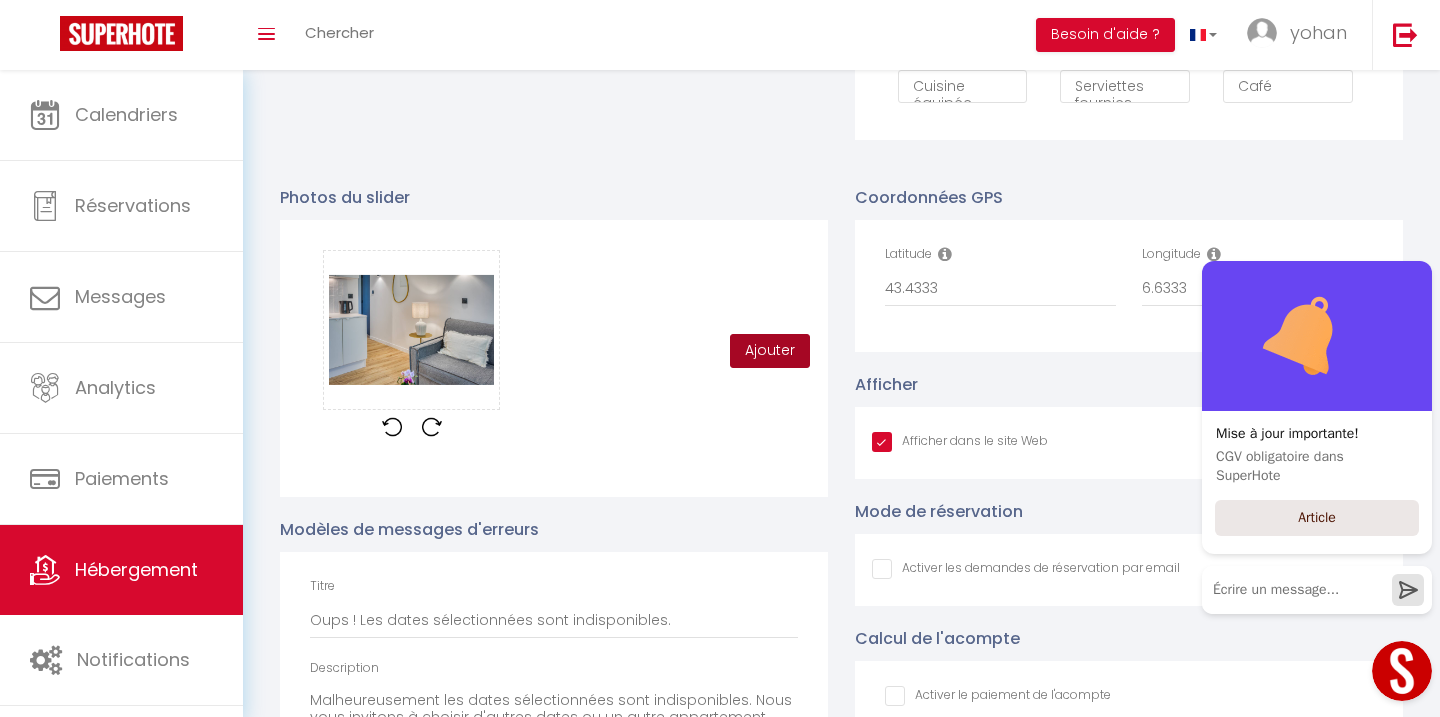 checkbox on "false" 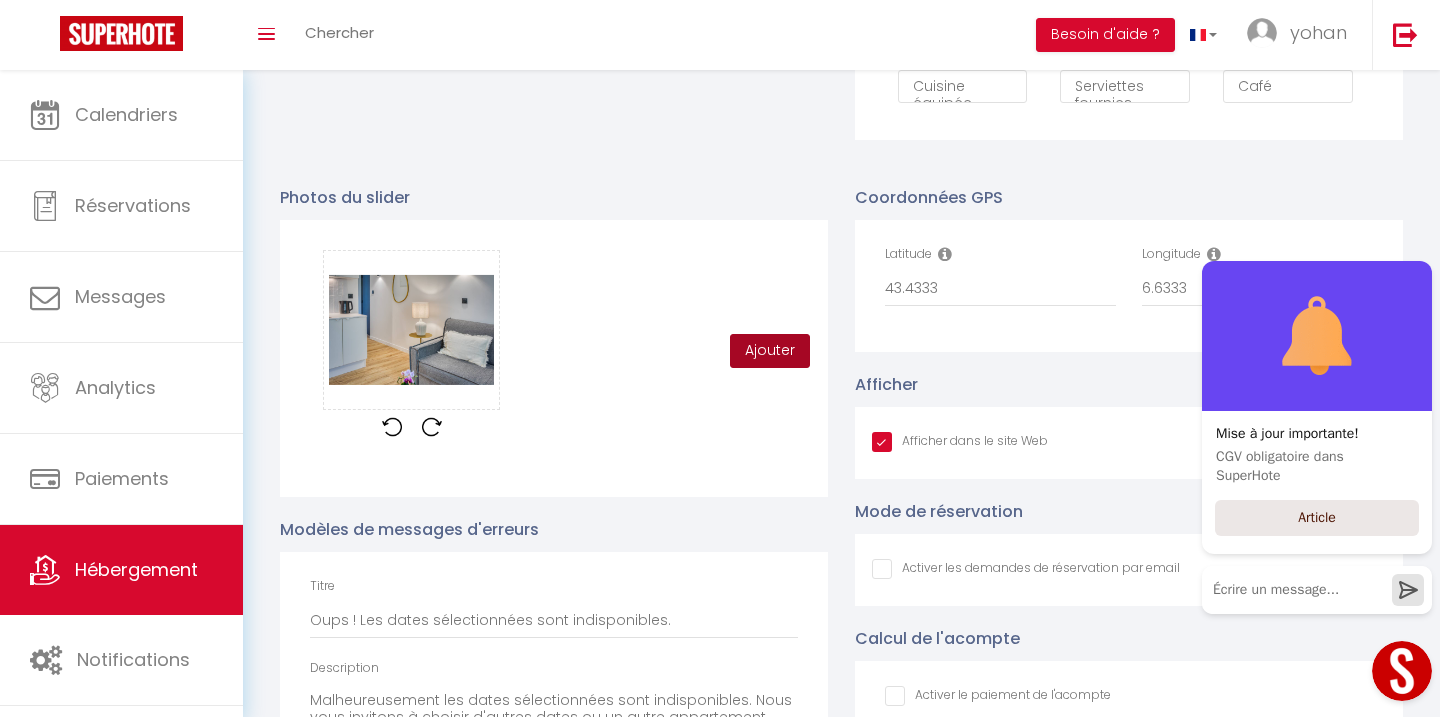 checkbox on "false" 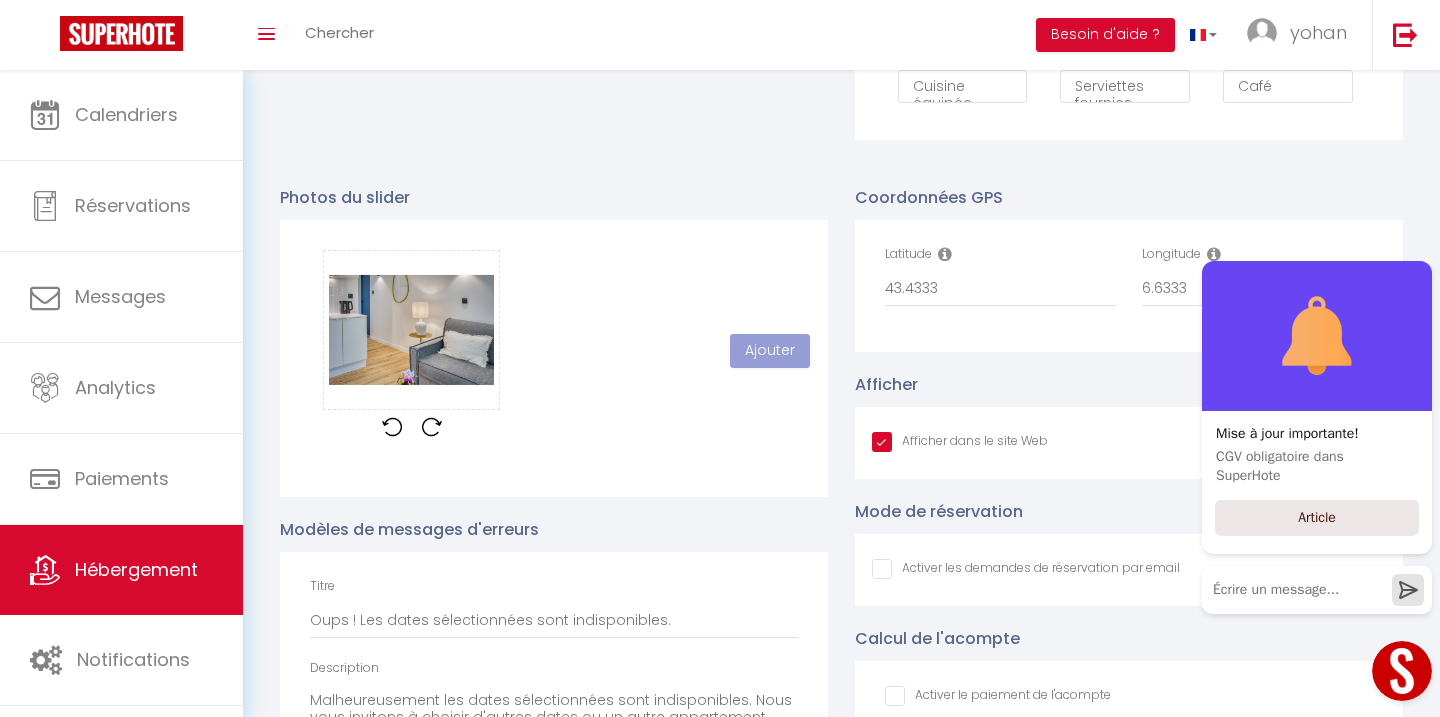 type 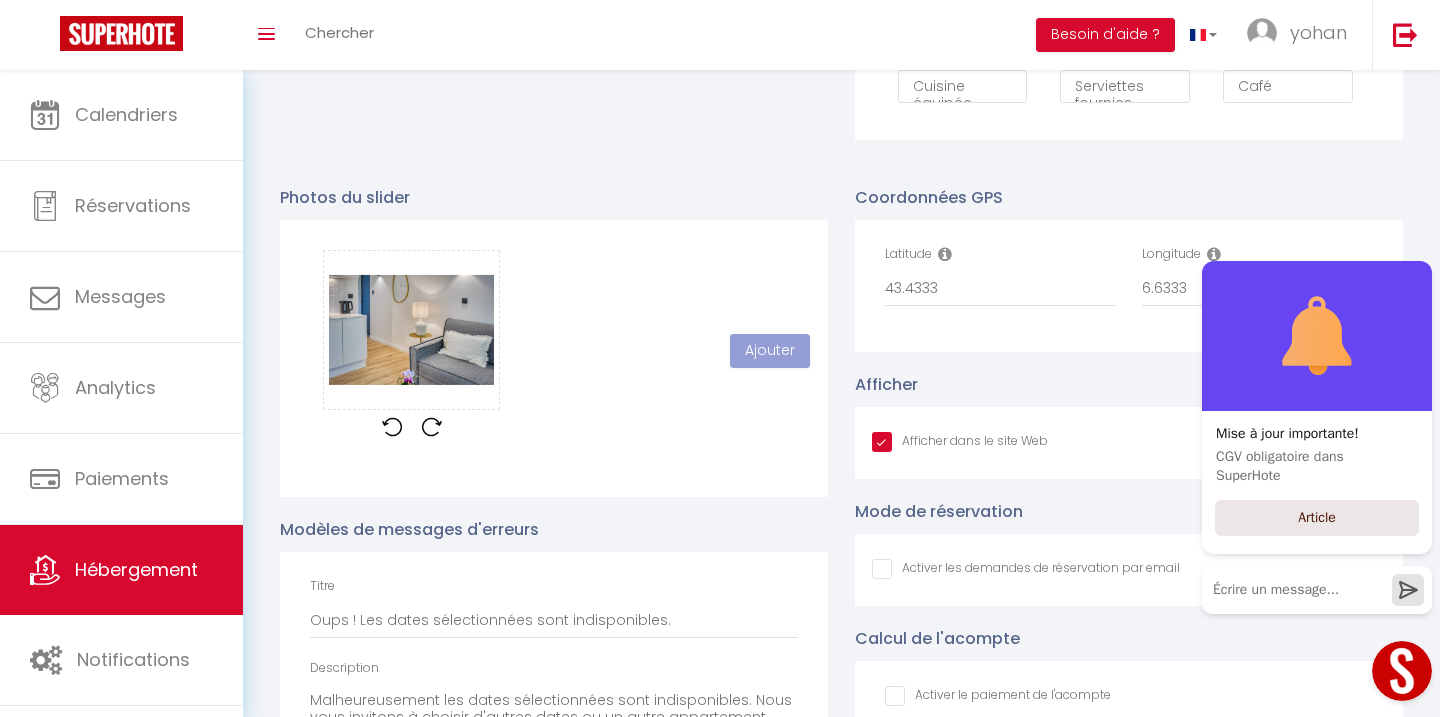 checkbox on "true" 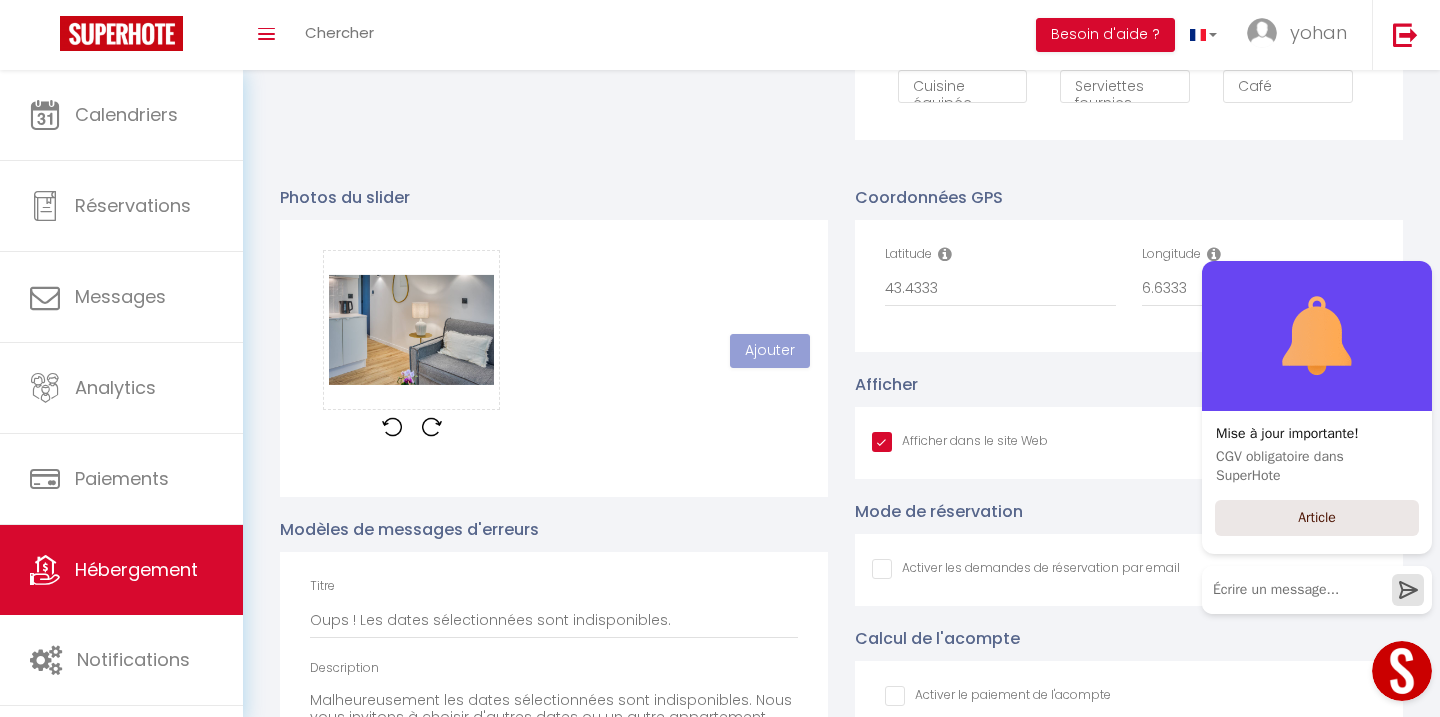 checkbox on "false" 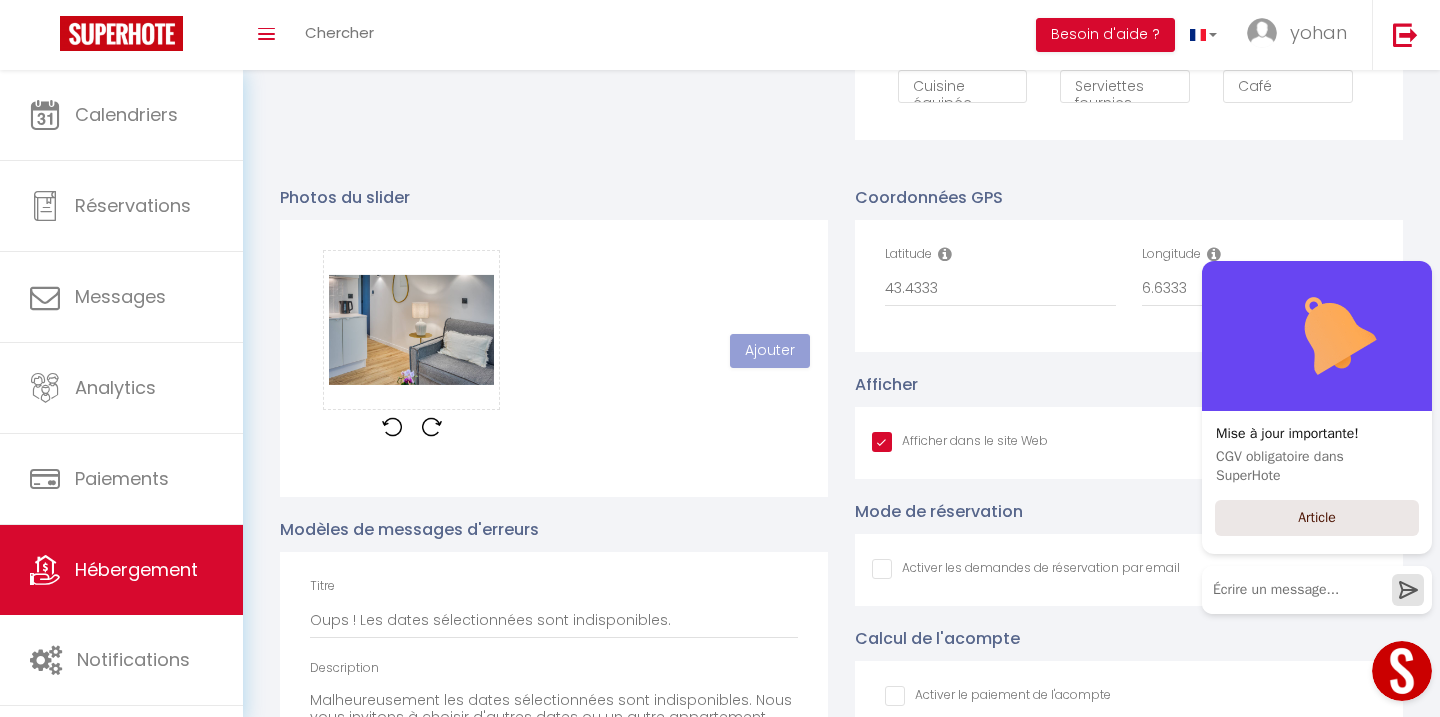 checkbox on "false" 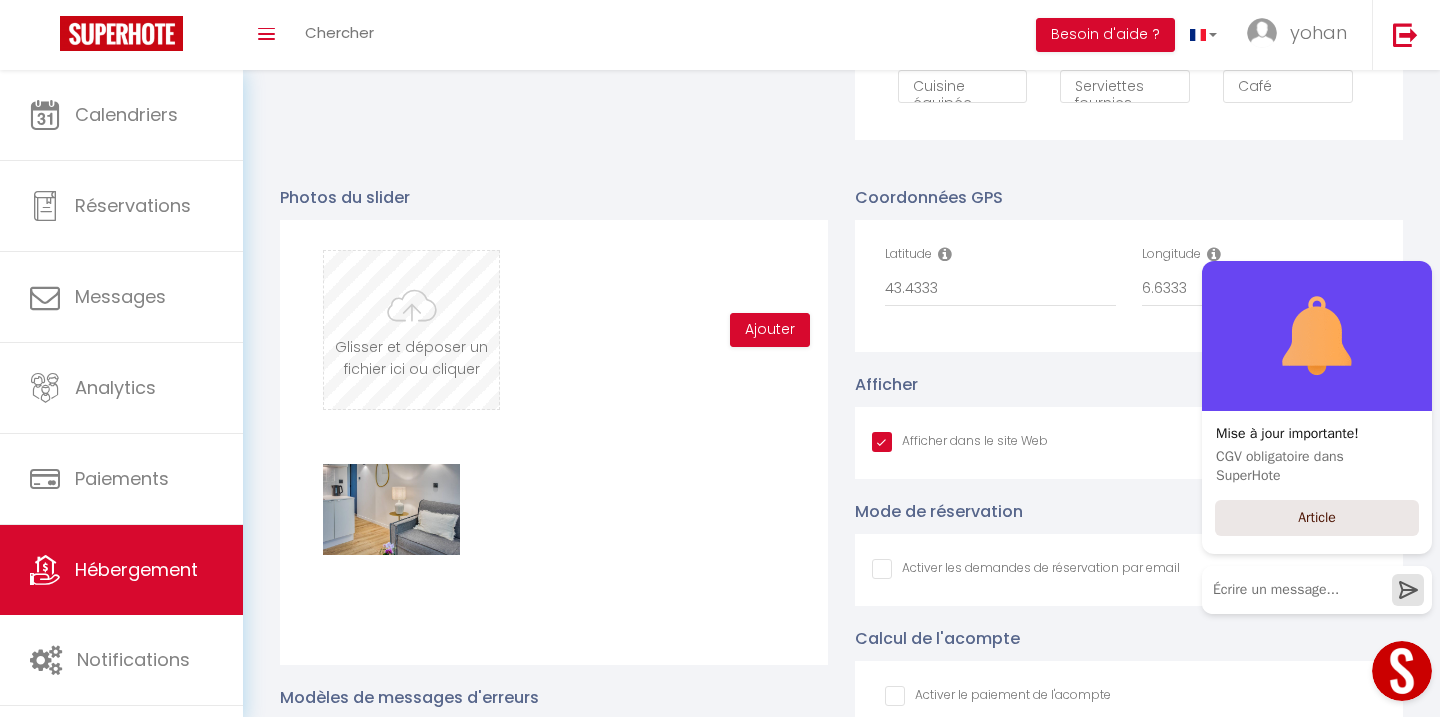 click at bounding box center (411, 330) 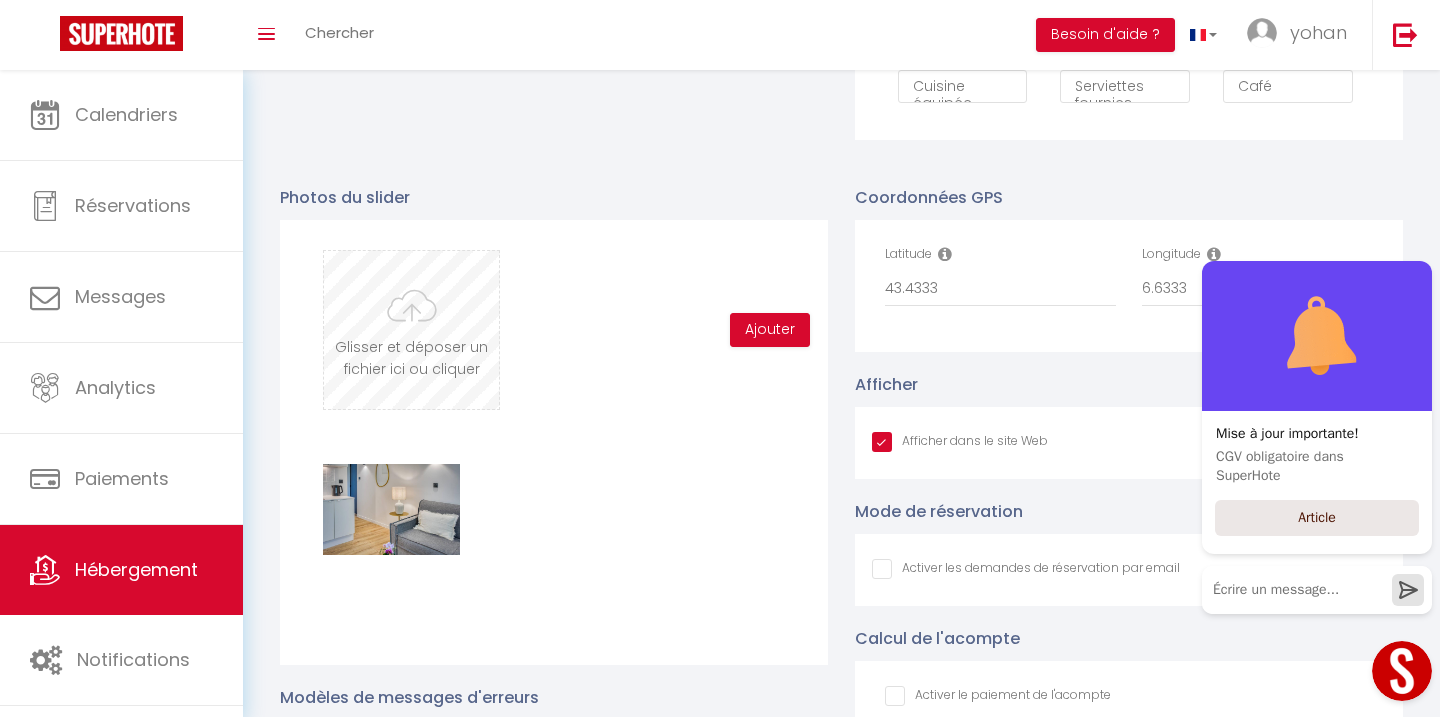 checkbox on "true" 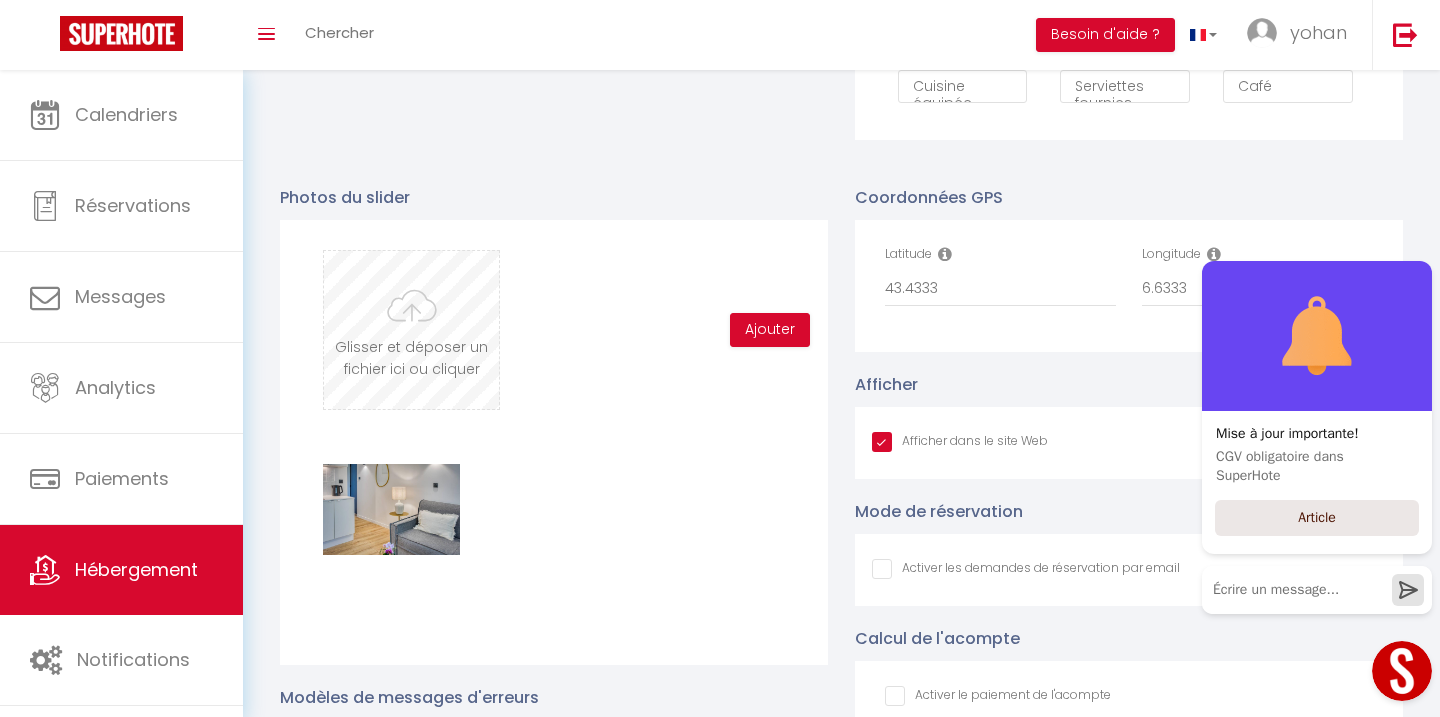 checkbox on "false" 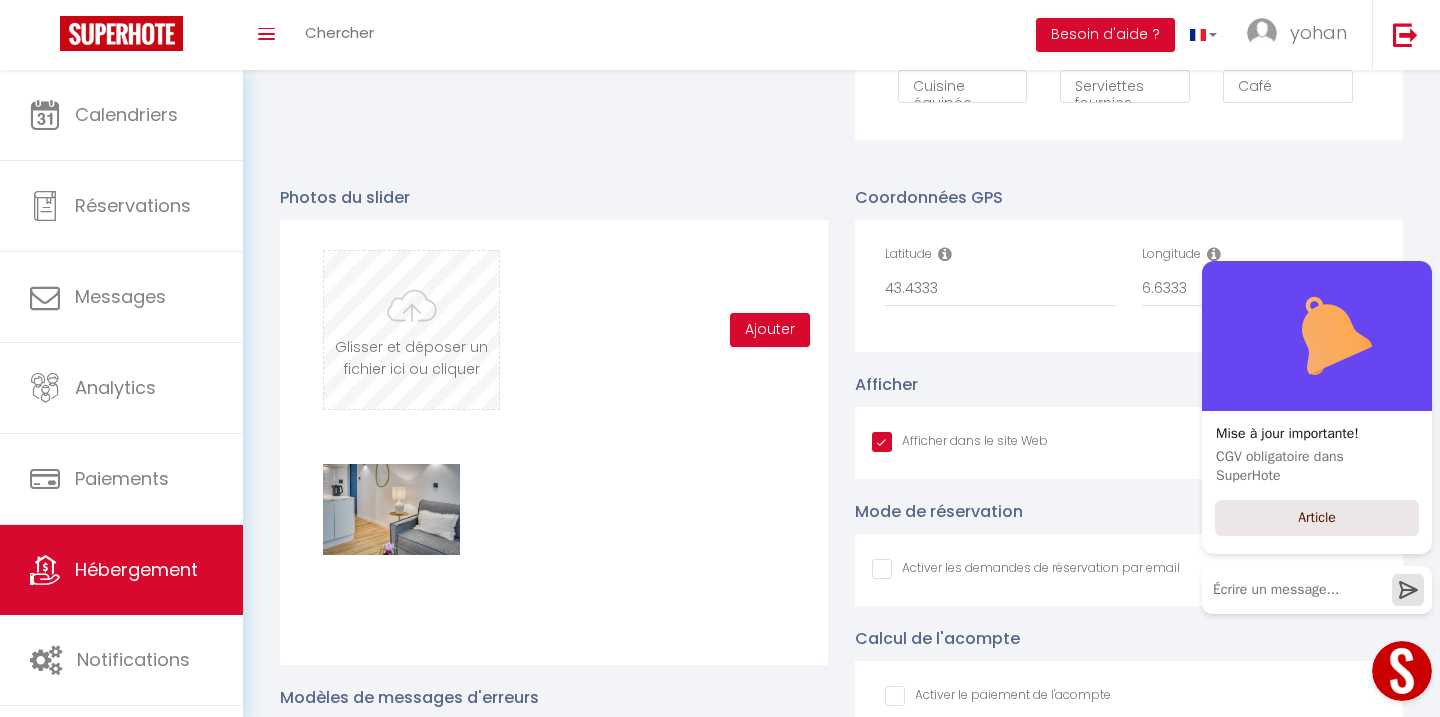 checkbox on "false" 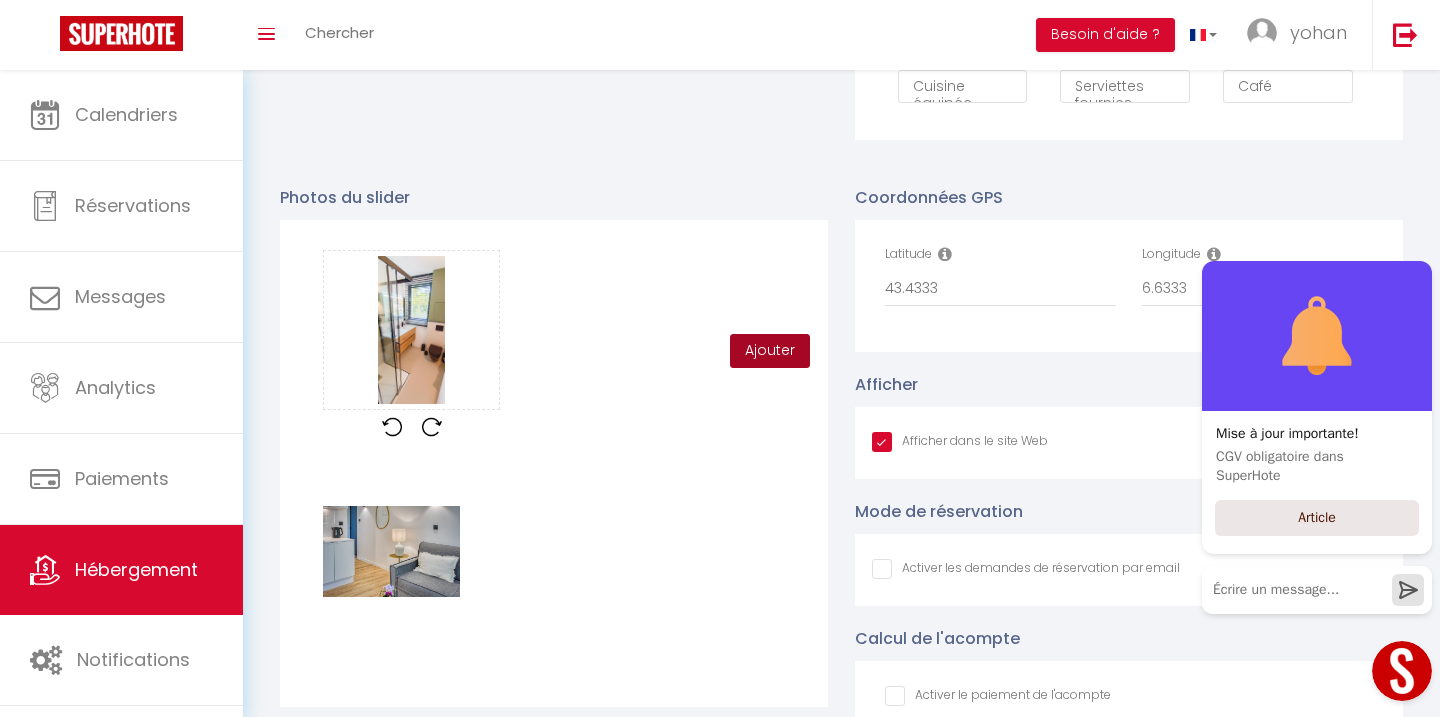 click on "Ajouter" at bounding box center (770, 351) 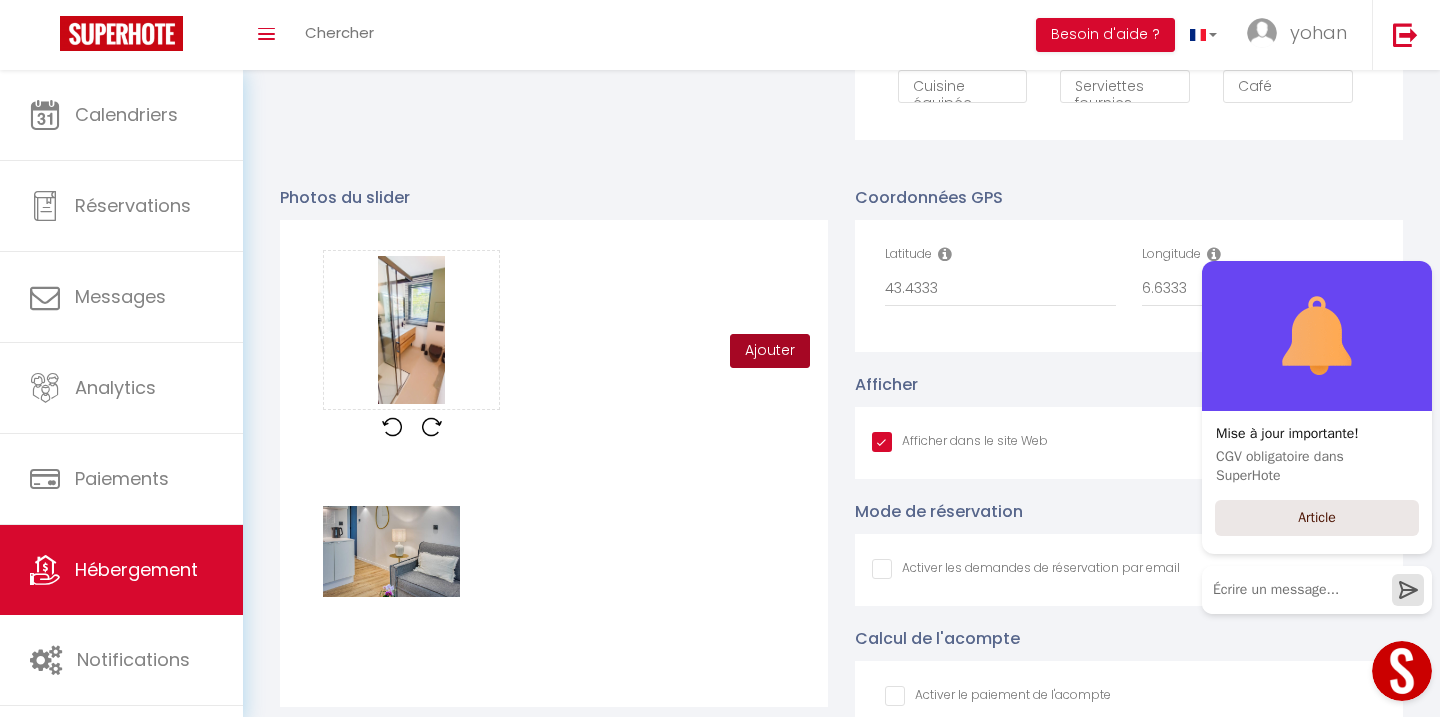 checkbox on "true" 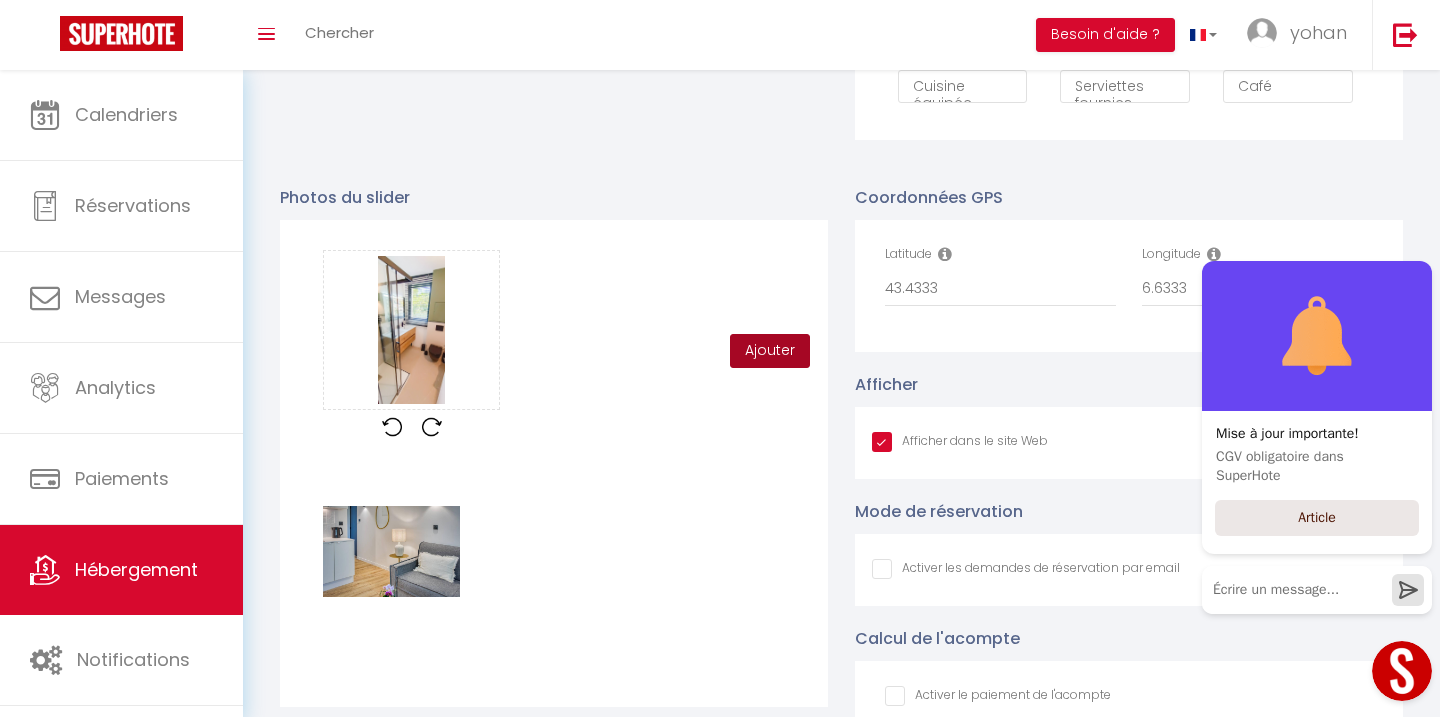 checkbox on "false" 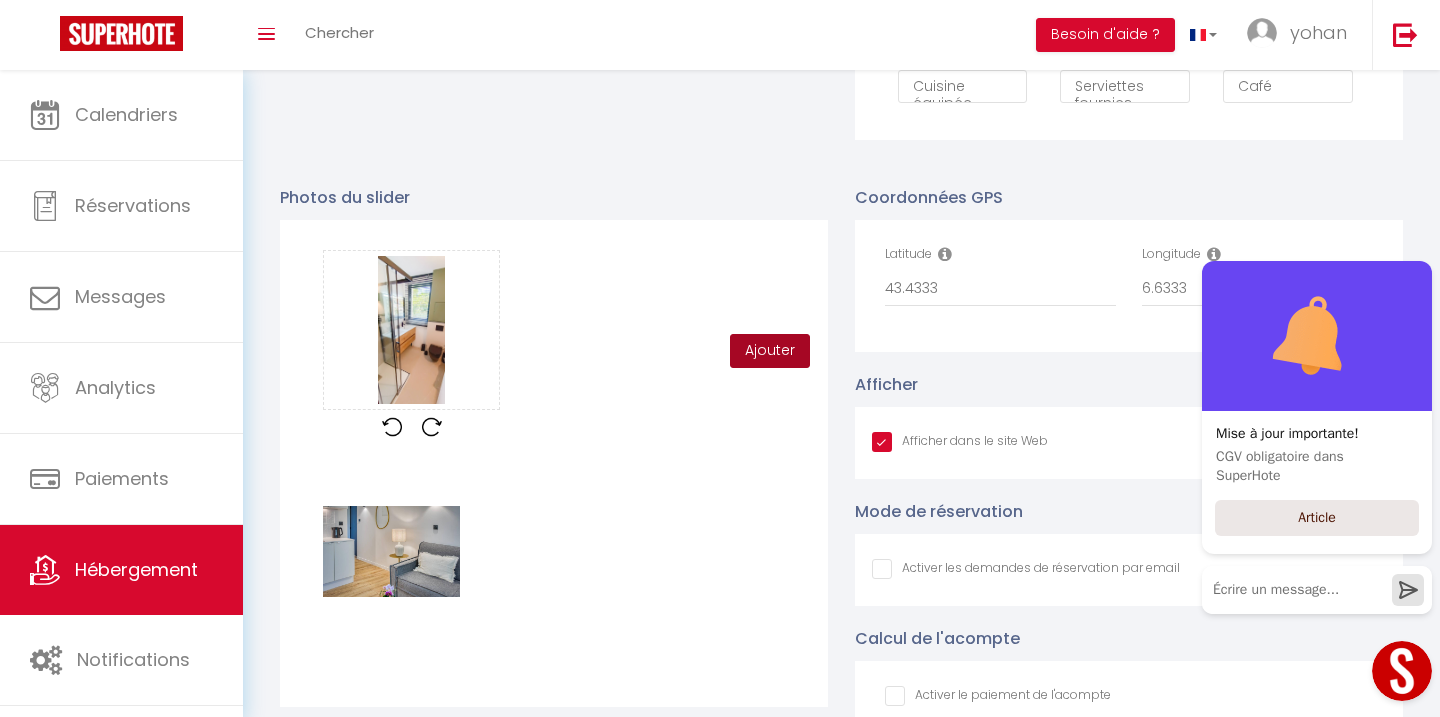 checkbox on "false" 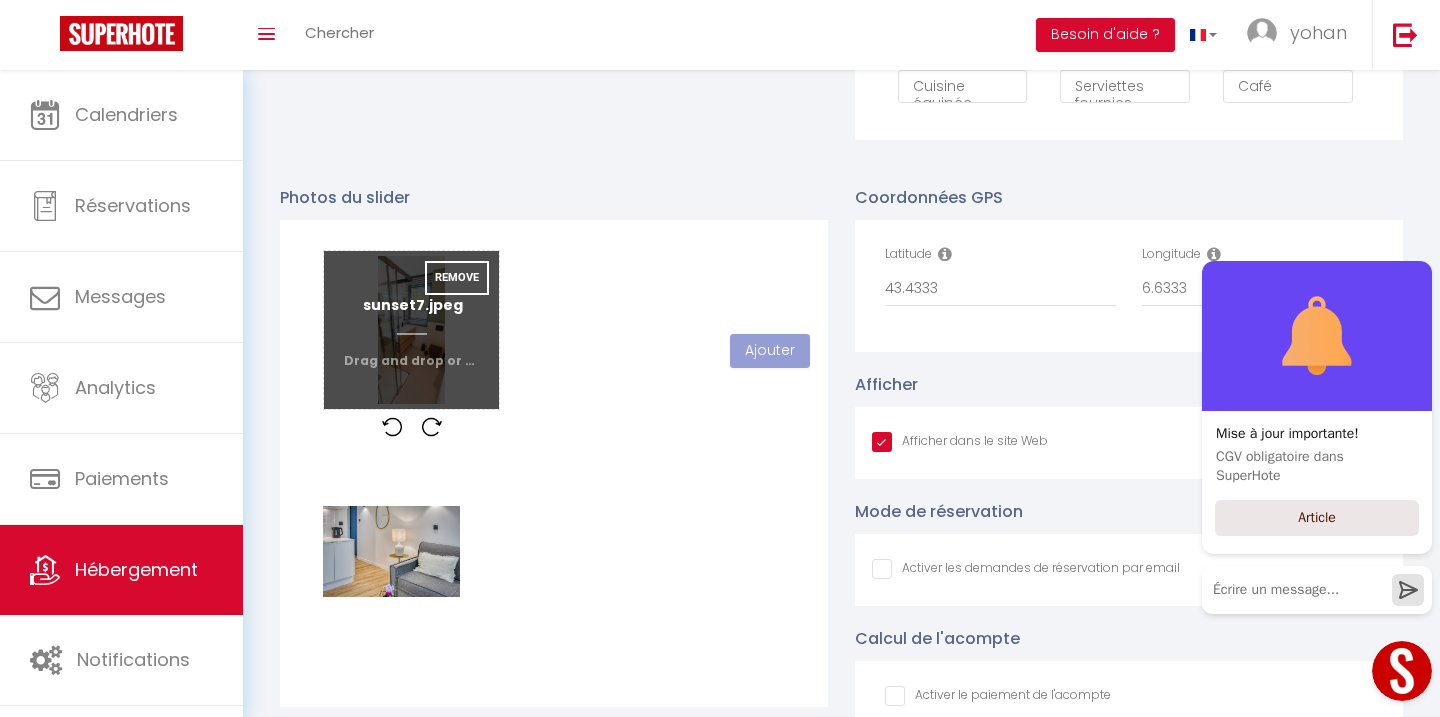 type 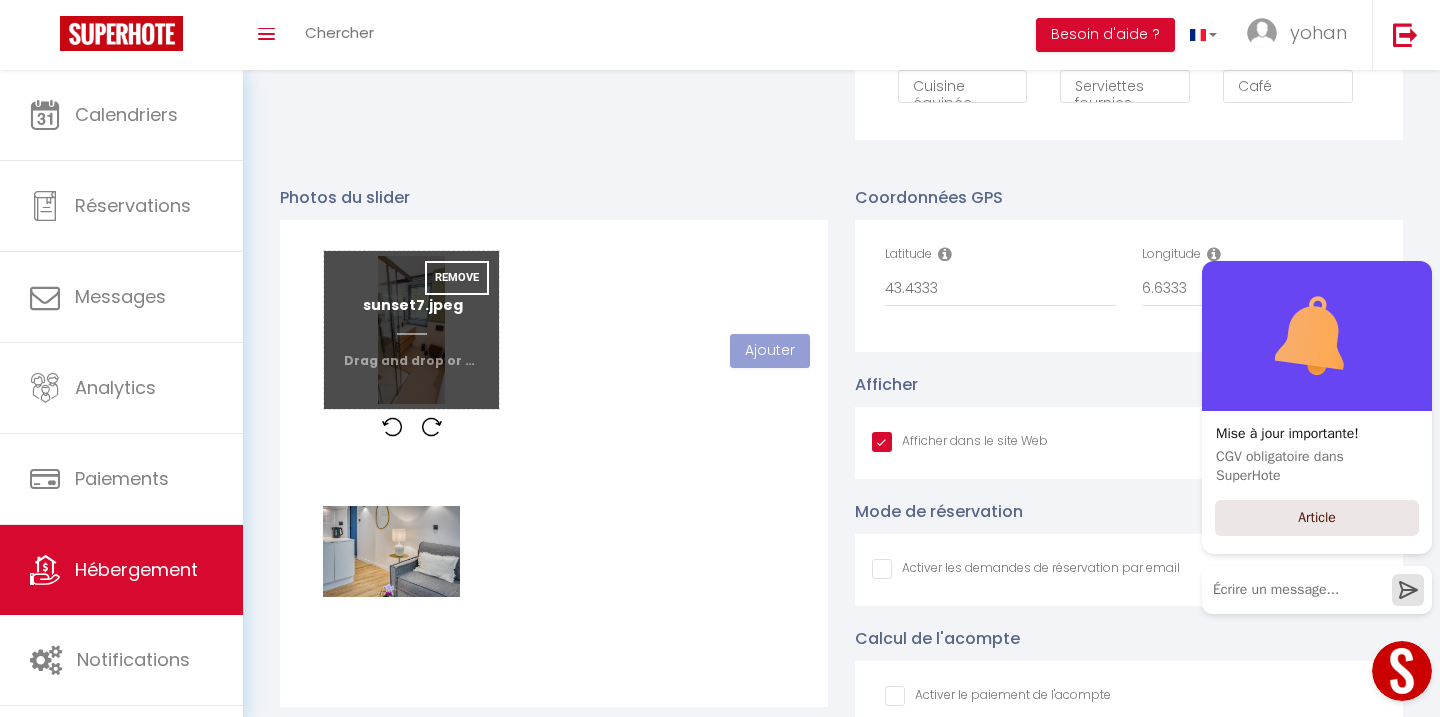 checkbox on "true" 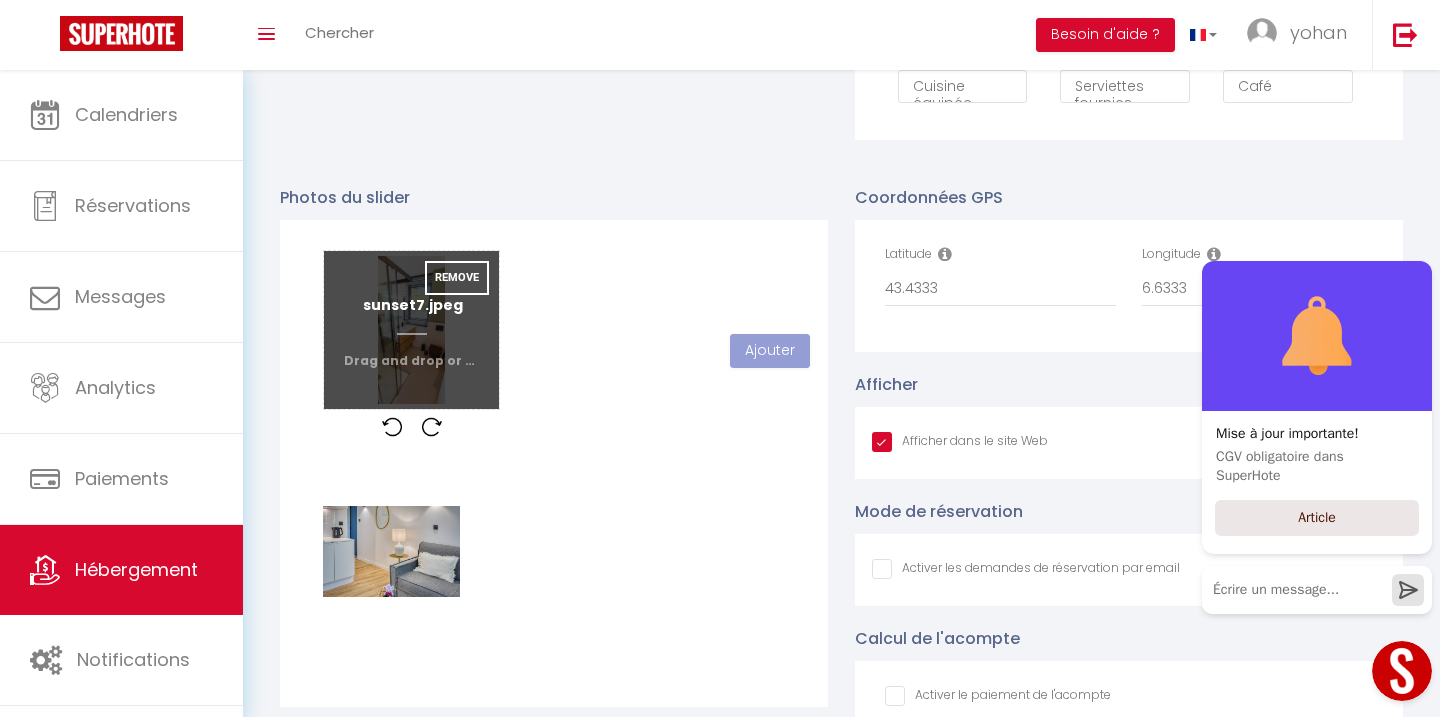 checkbox on "false" 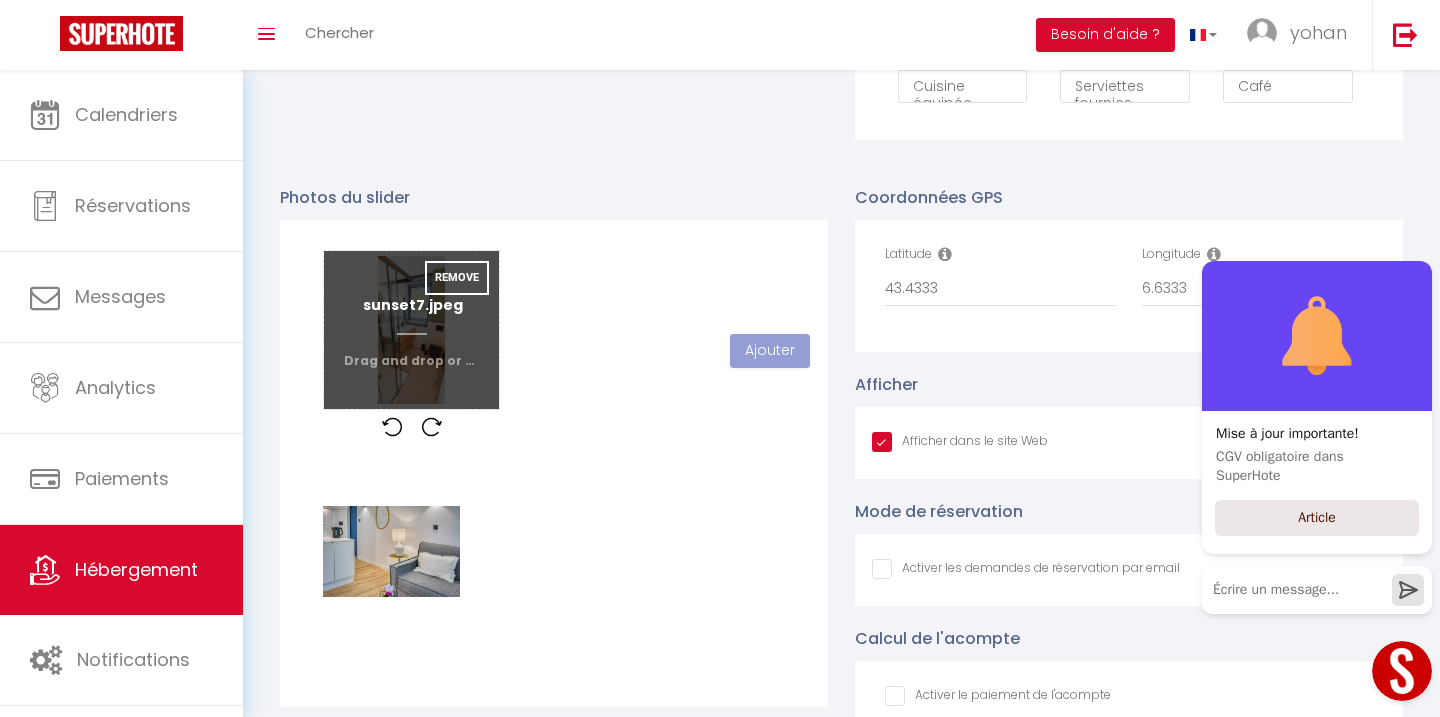 checkbox on "false" 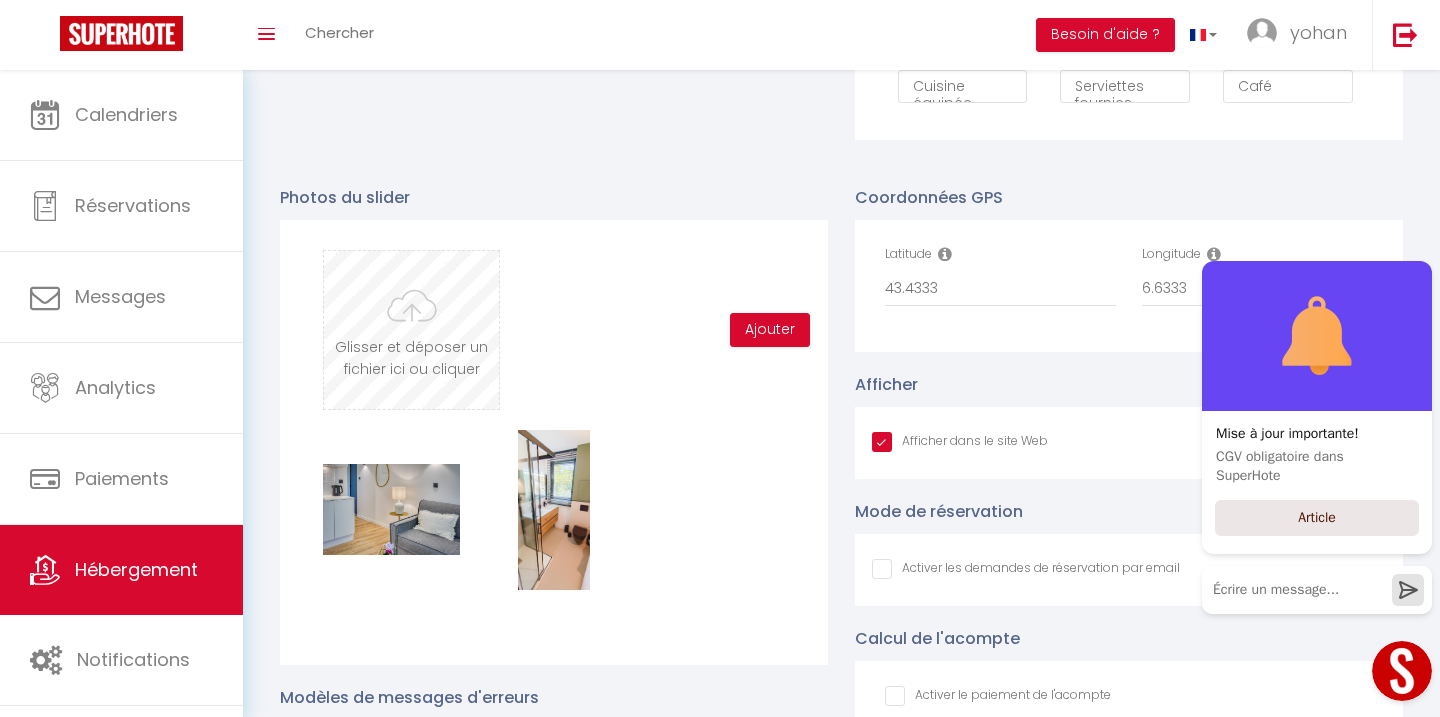 click at bounding box center [411, 330] 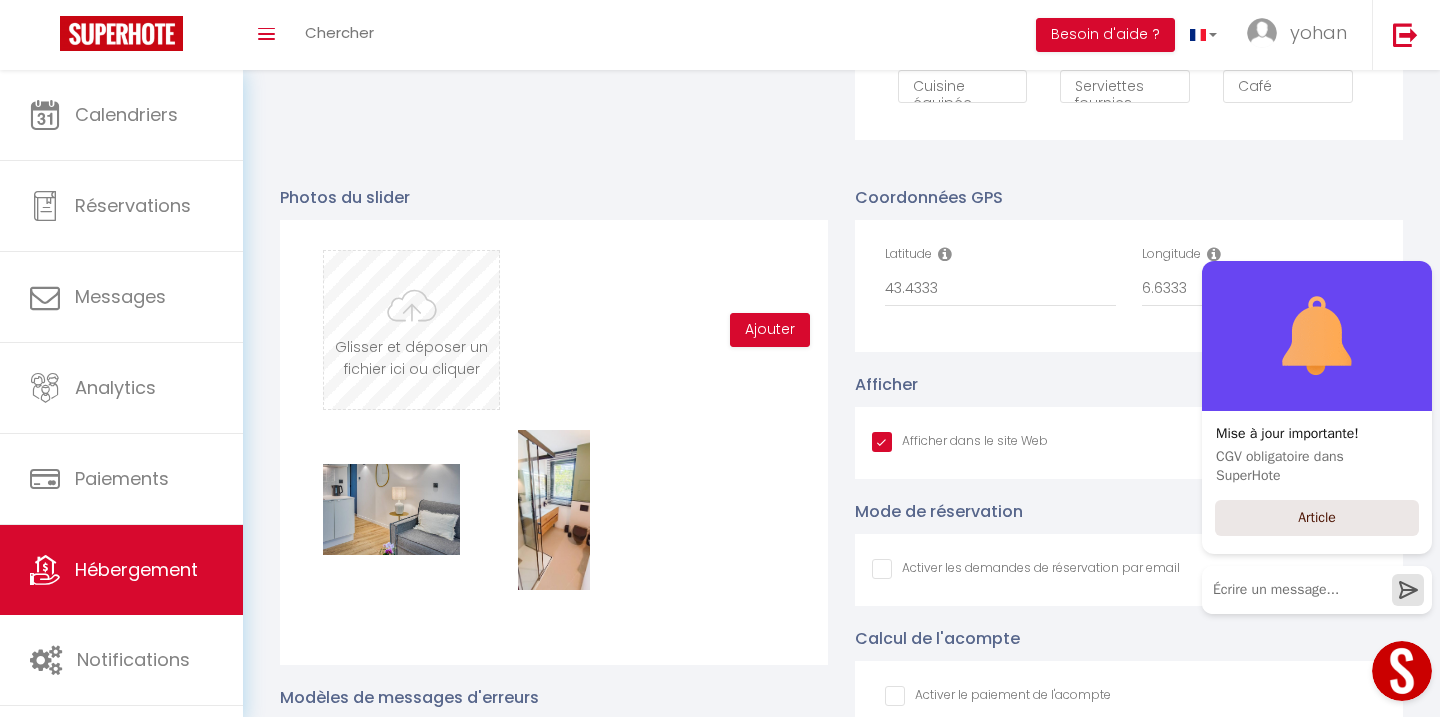 type on "C:\fakepath\sunset1.jpeg" 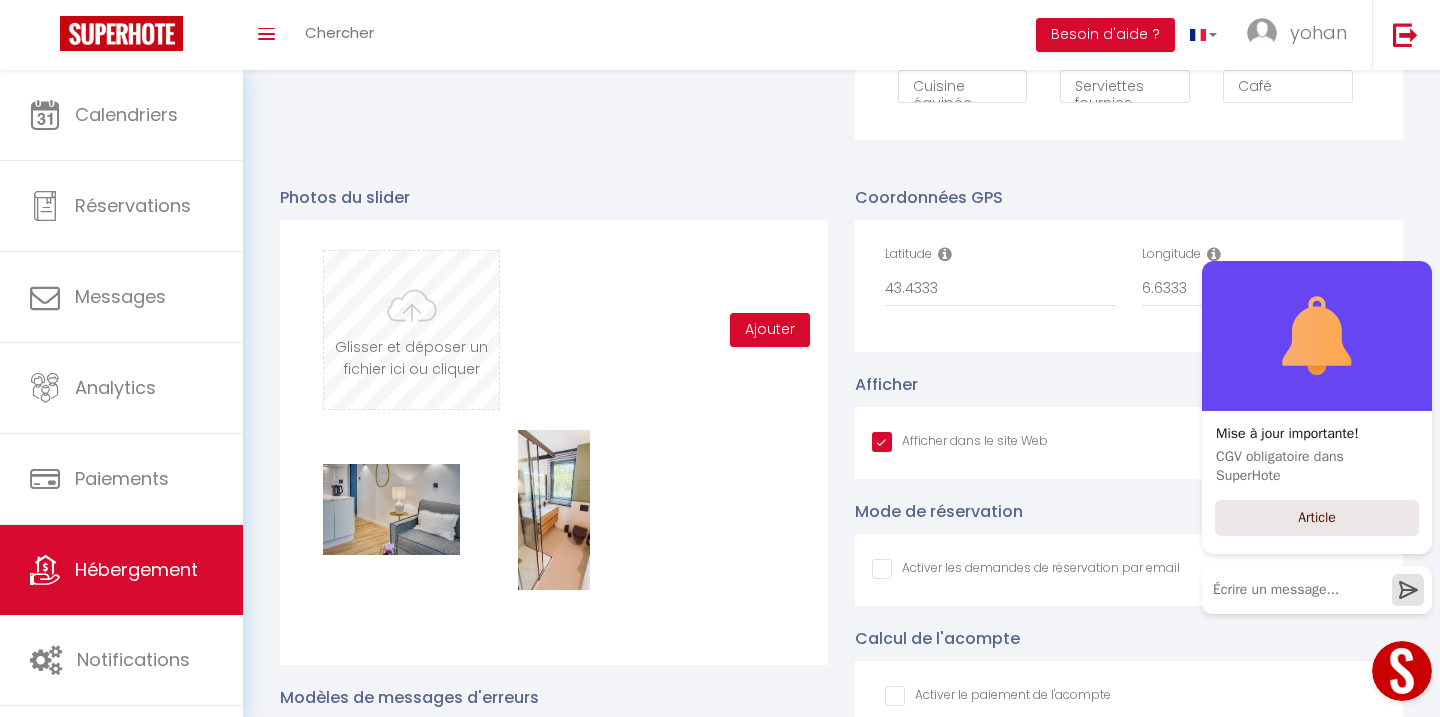 checkbox on "true" 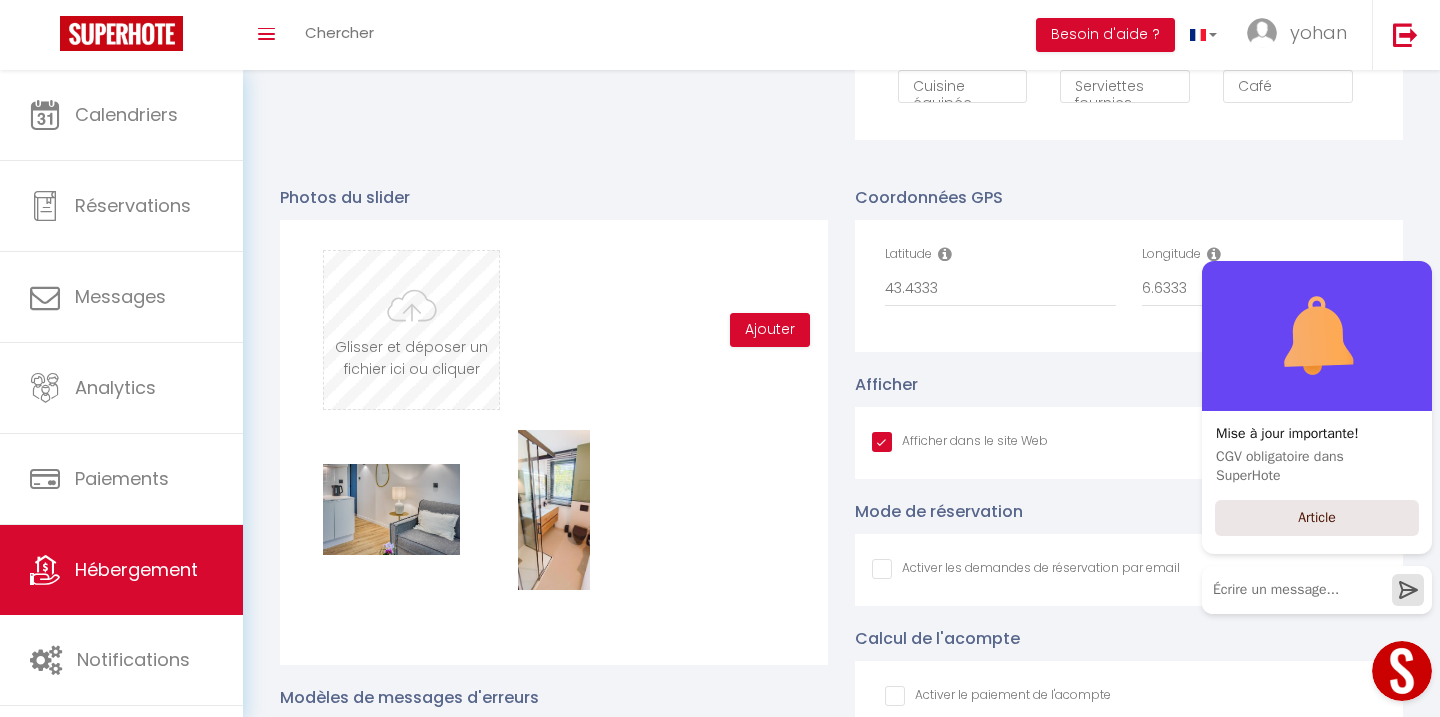 checkbox on "false" 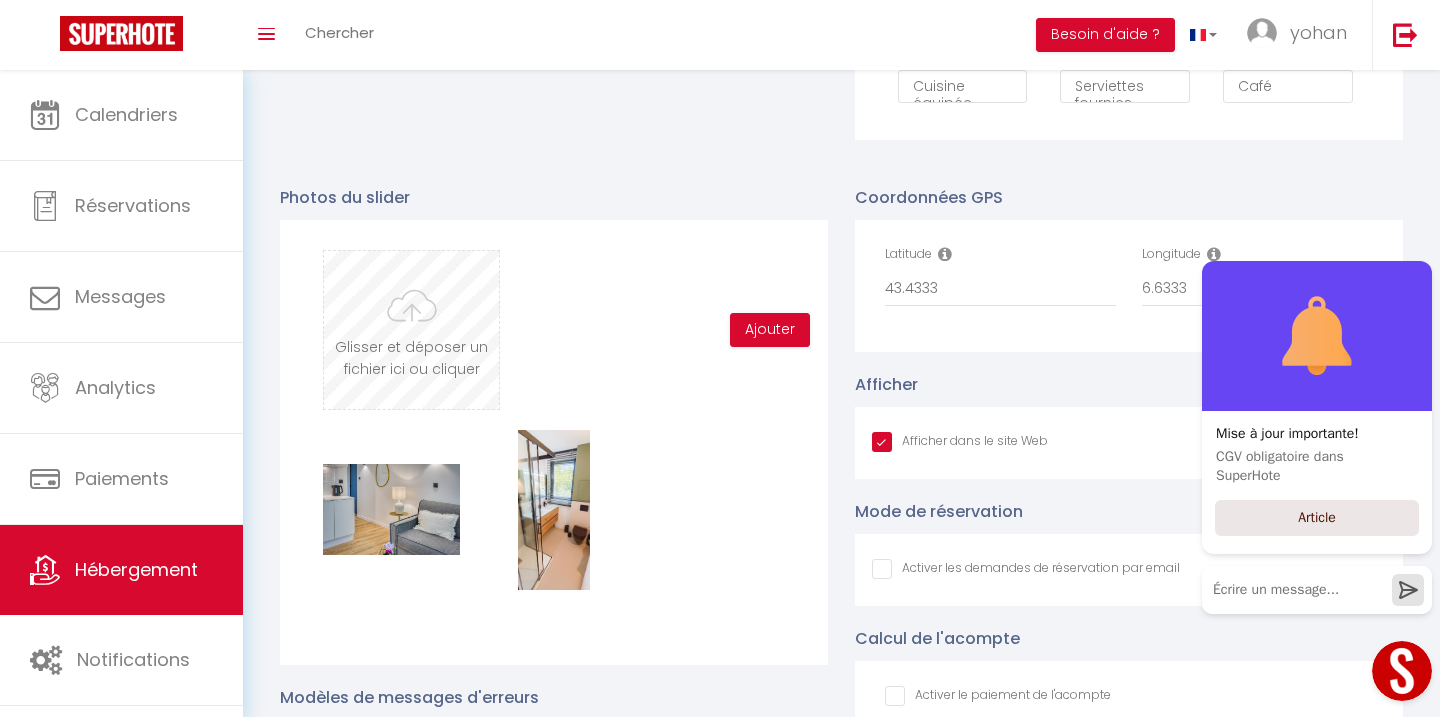 checkbox on "false" 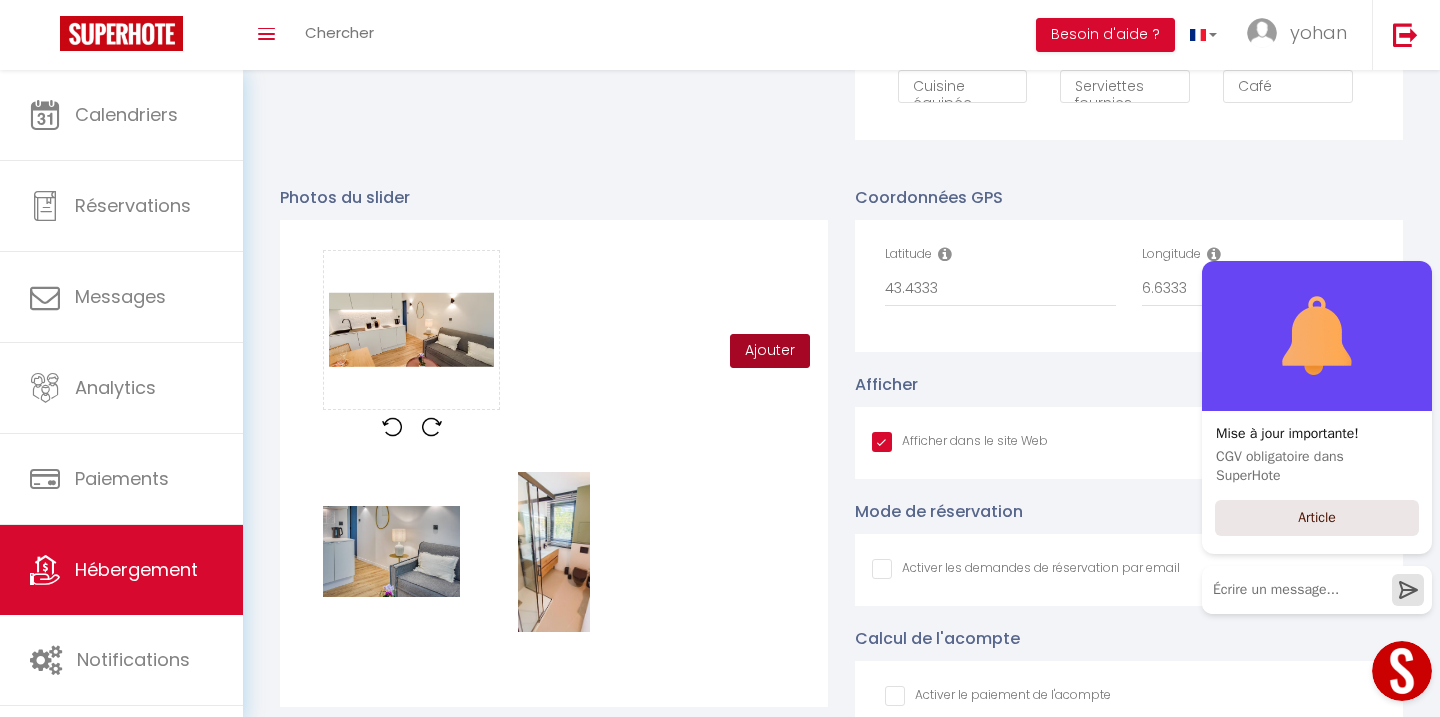 click on "Ajouter" at bounding box center (770, 351) 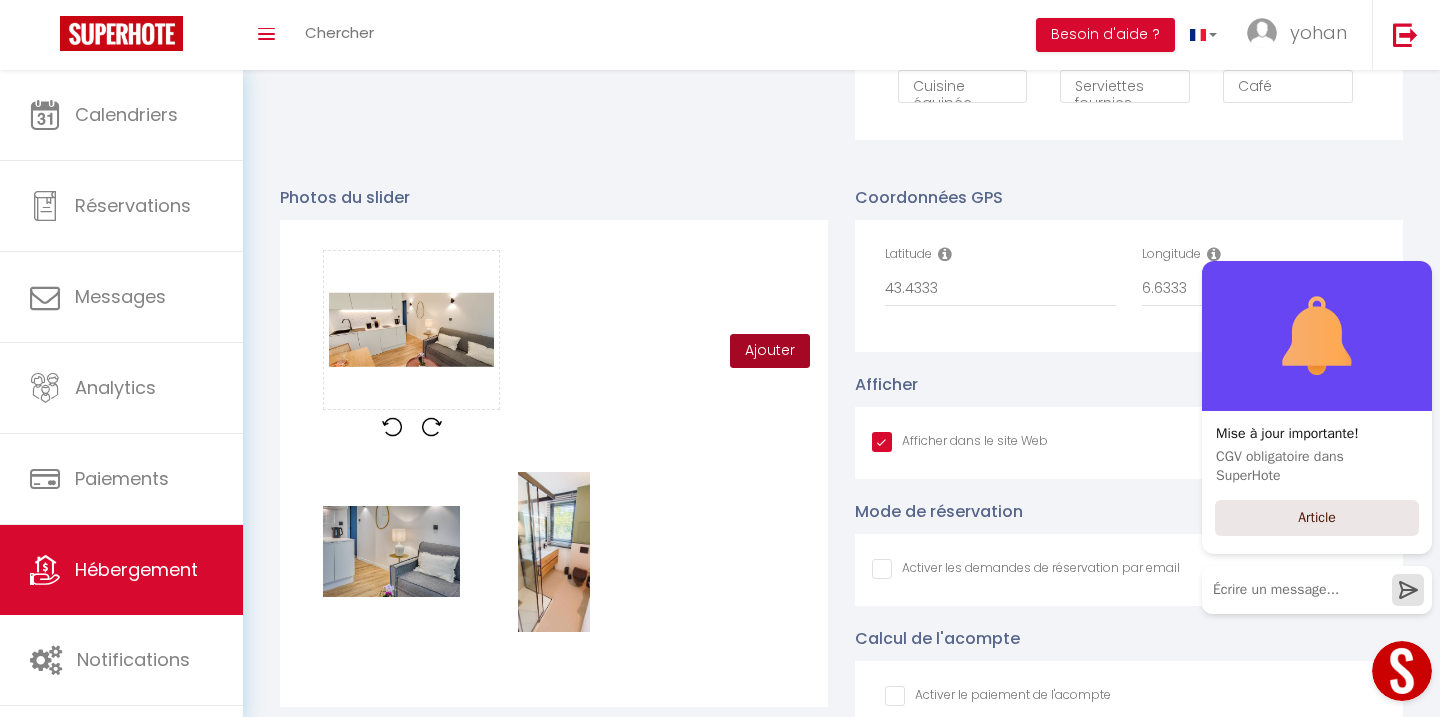 checkbox on "true" 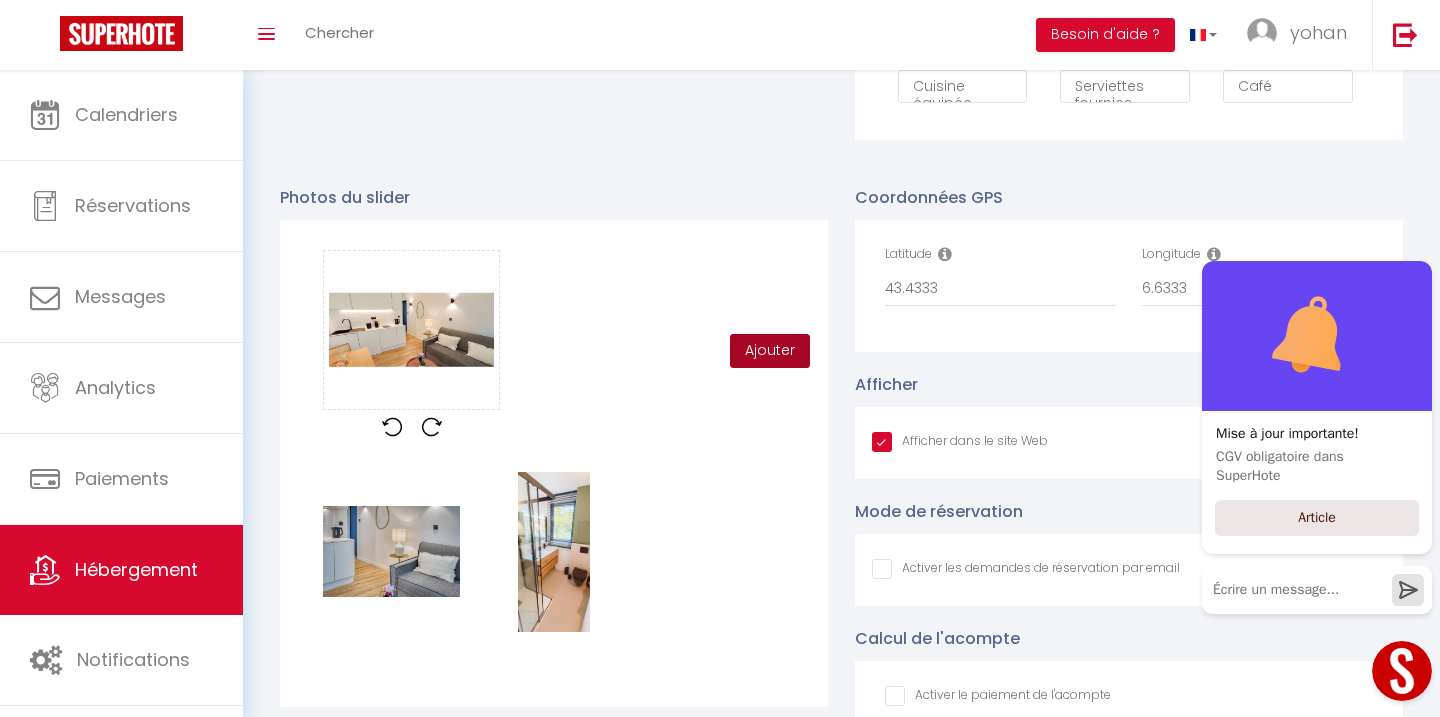checkbox on "false" 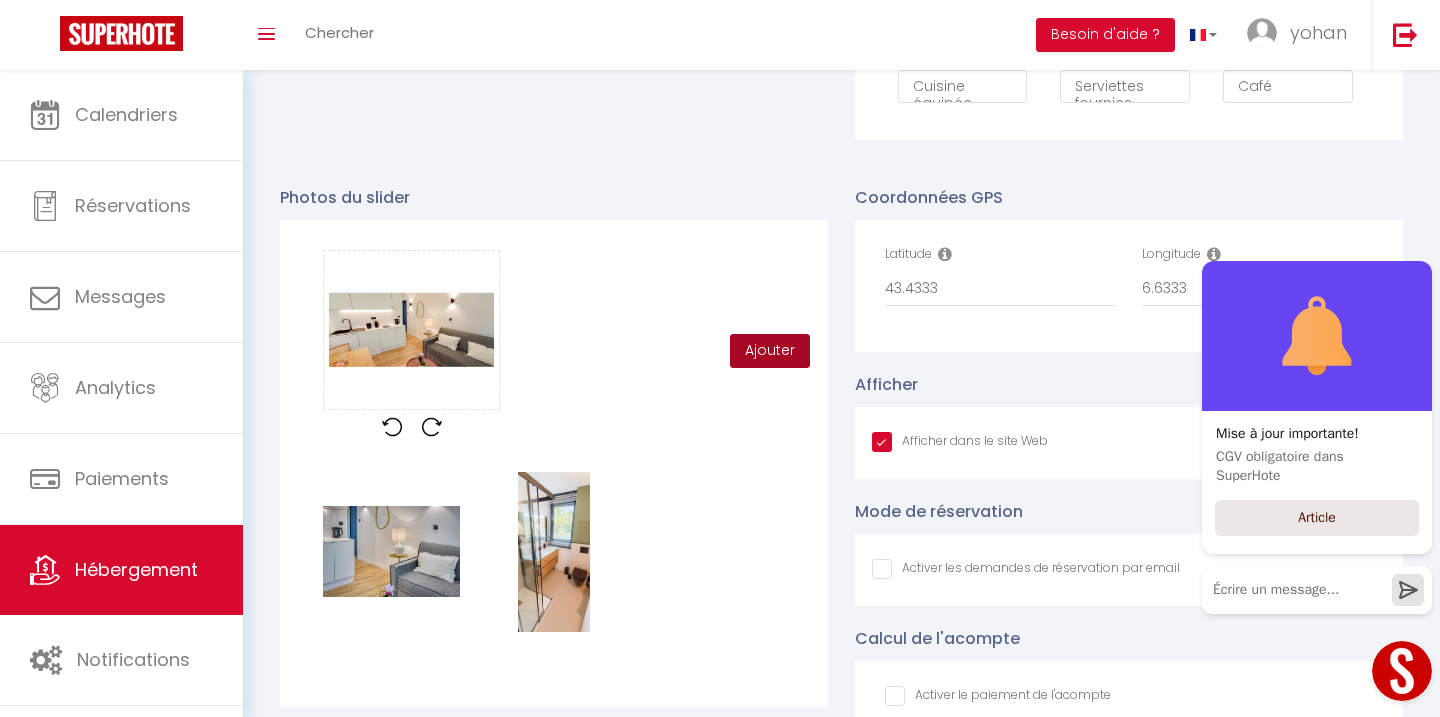 checkbox on "false" 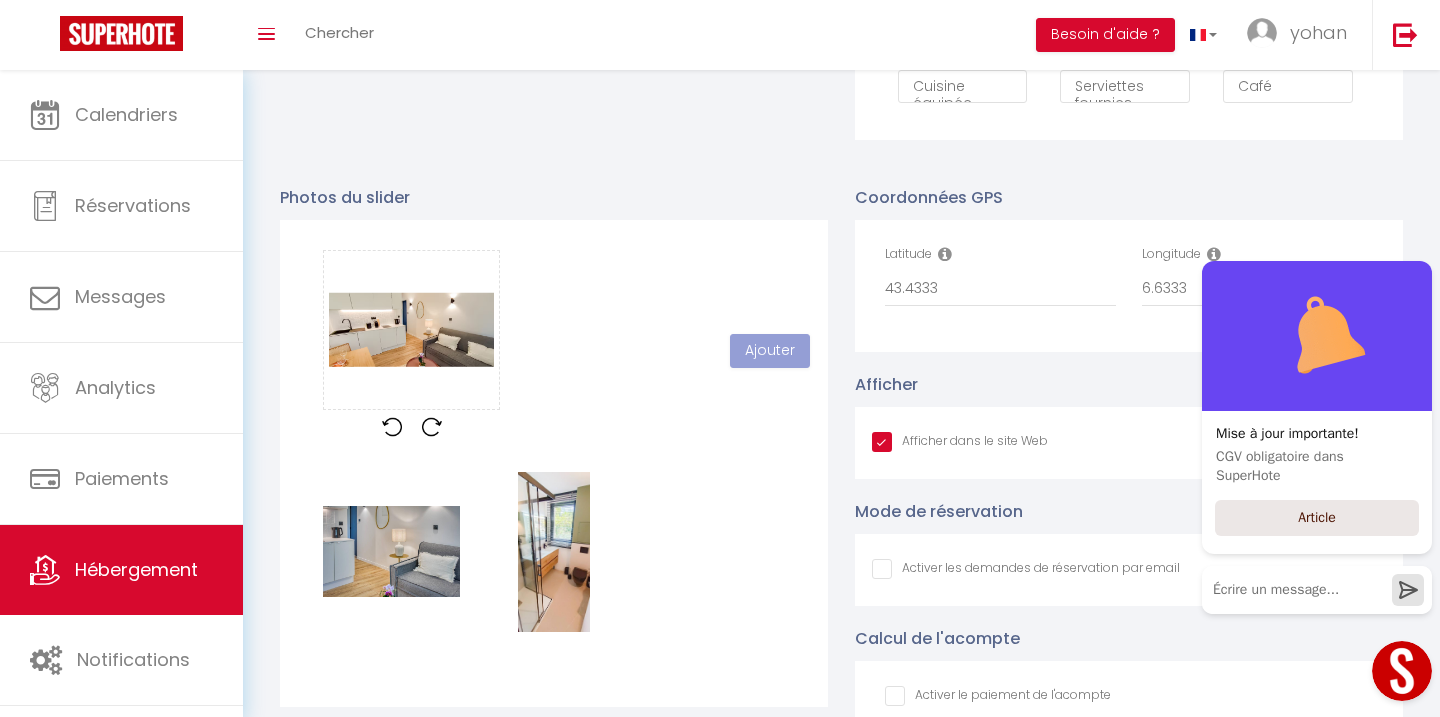 type 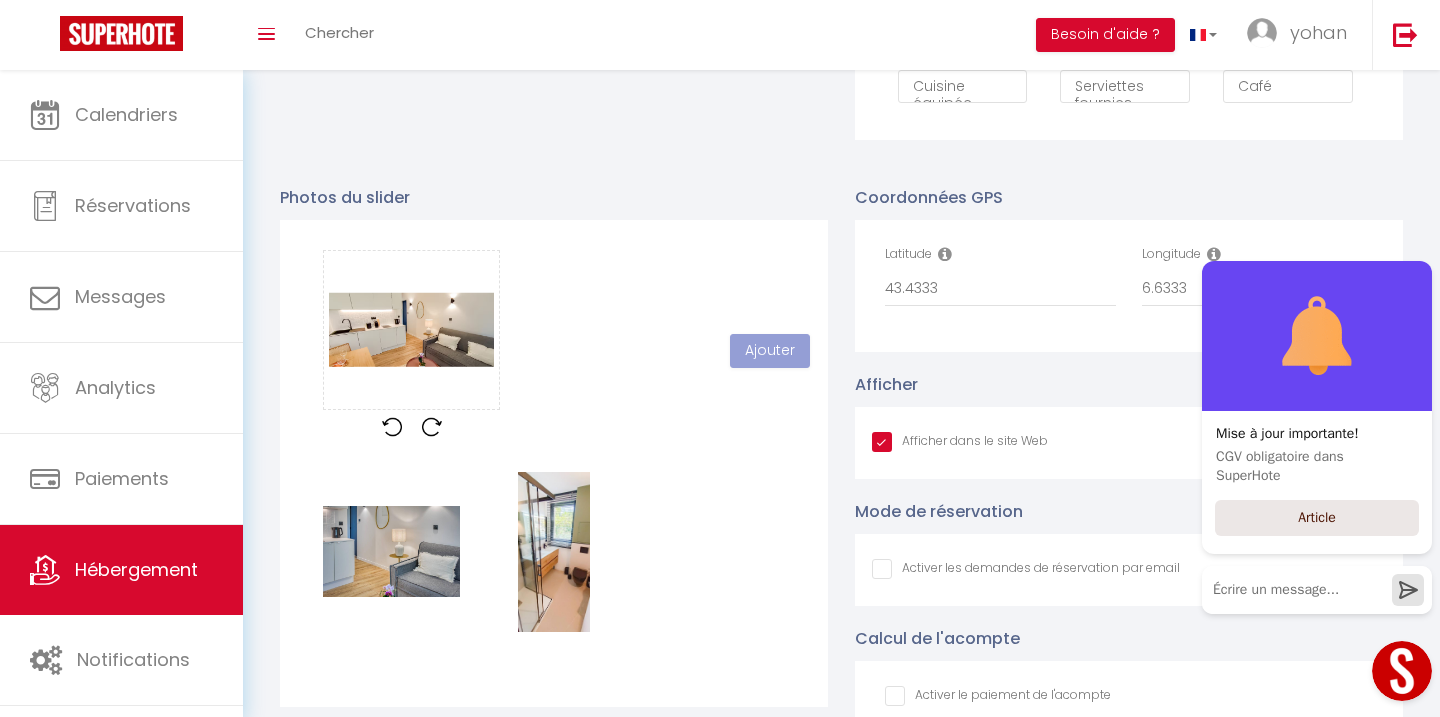 checkbox on "true" 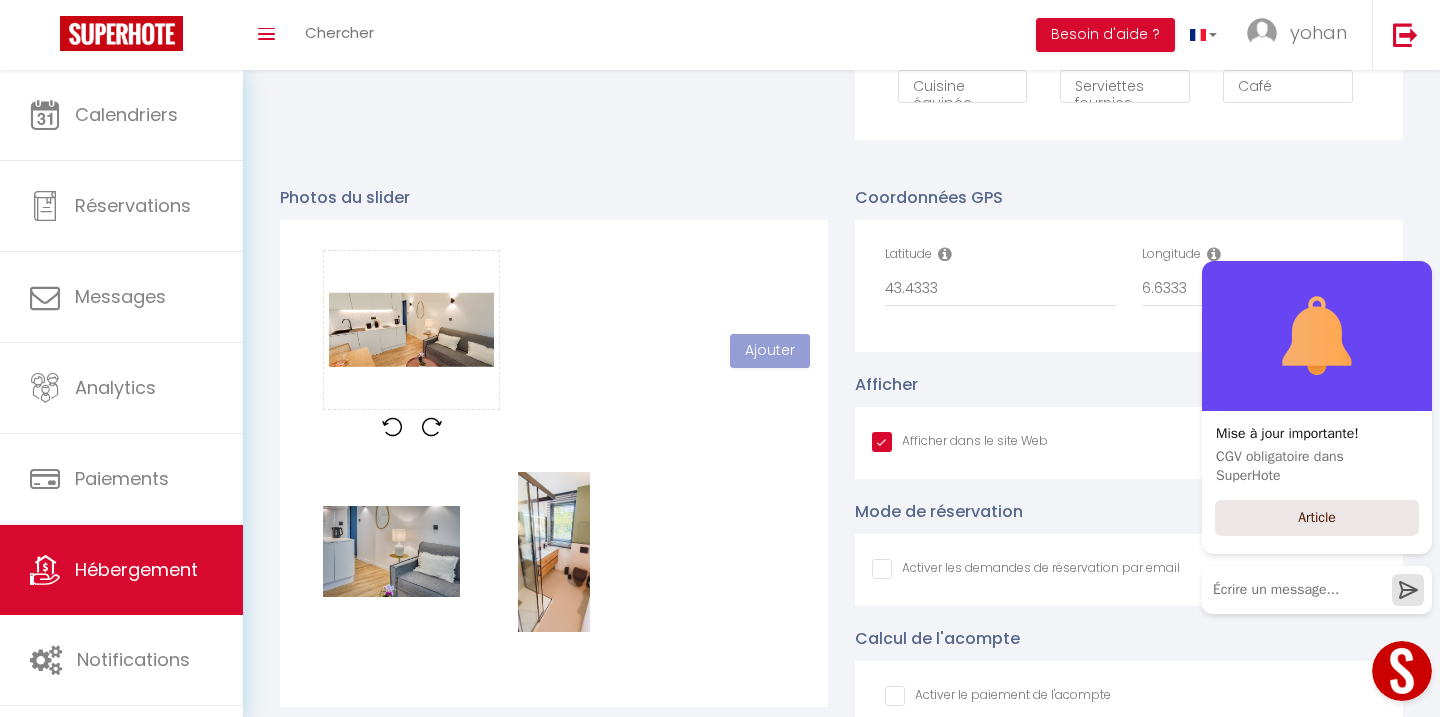 checkbox on "false" 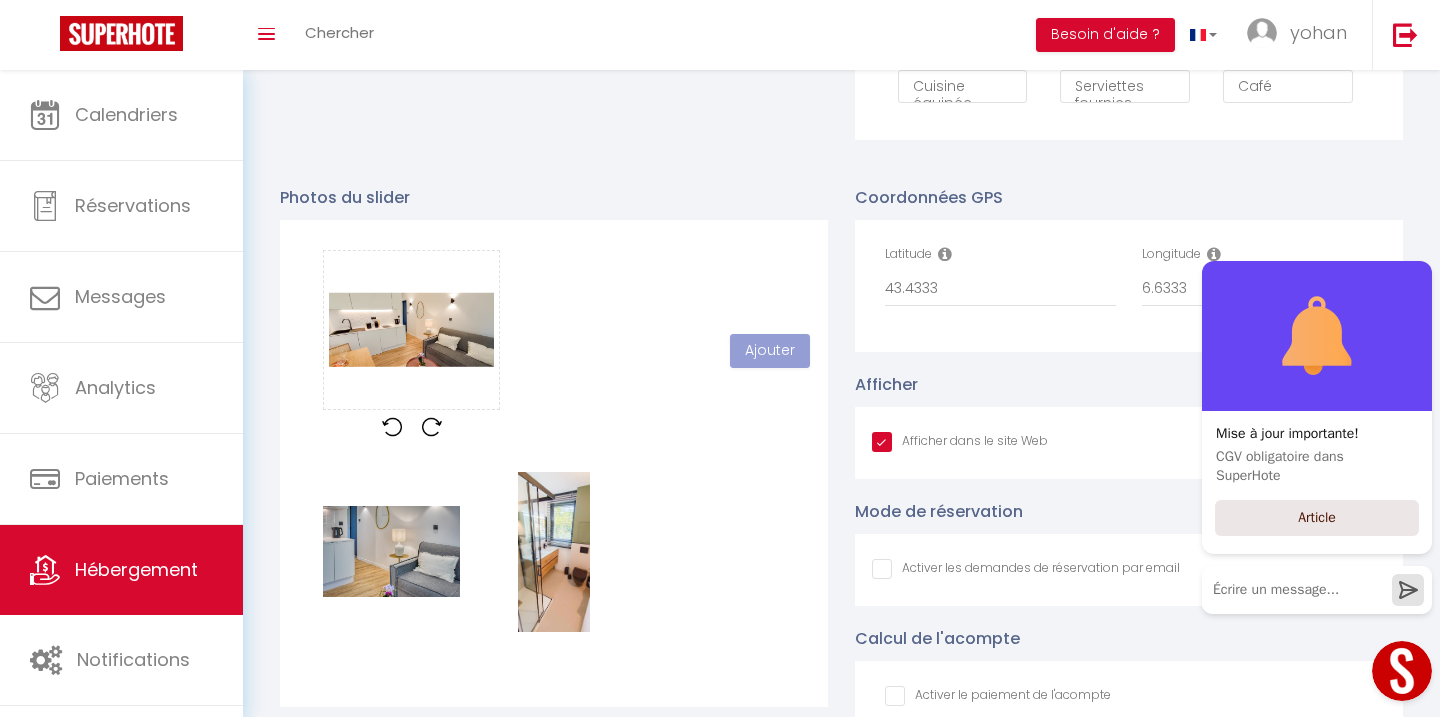 checkbox on "false" 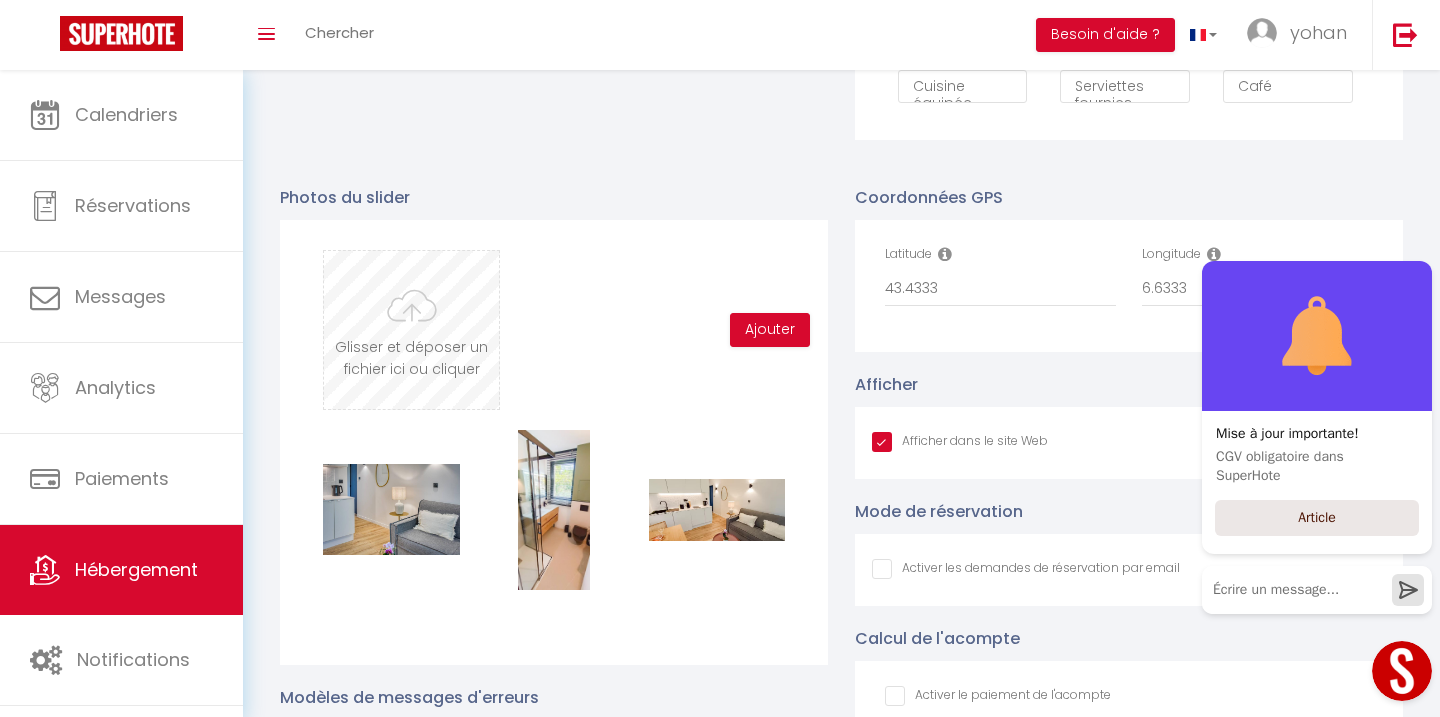 click at bounding box center [411, 330] 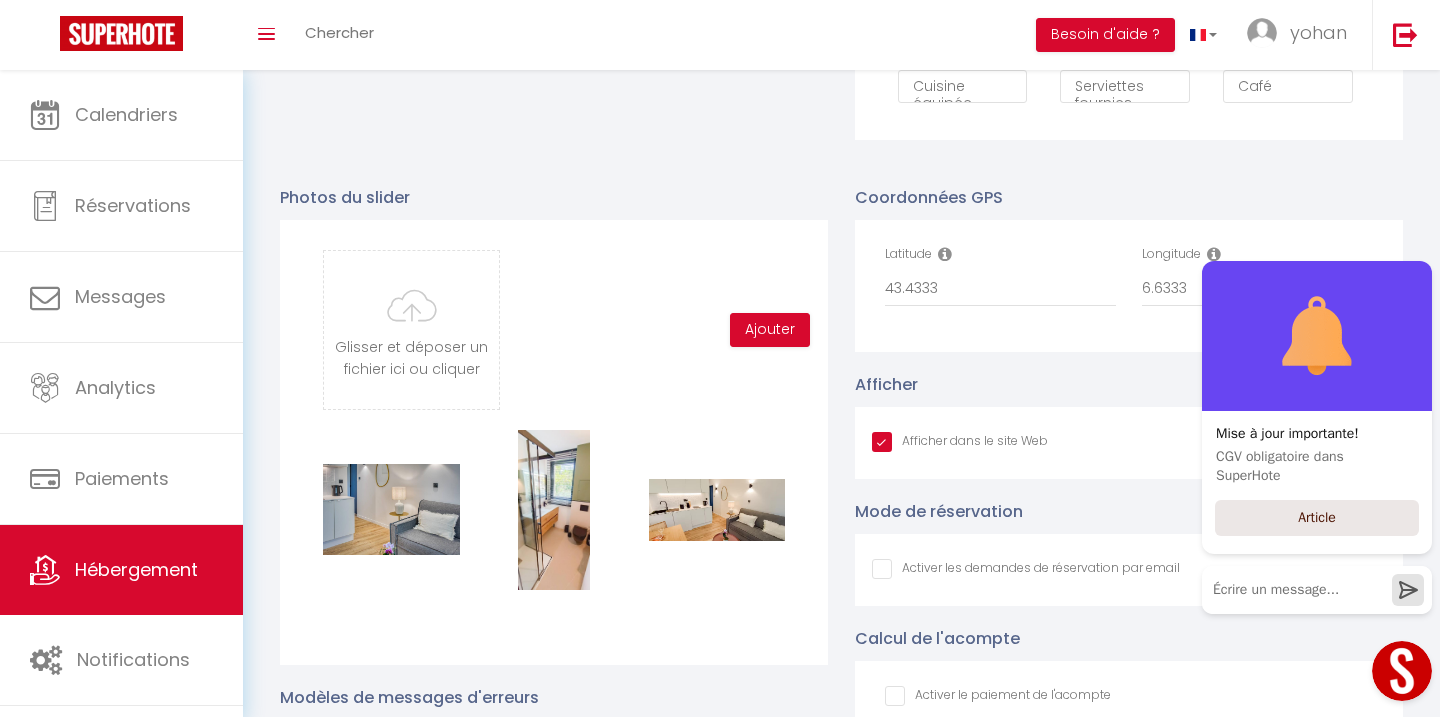 type on "C:\fakepath\sunset4.jpeg" 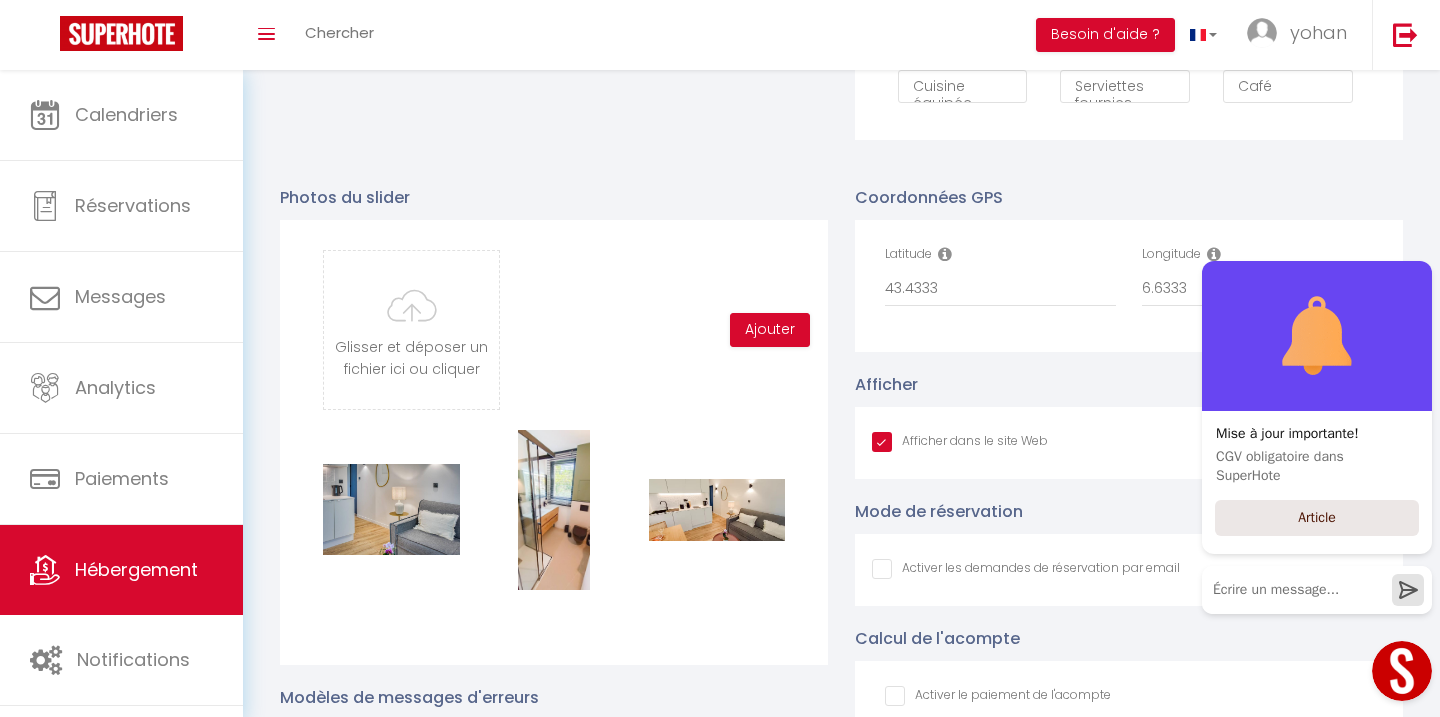 checkbox on "true" 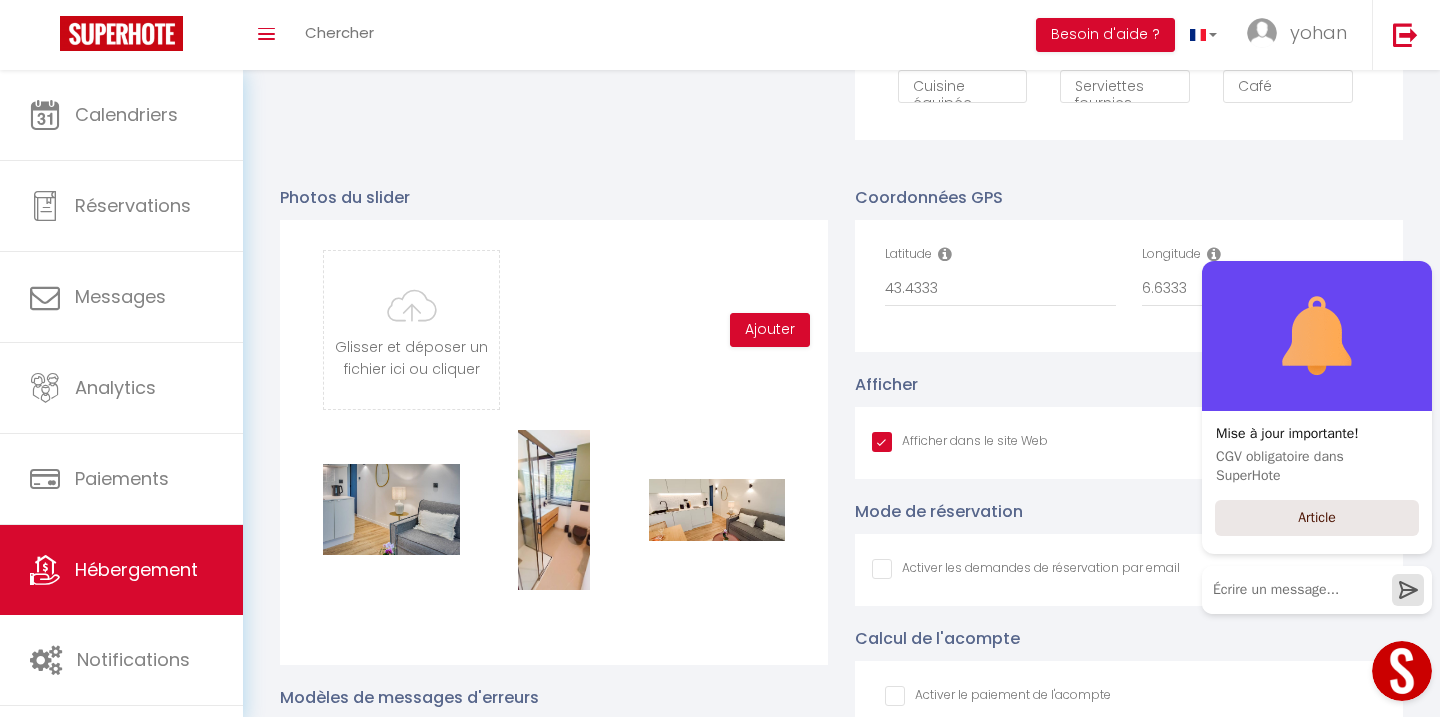 checkbox on "false" 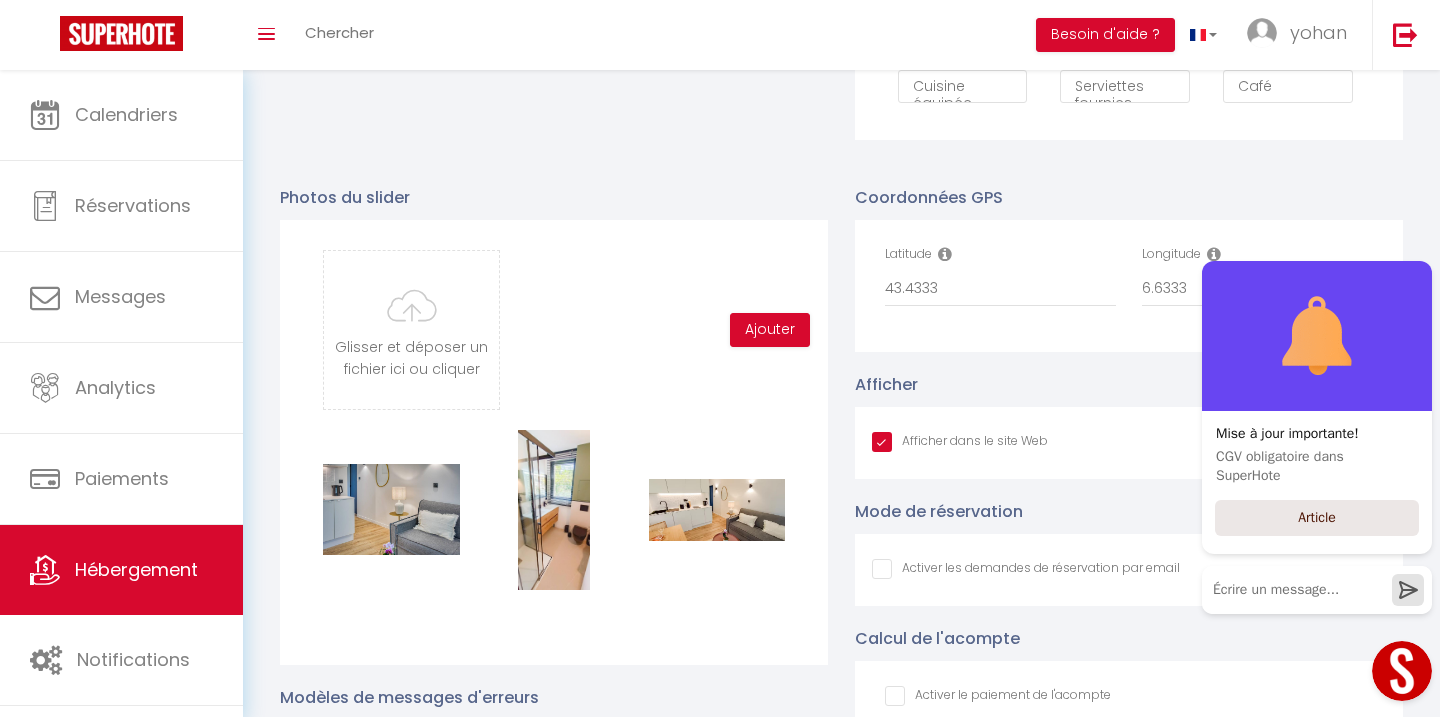 checkbox on "false" 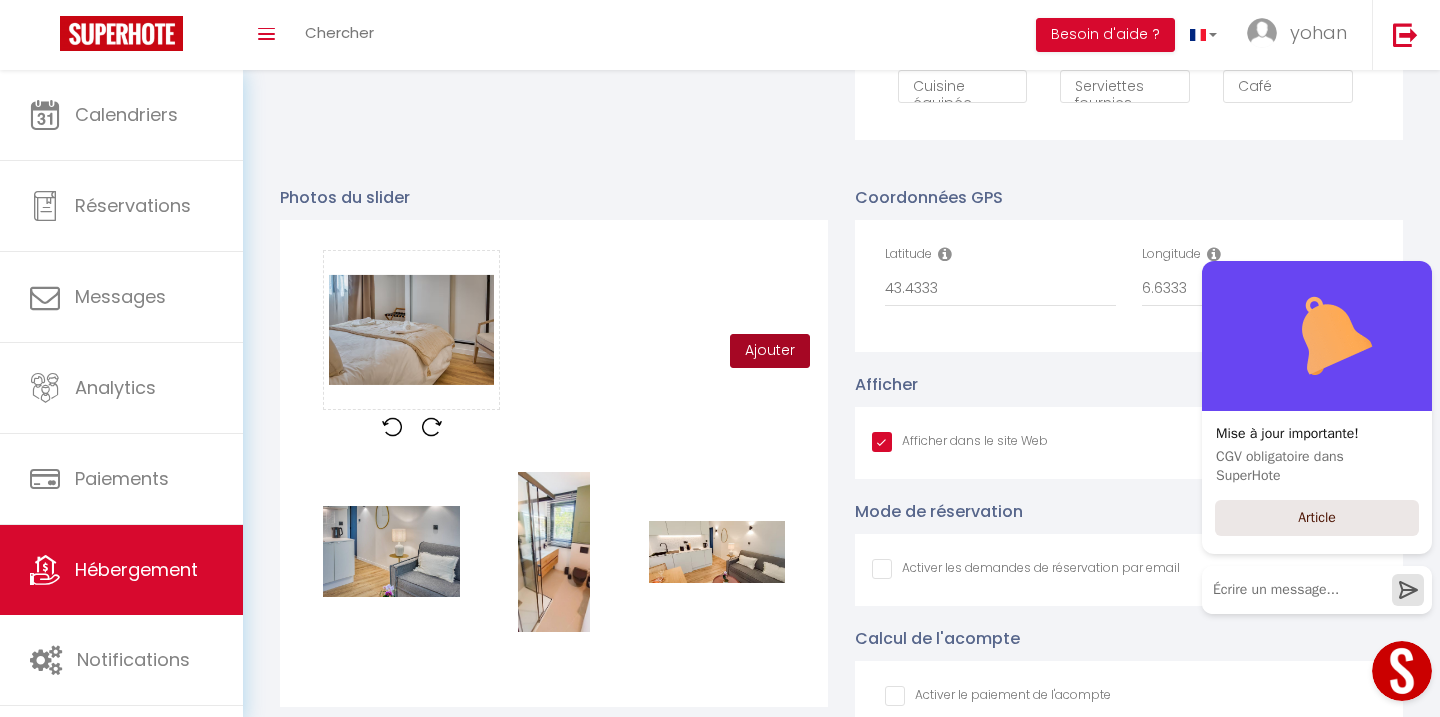 click on "Ajouter" at bounding box center [770, 351] 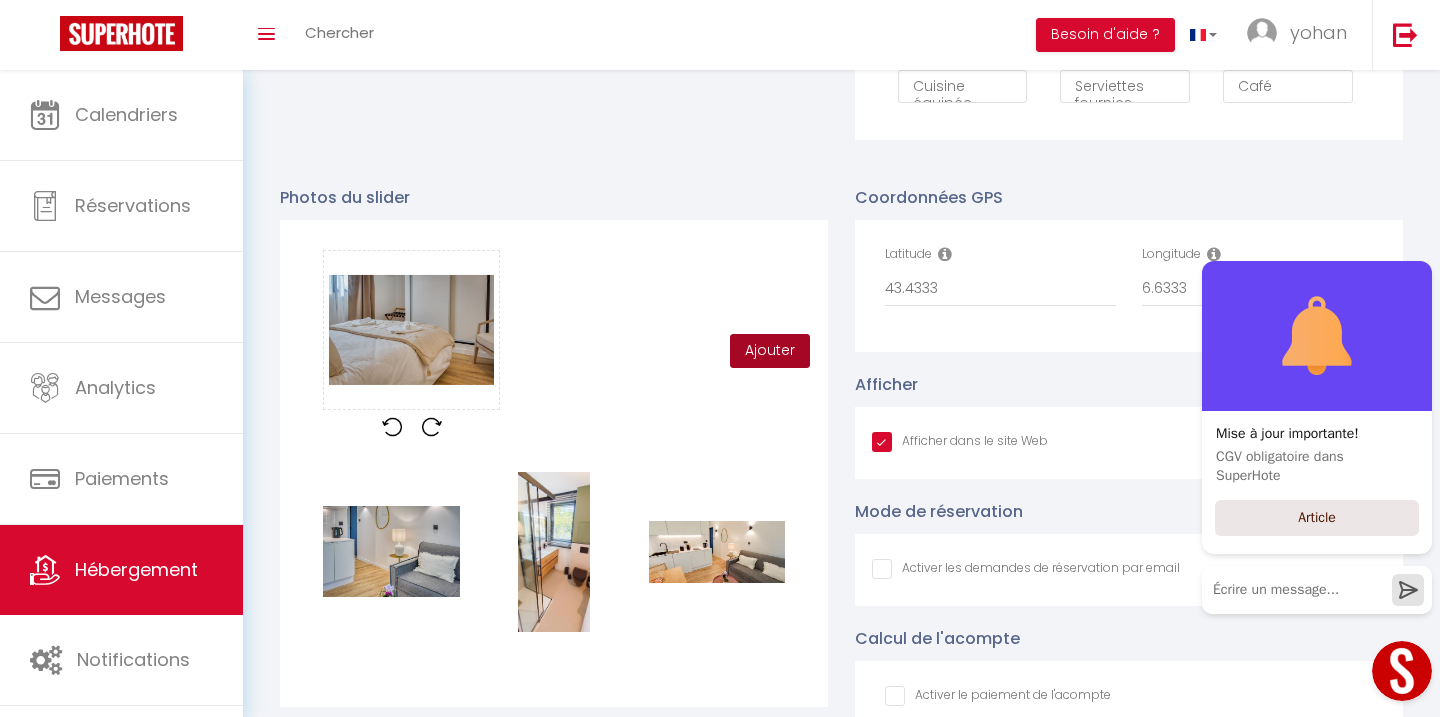 checkbox on "true" 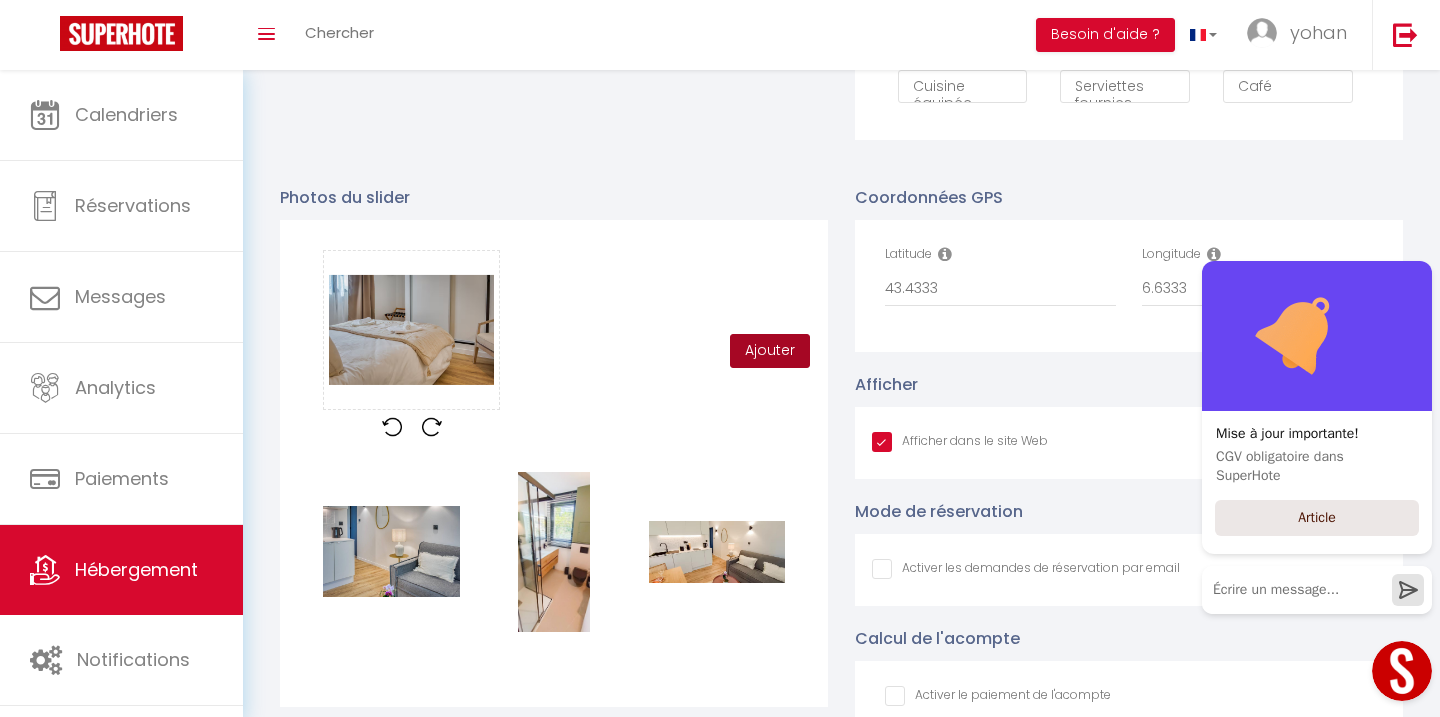 checkbox on "false" 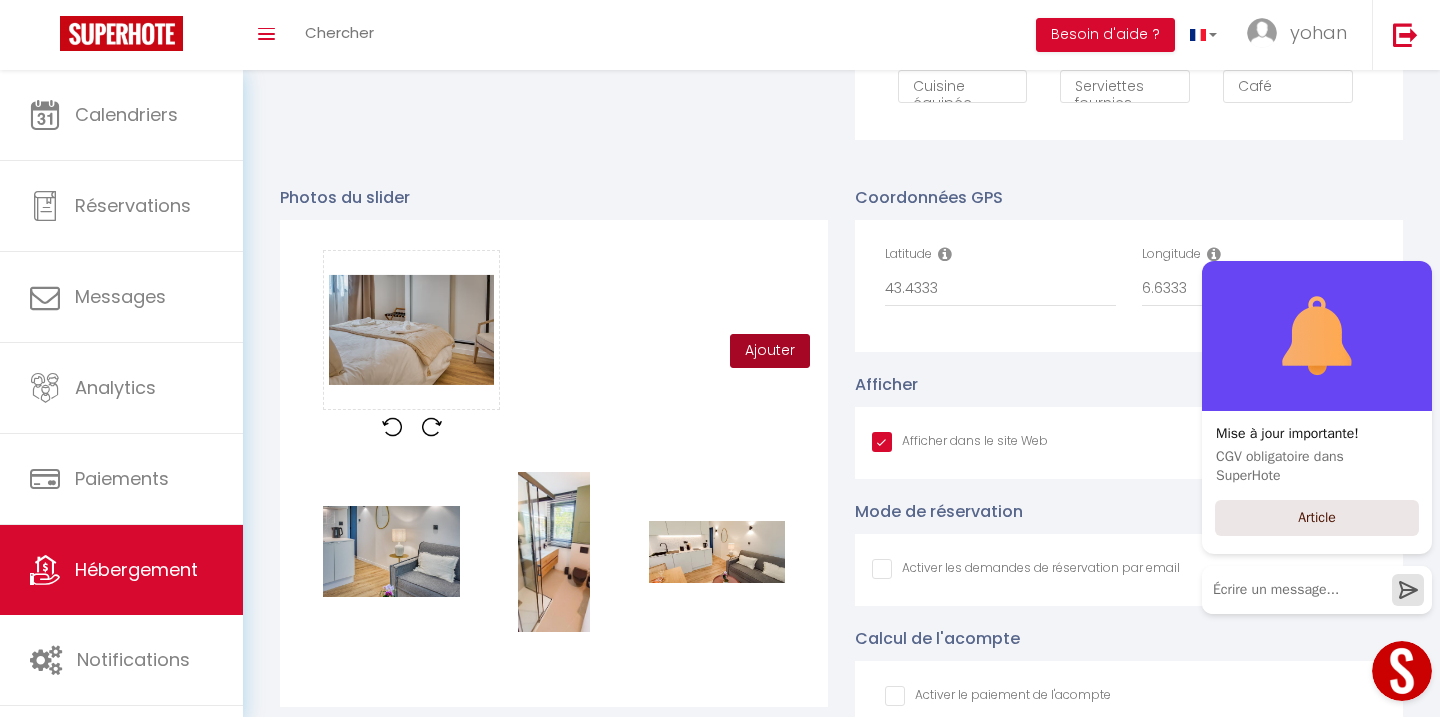 checkbox on "false" 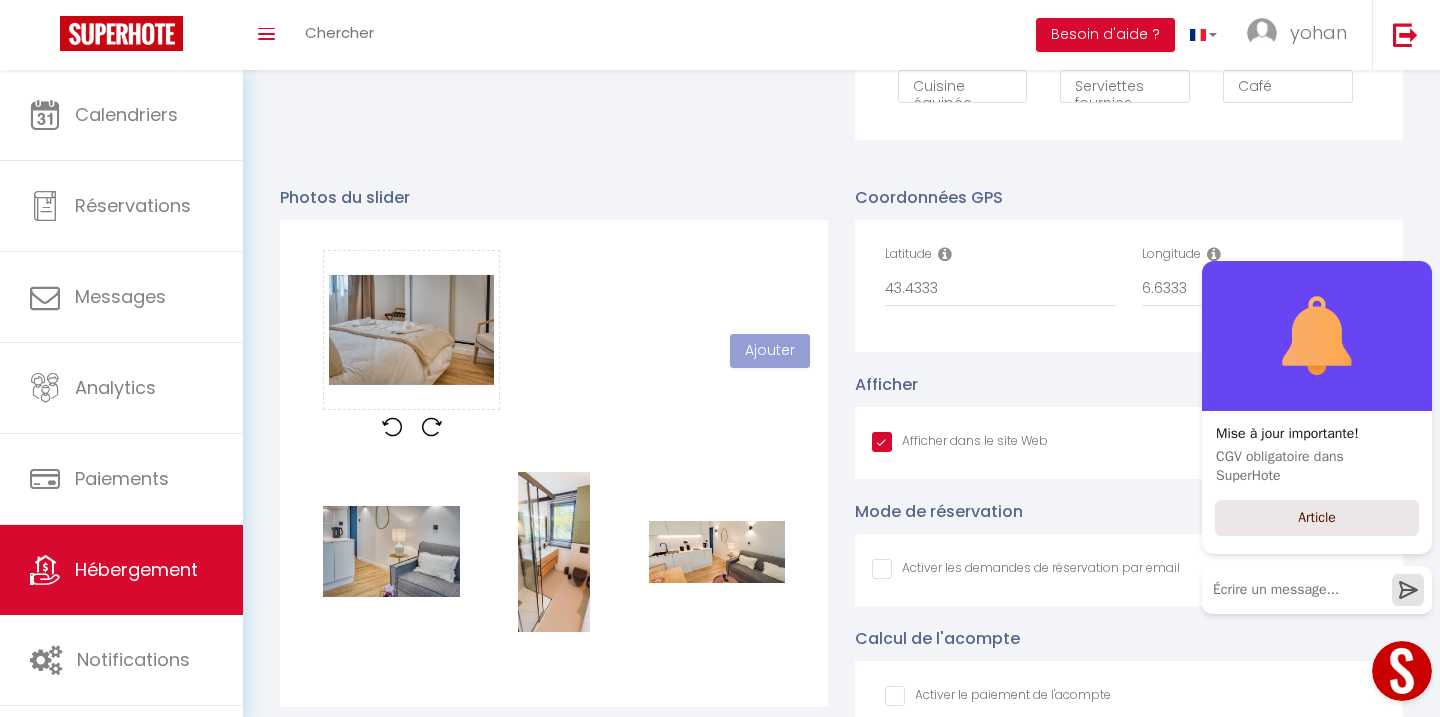 type 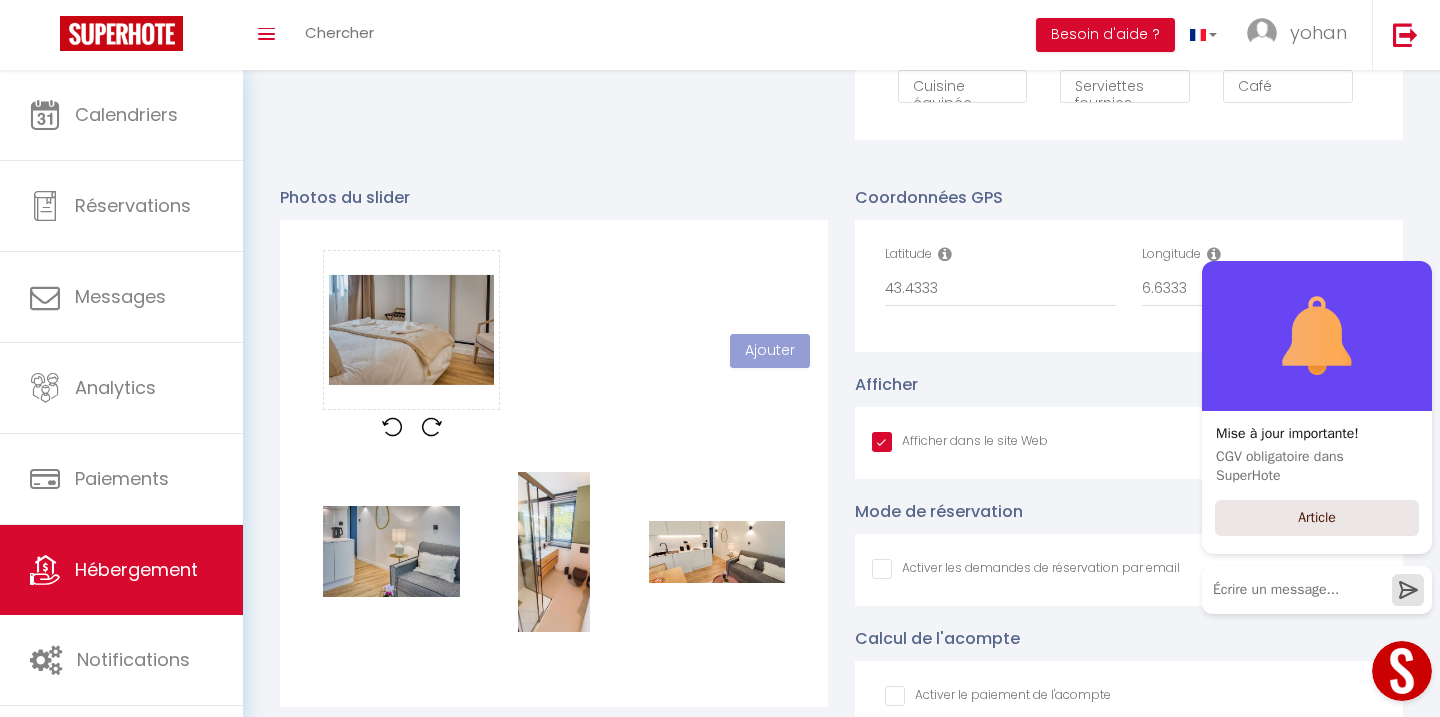 checkbox on "true" 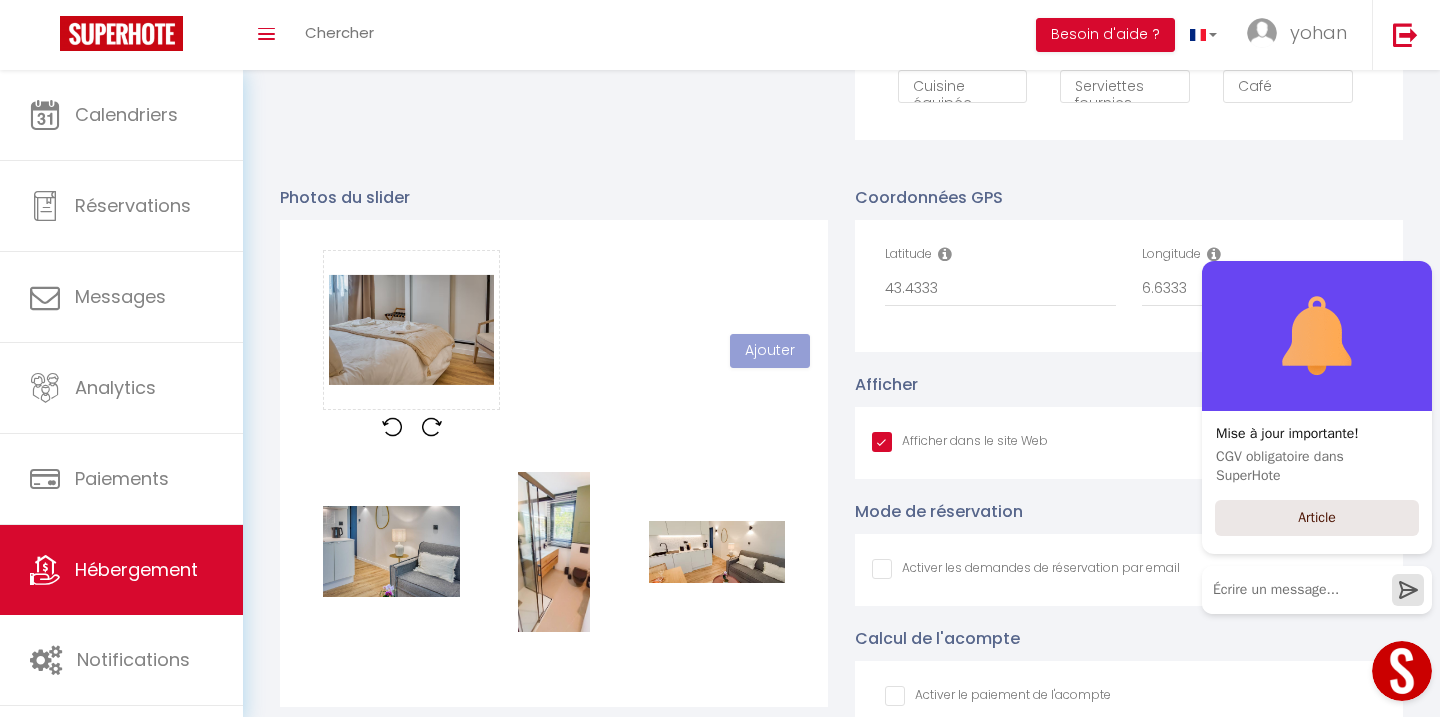 checkbox on "false" 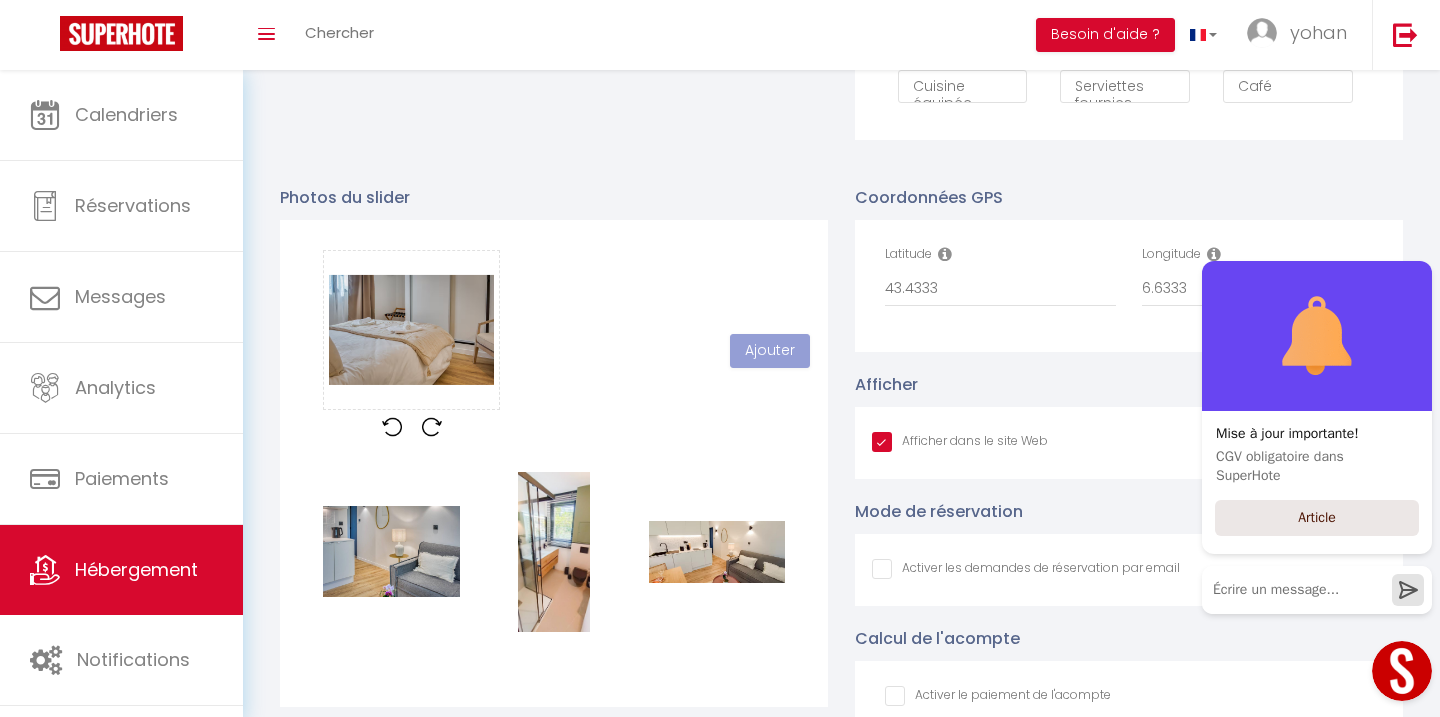 checkbox on "false" 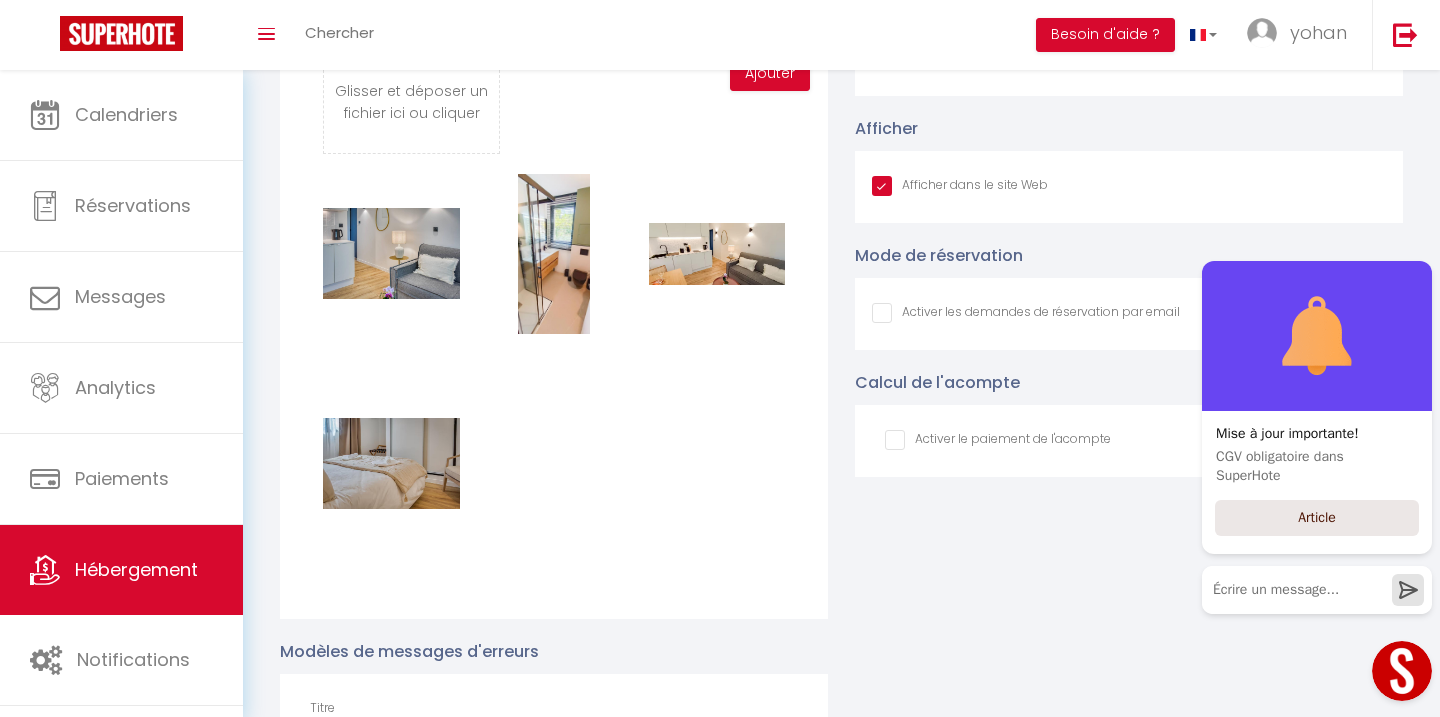 scroll, scrollTop: 1915, scrollLeft: 0, axis: vertical 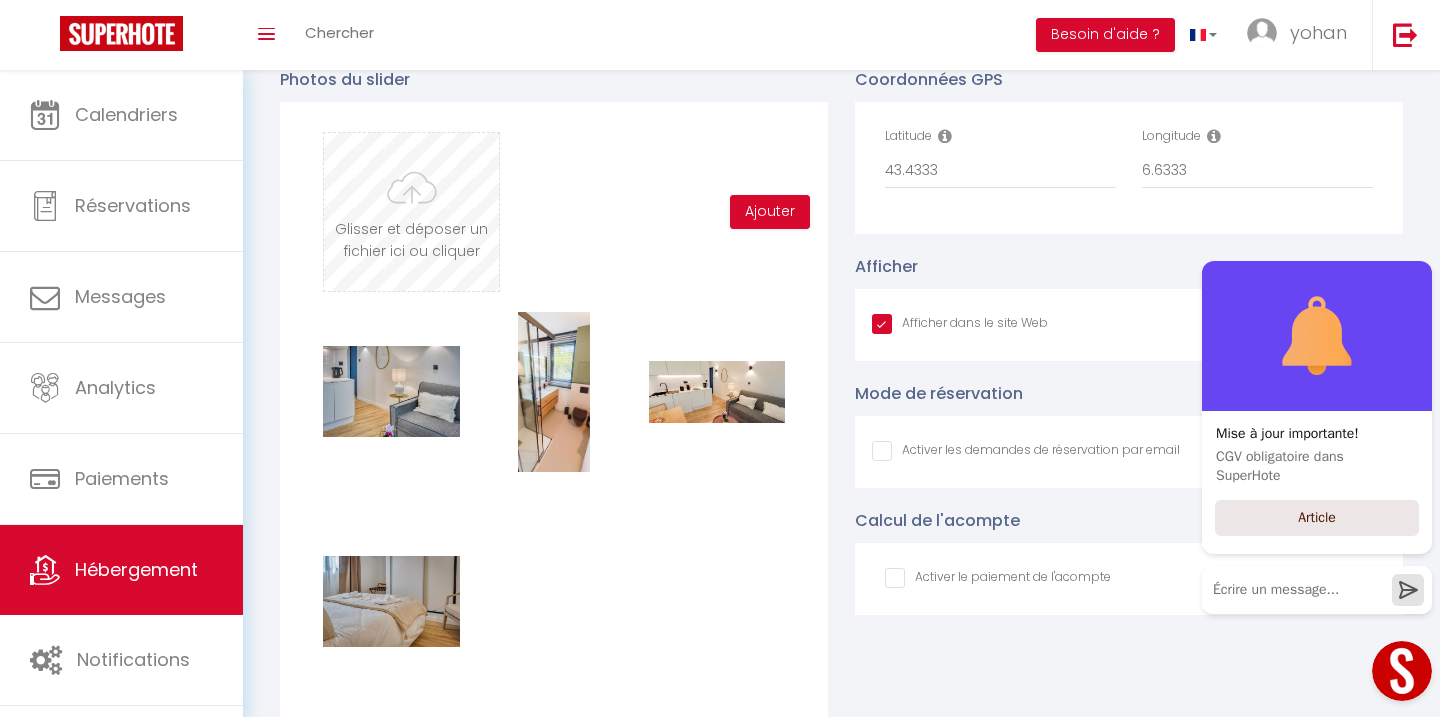 click at bounding box center (411, 212) 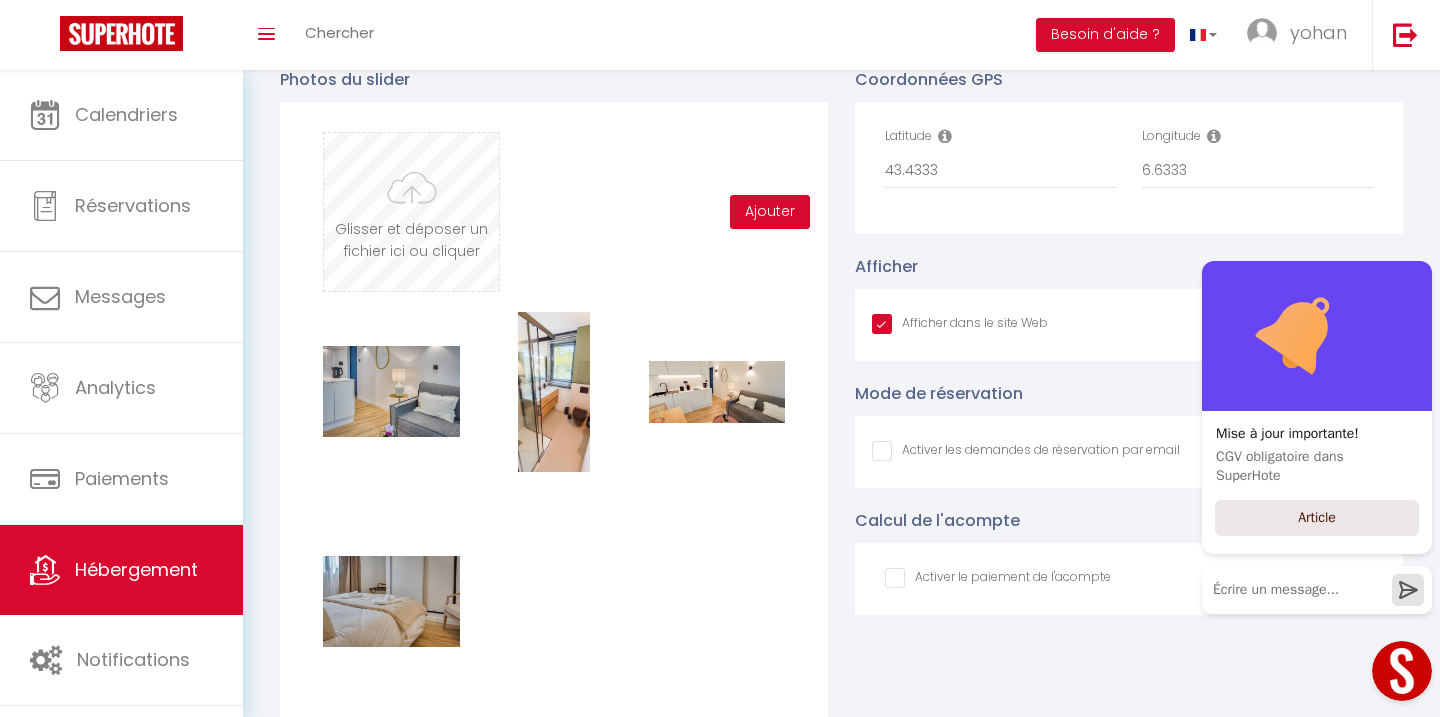 checkbox on "true" 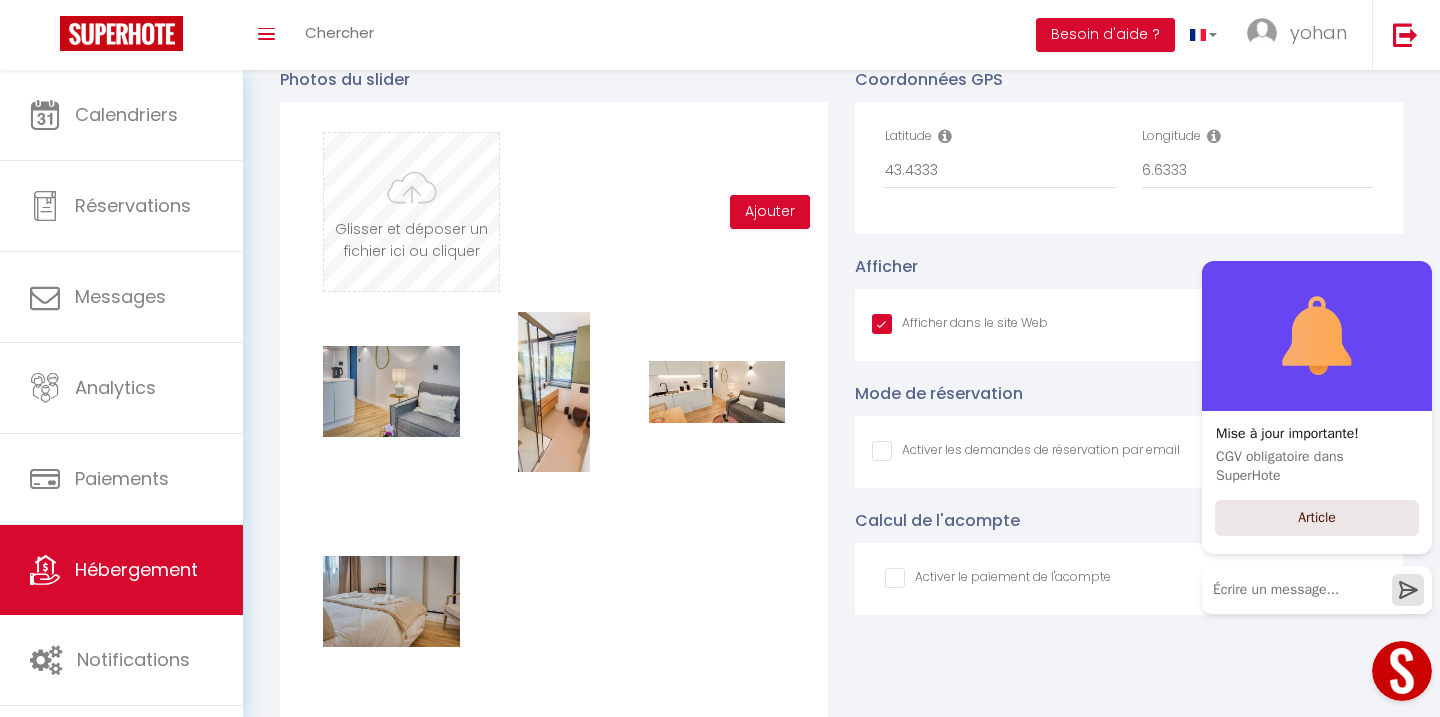 checkbox on "false" 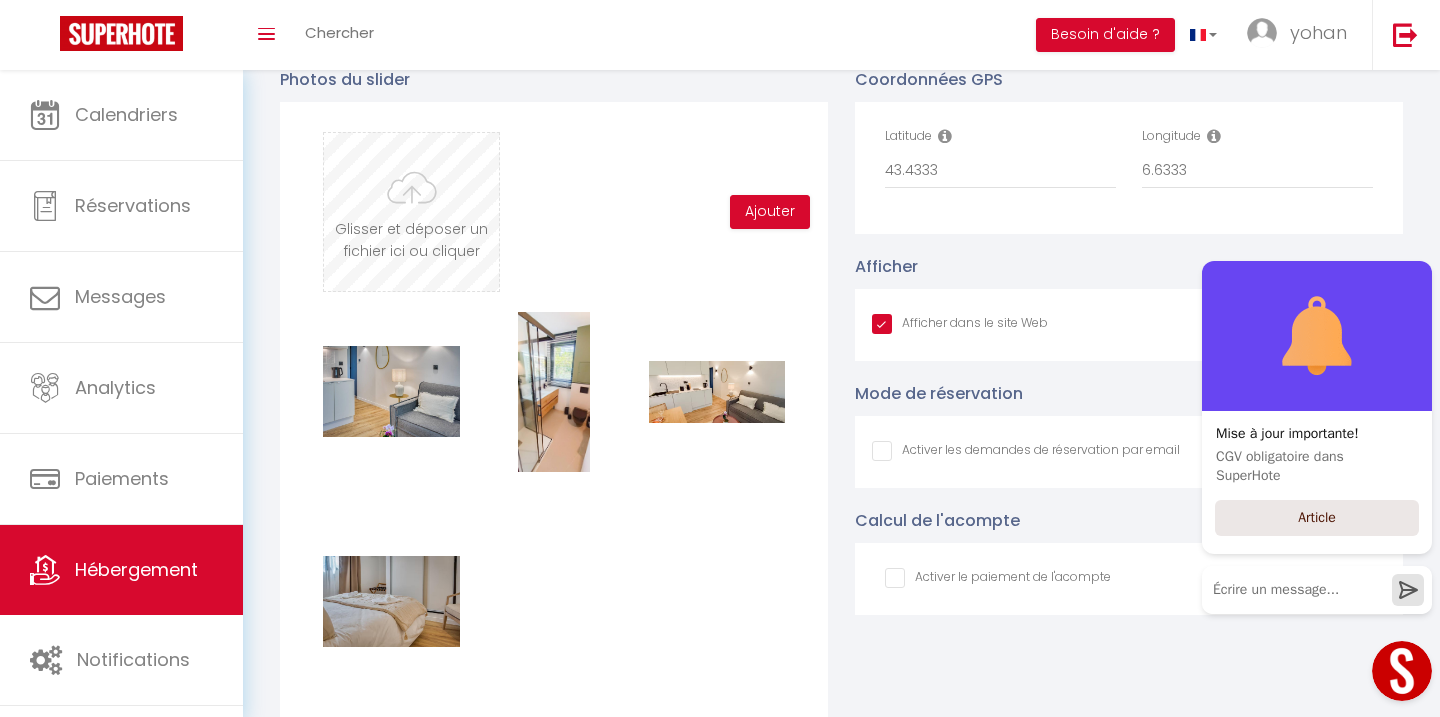 checkbox on "false" 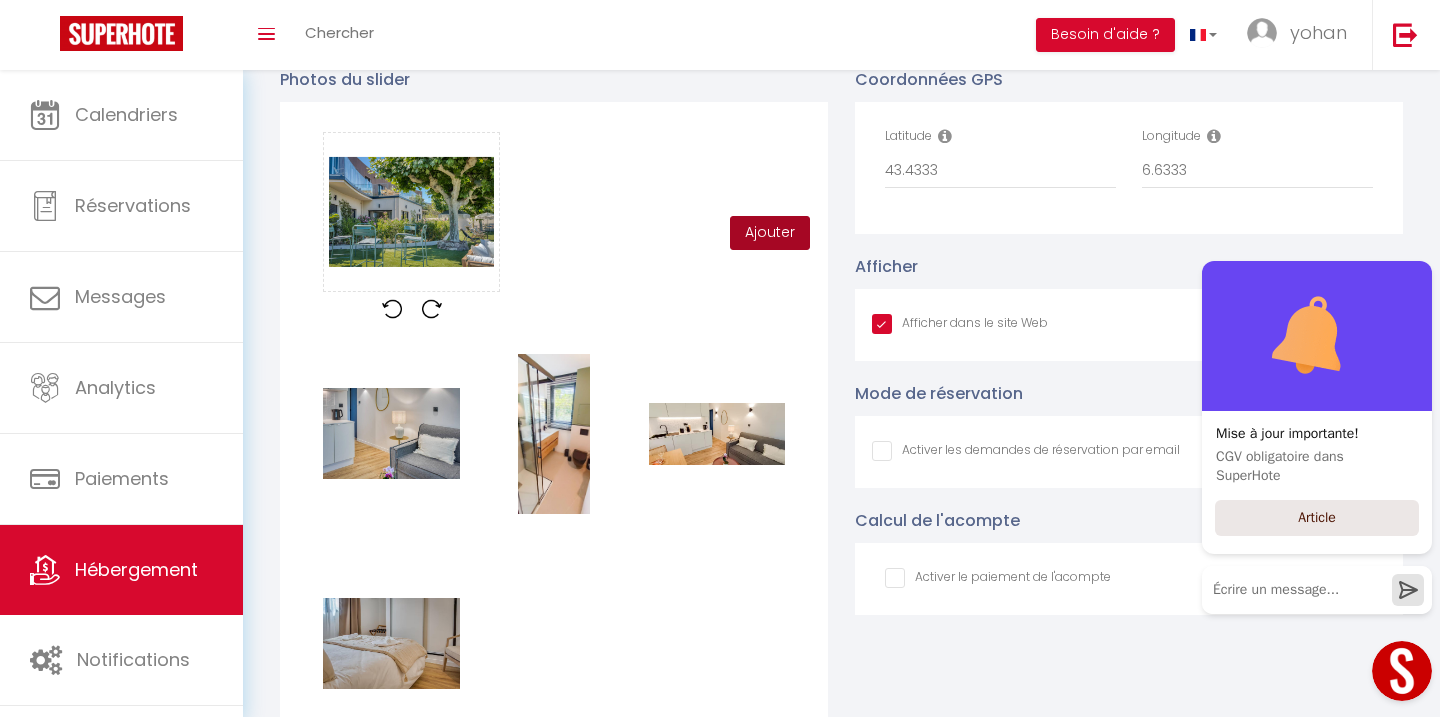 click on "Ajouter" at bounding box center (770, 233) 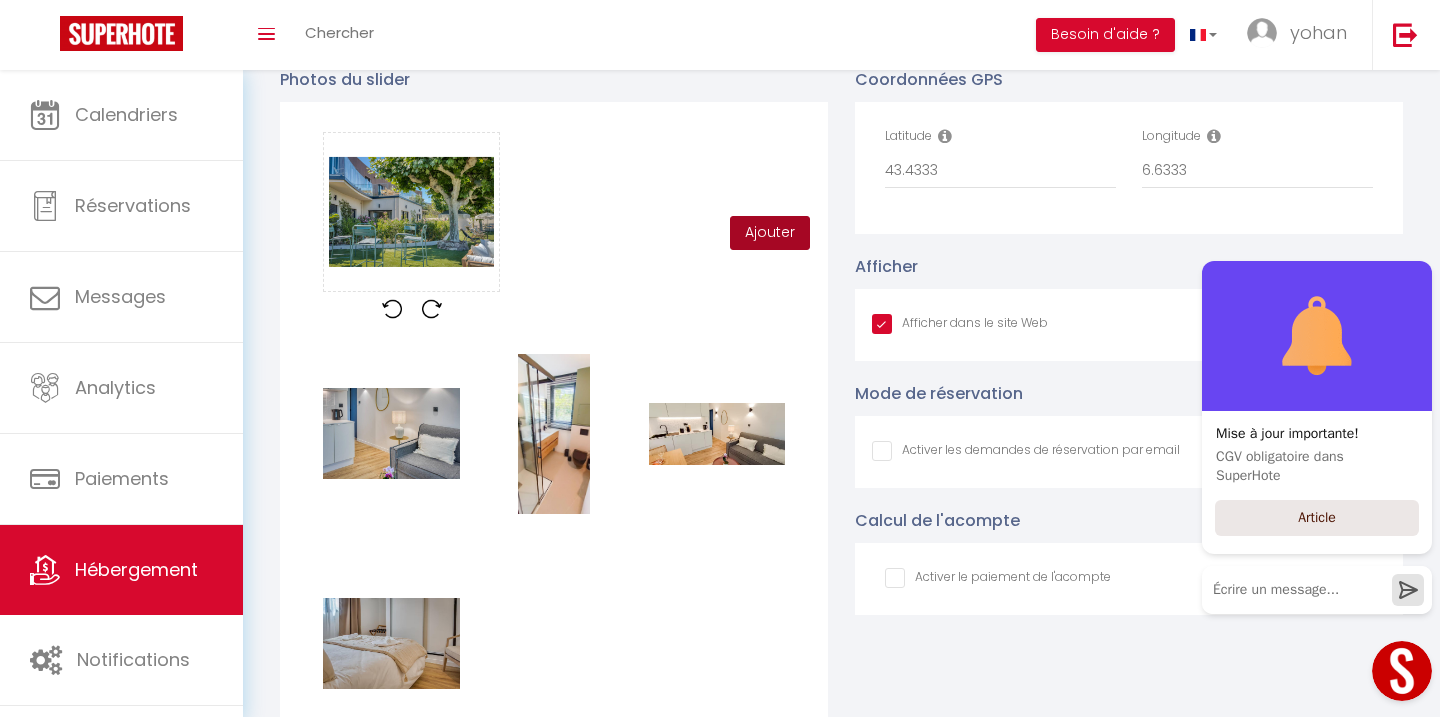 checkbox on "true" 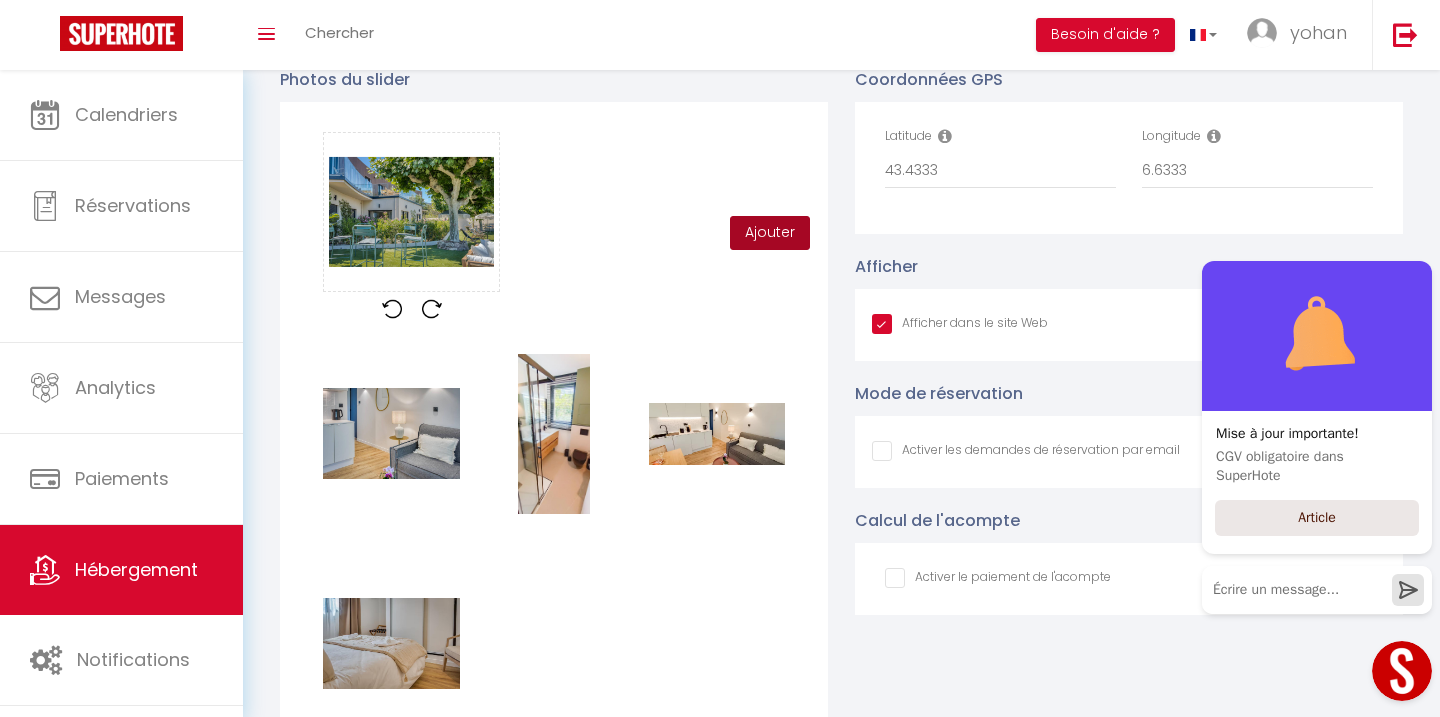 checkbox on "false" 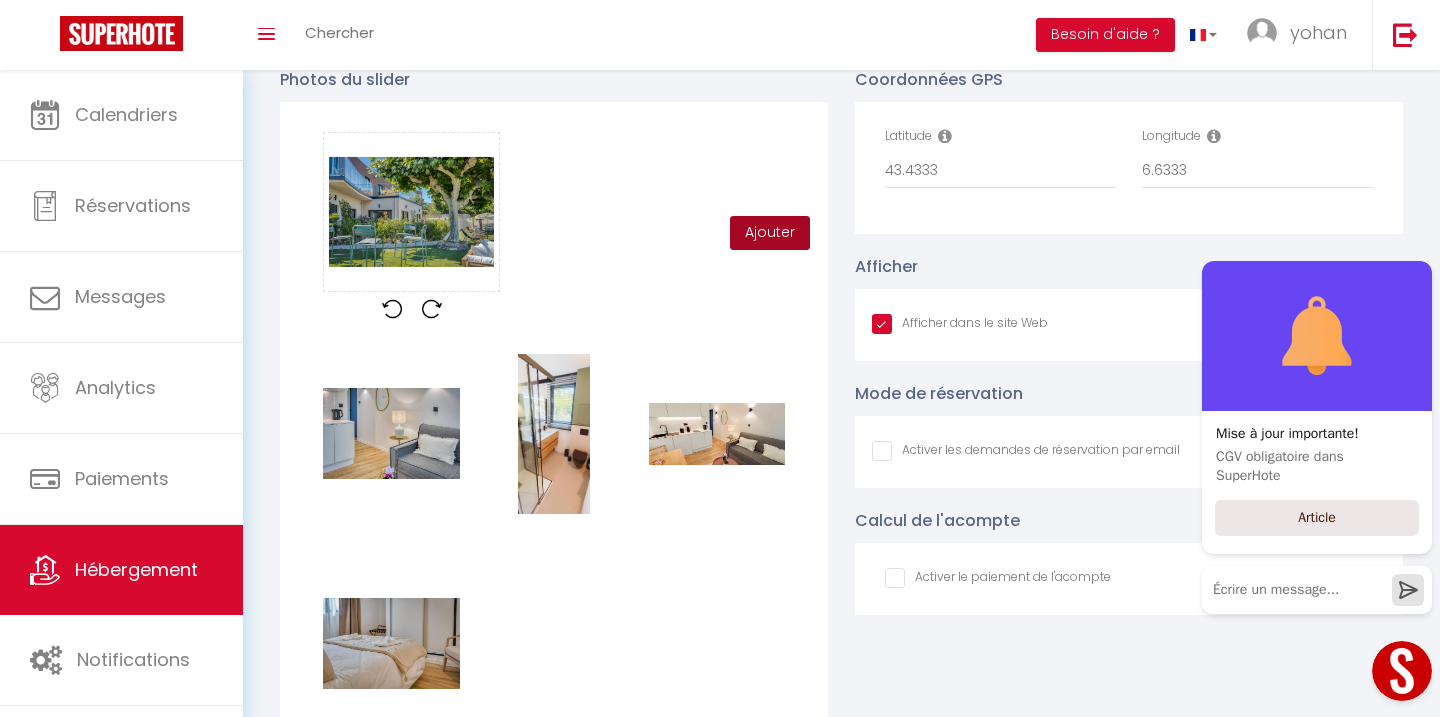 checkbox on "false" 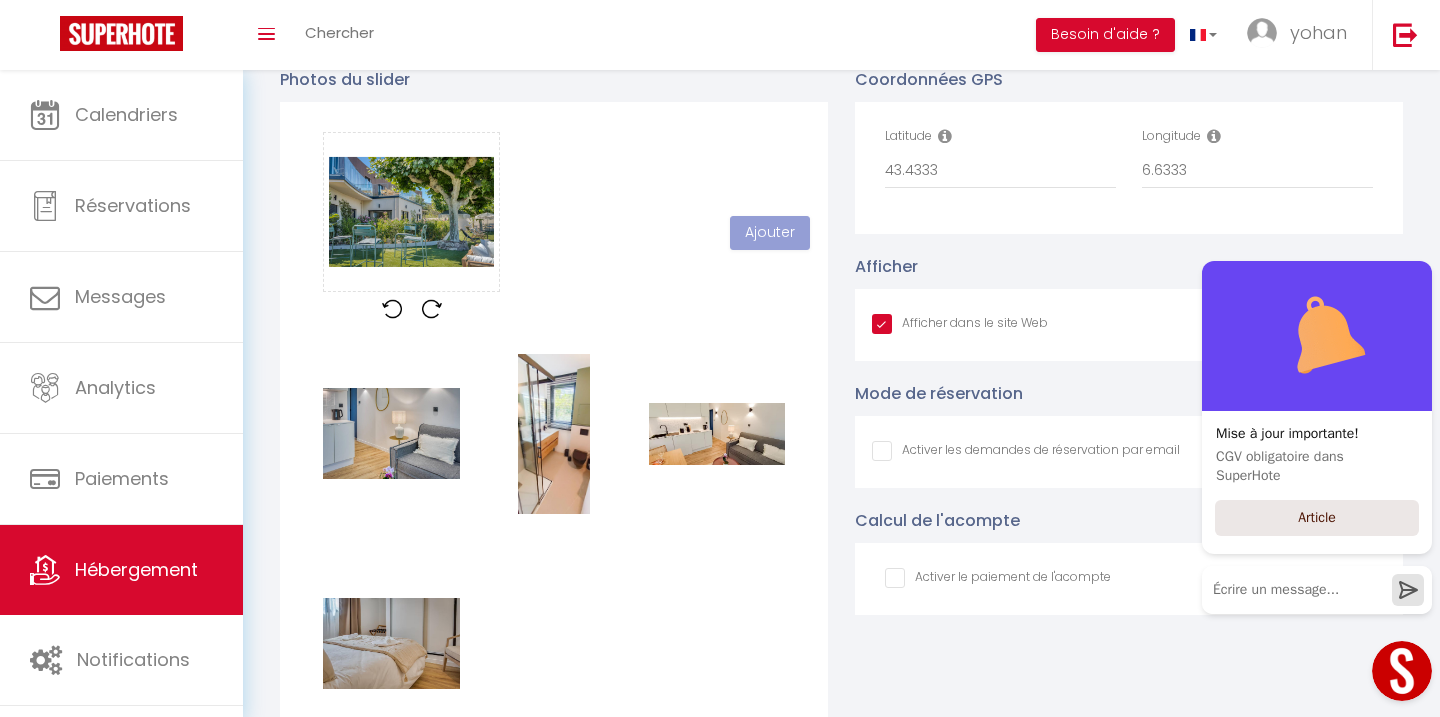 type 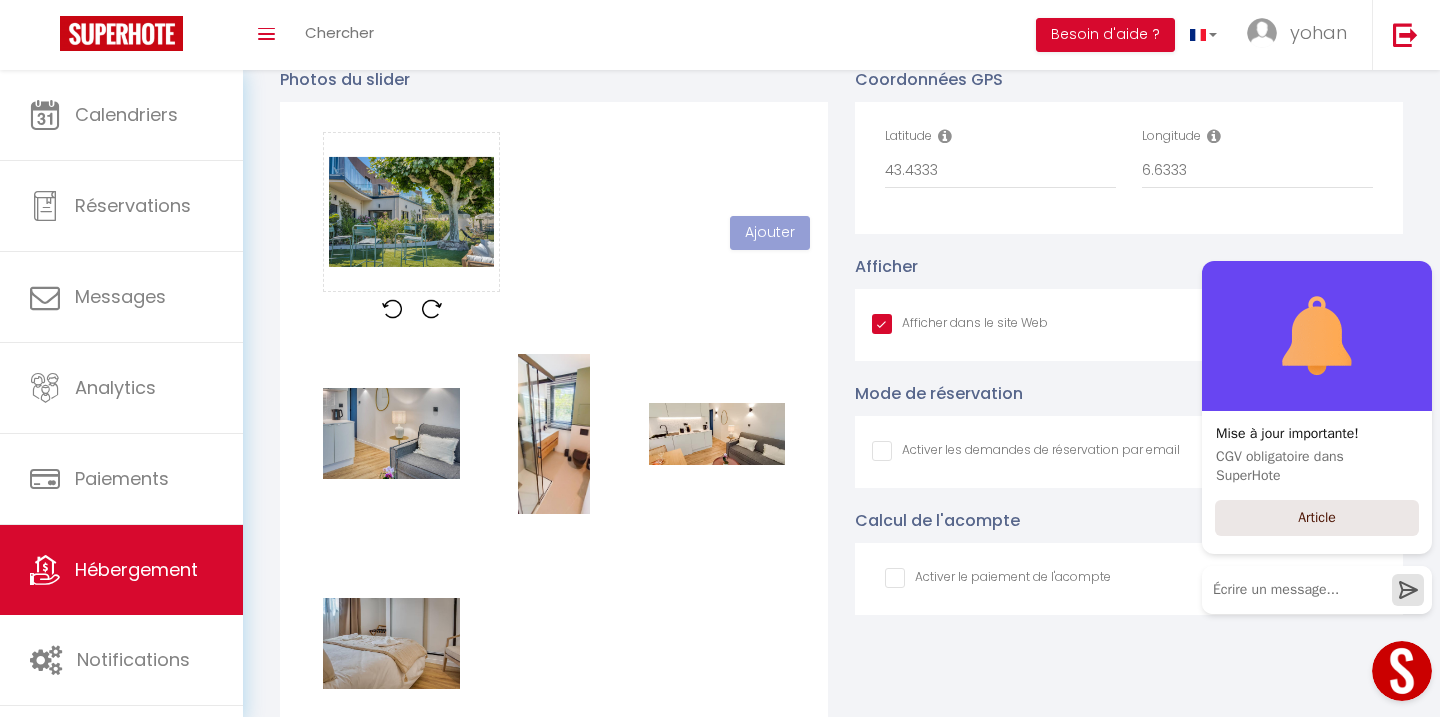checkbox on "true" 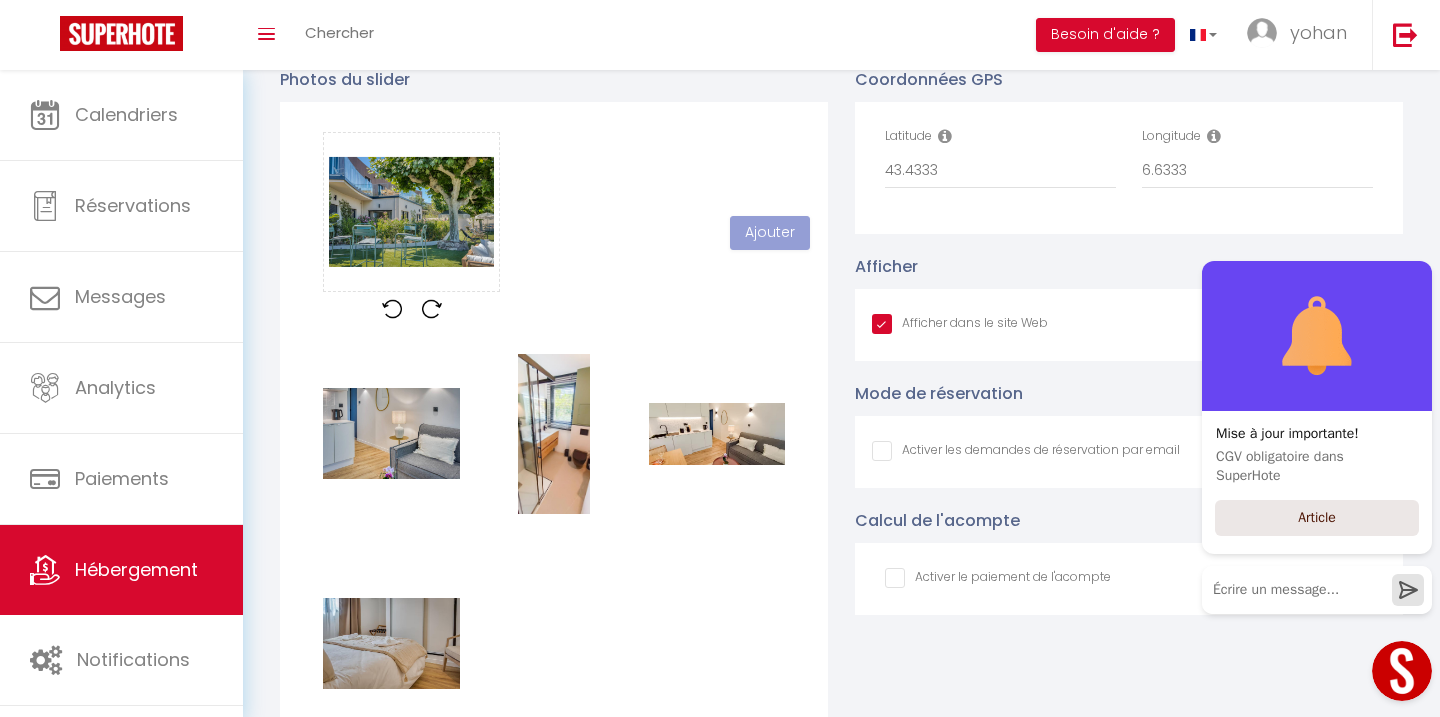 checkbox on "false" 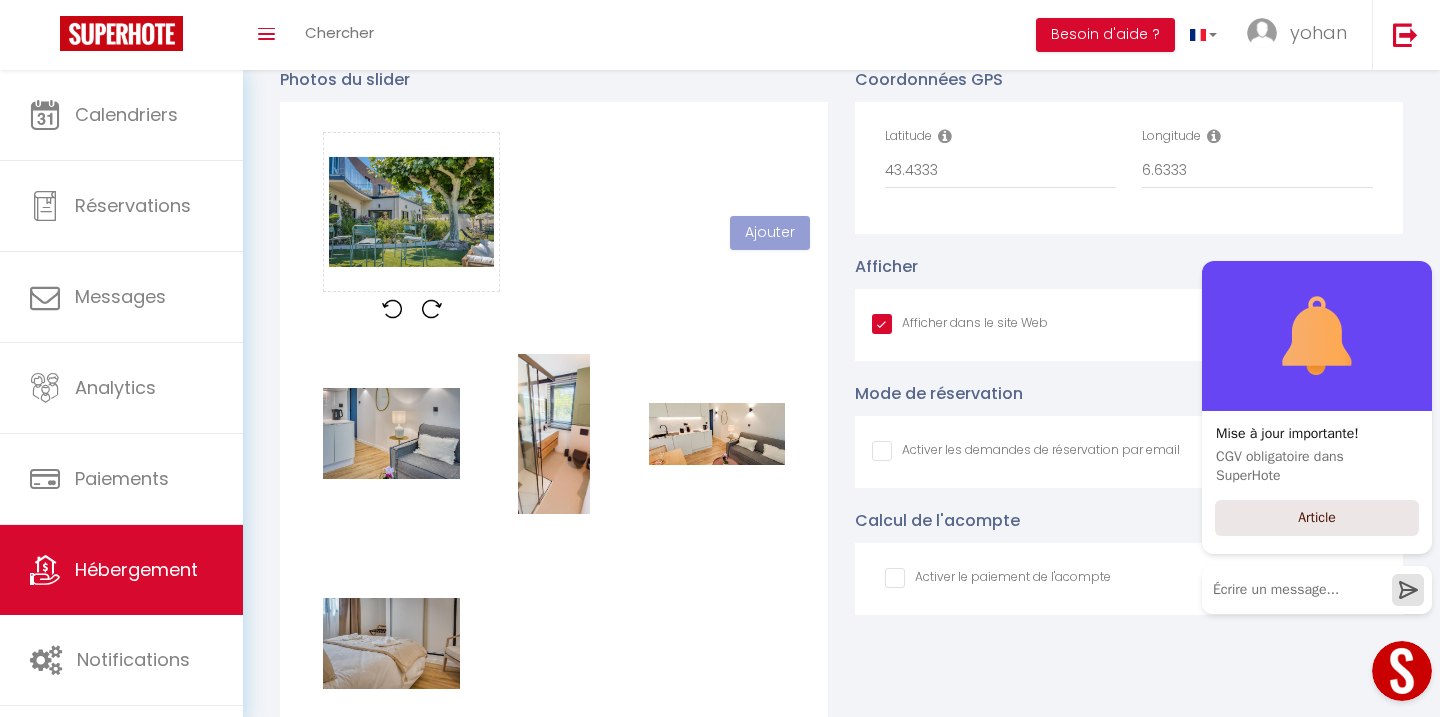 checkbox on "false" 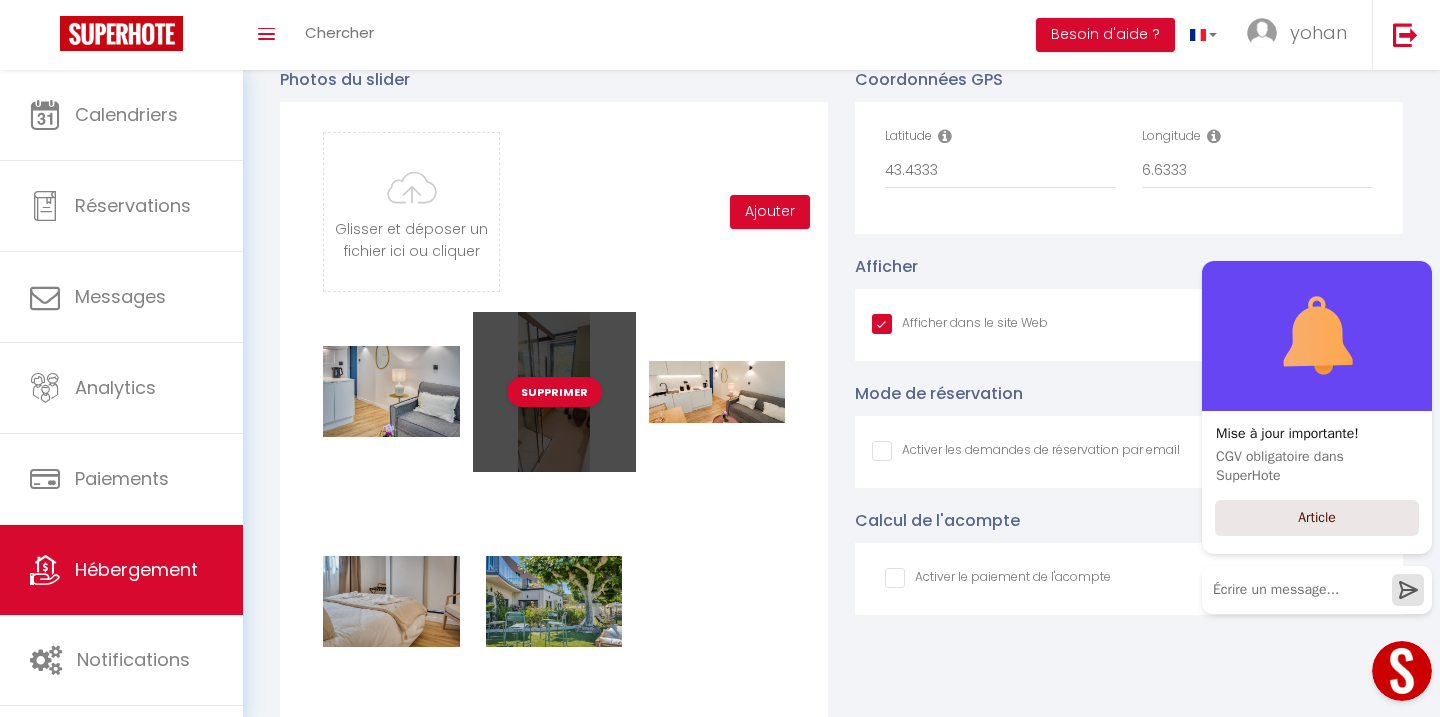 type 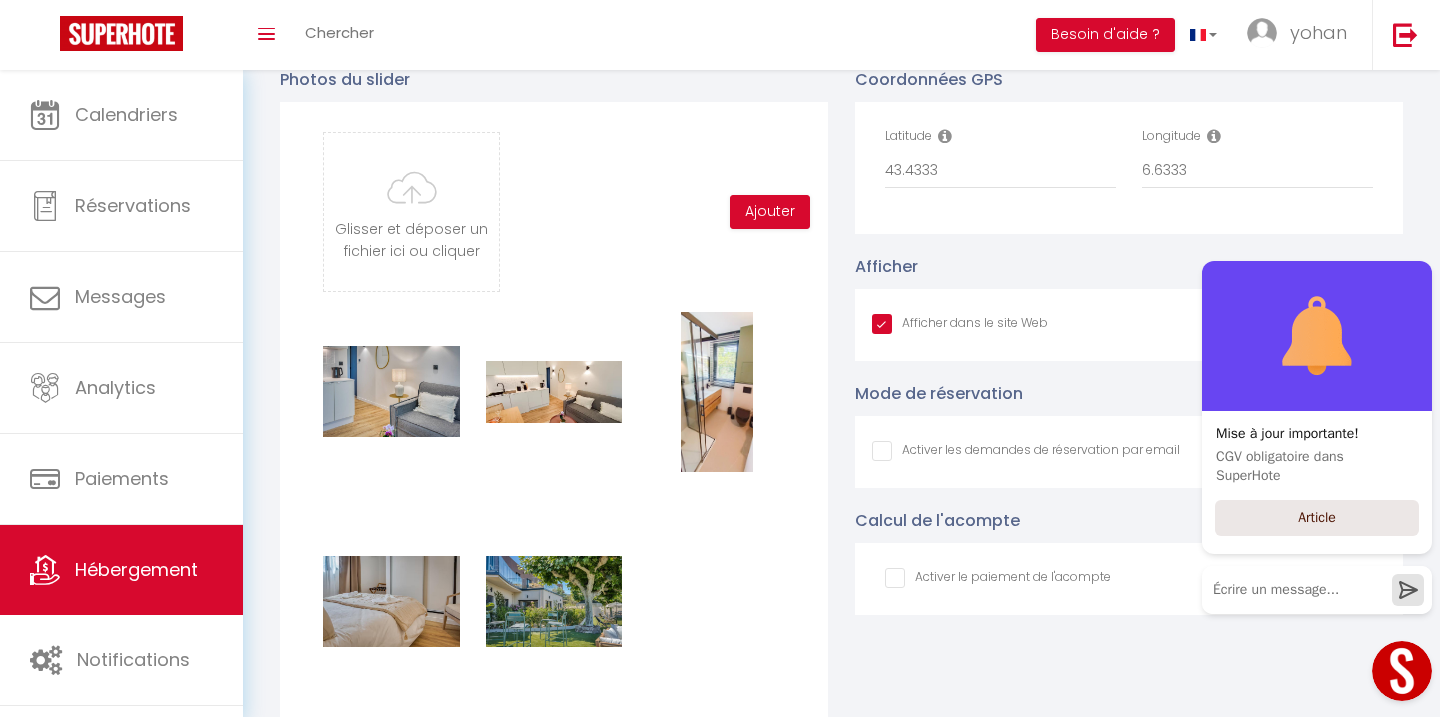 checkbox on "true" 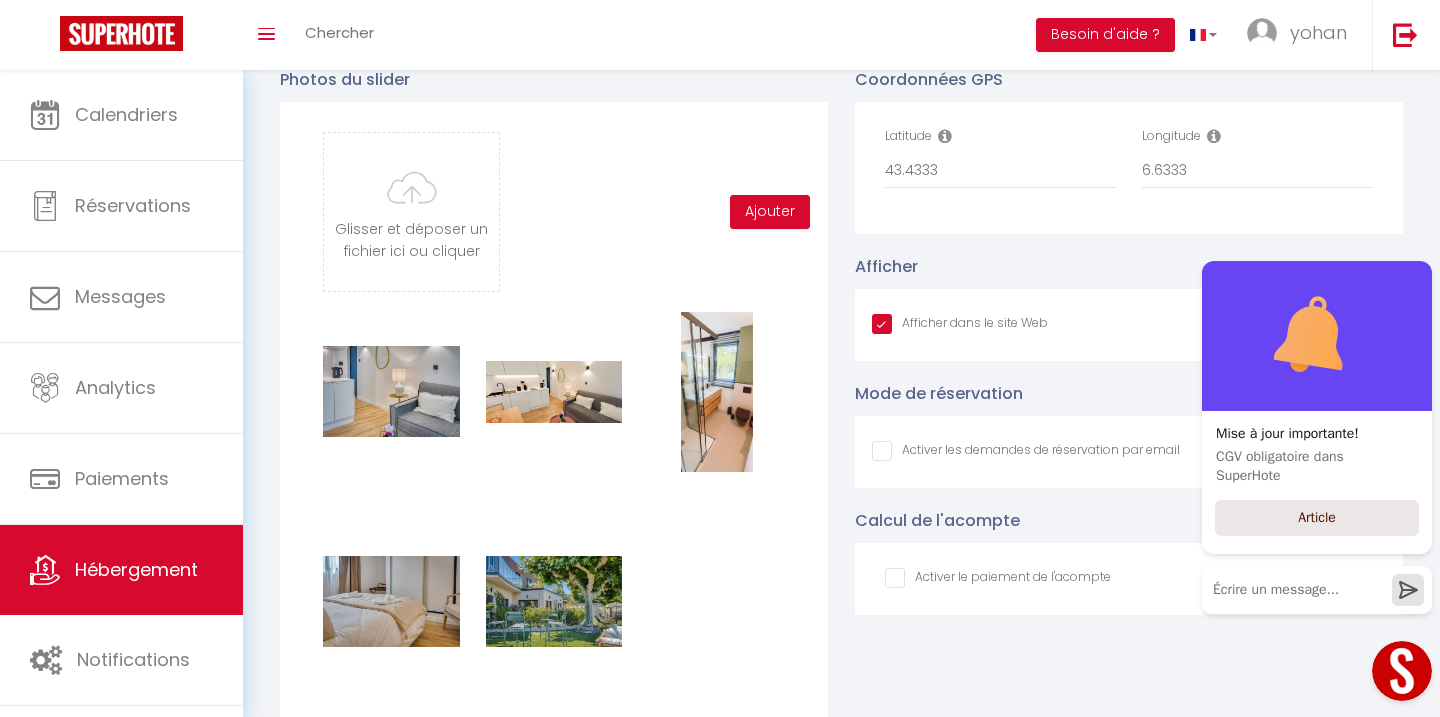 checkbox on "false" 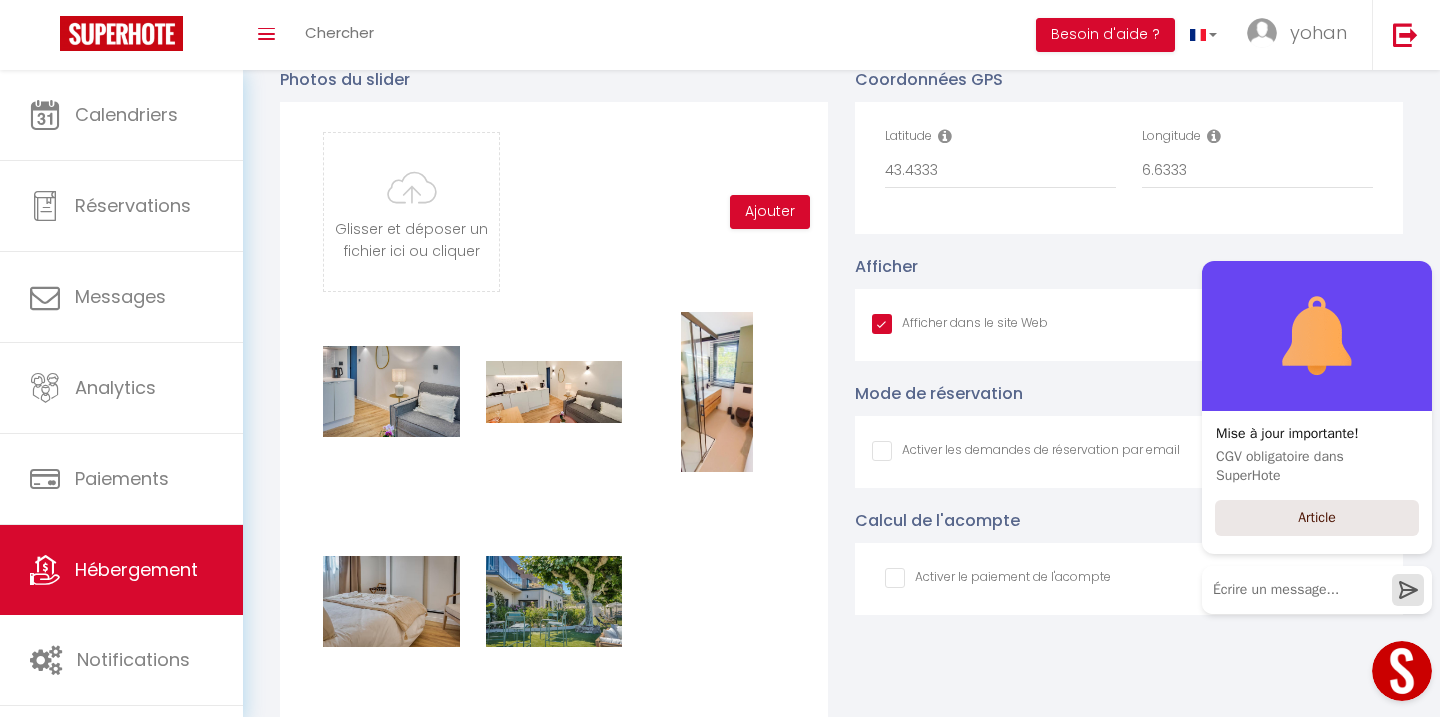 checkbox on "false" 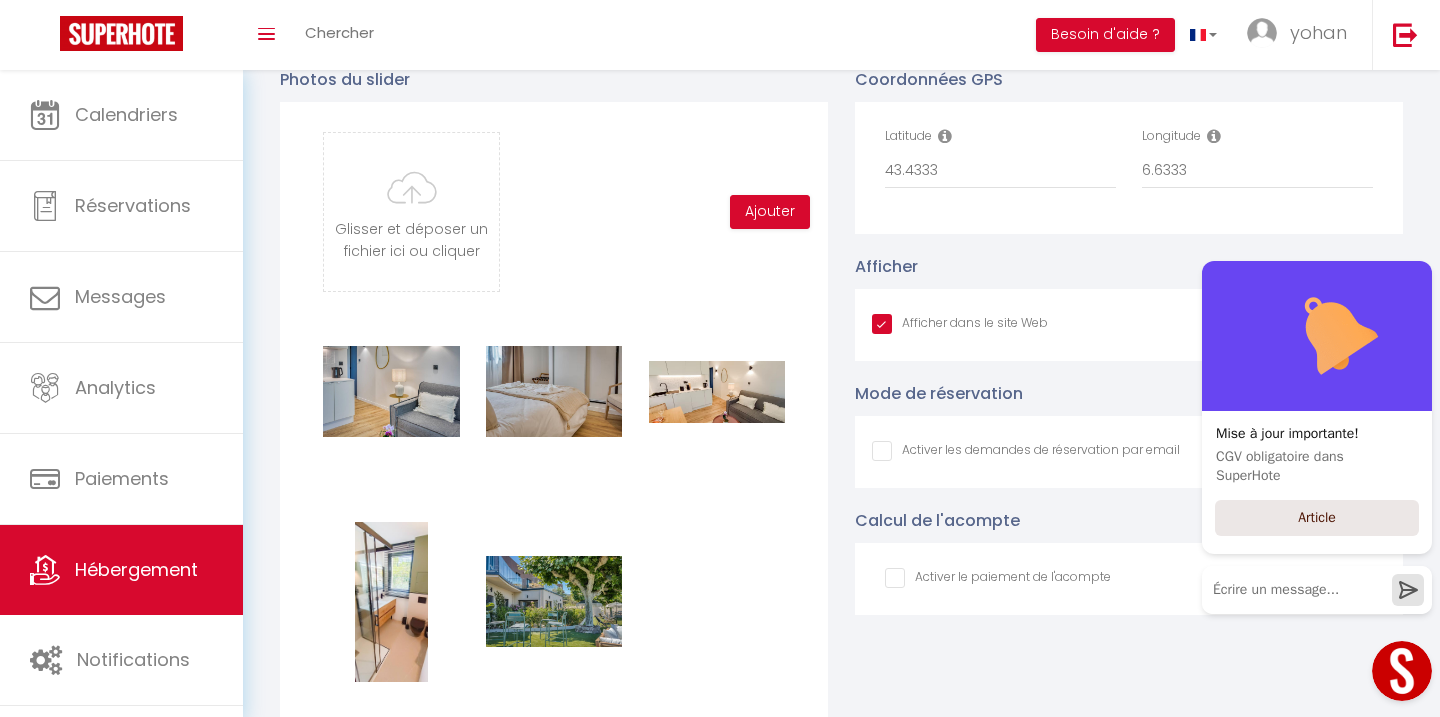 checkbox on "true" 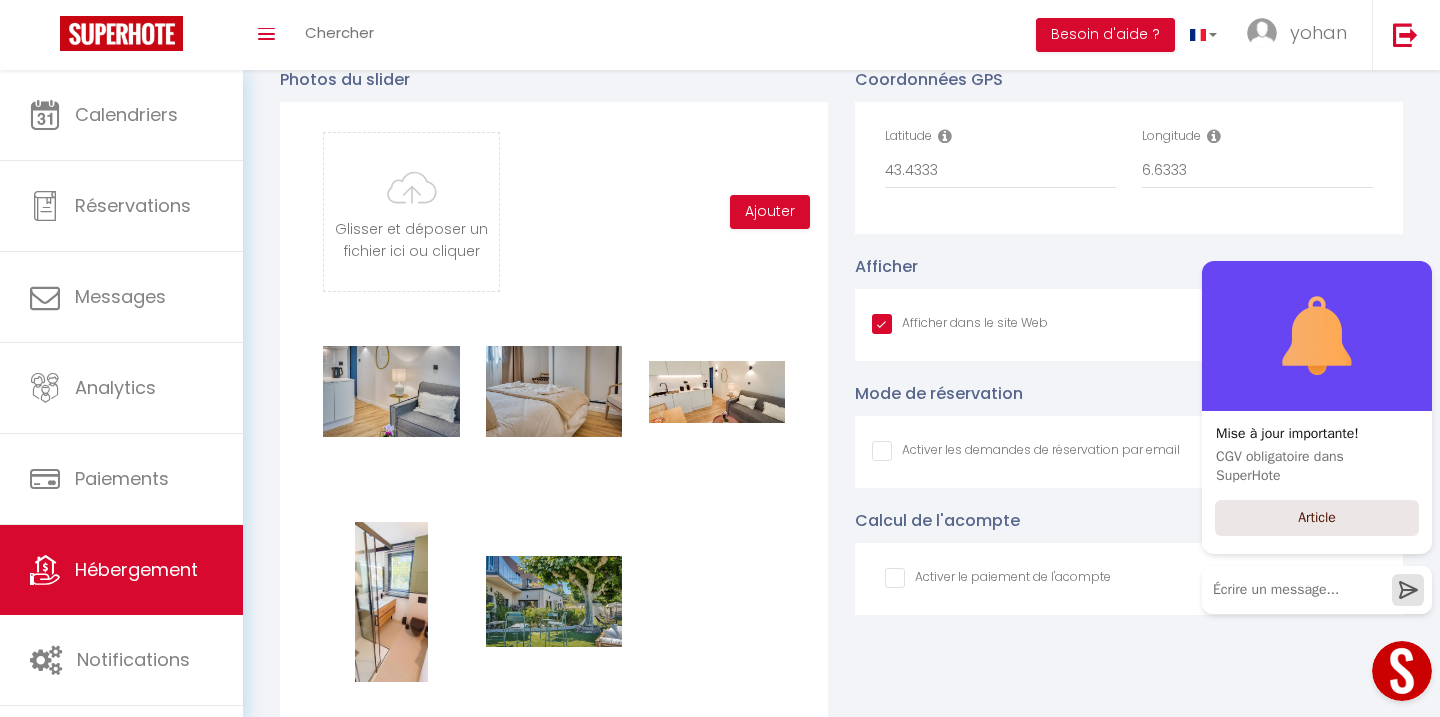 checkbox on "false" 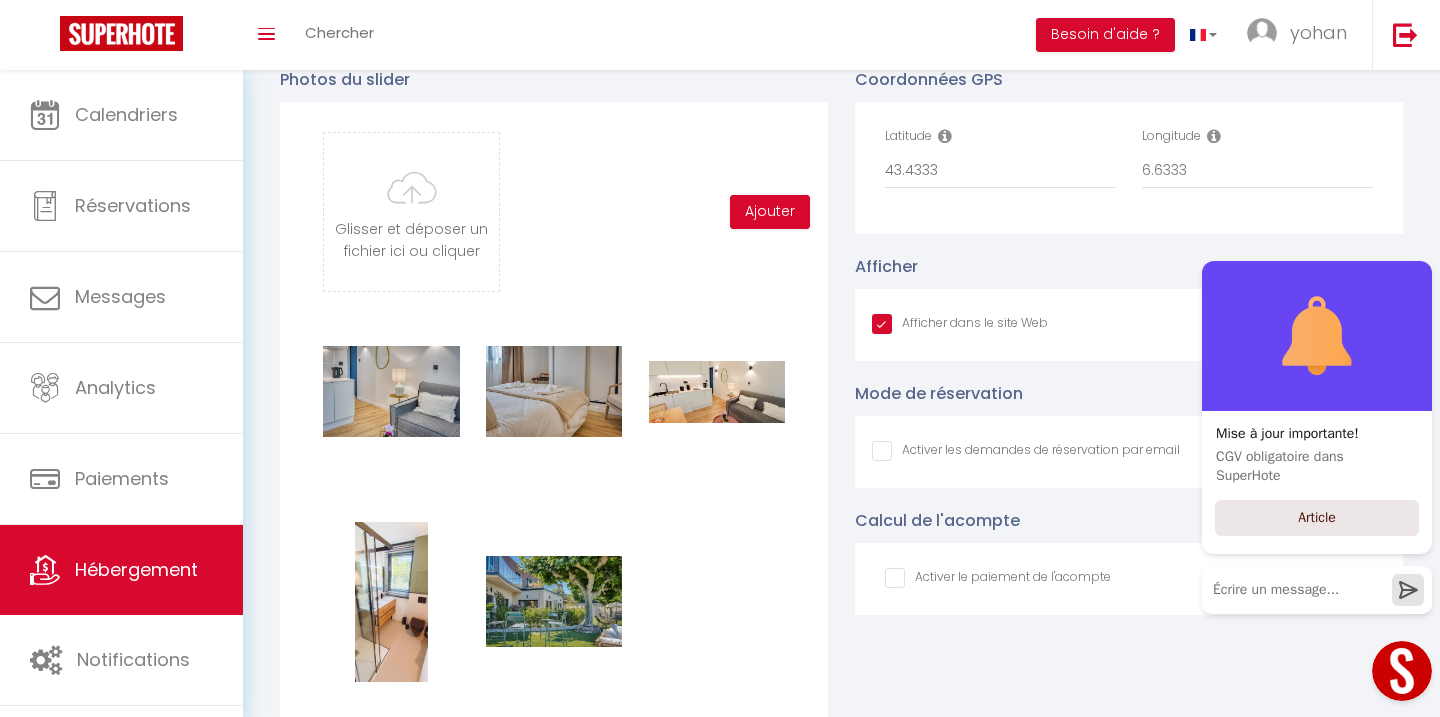 checkbox on "false" 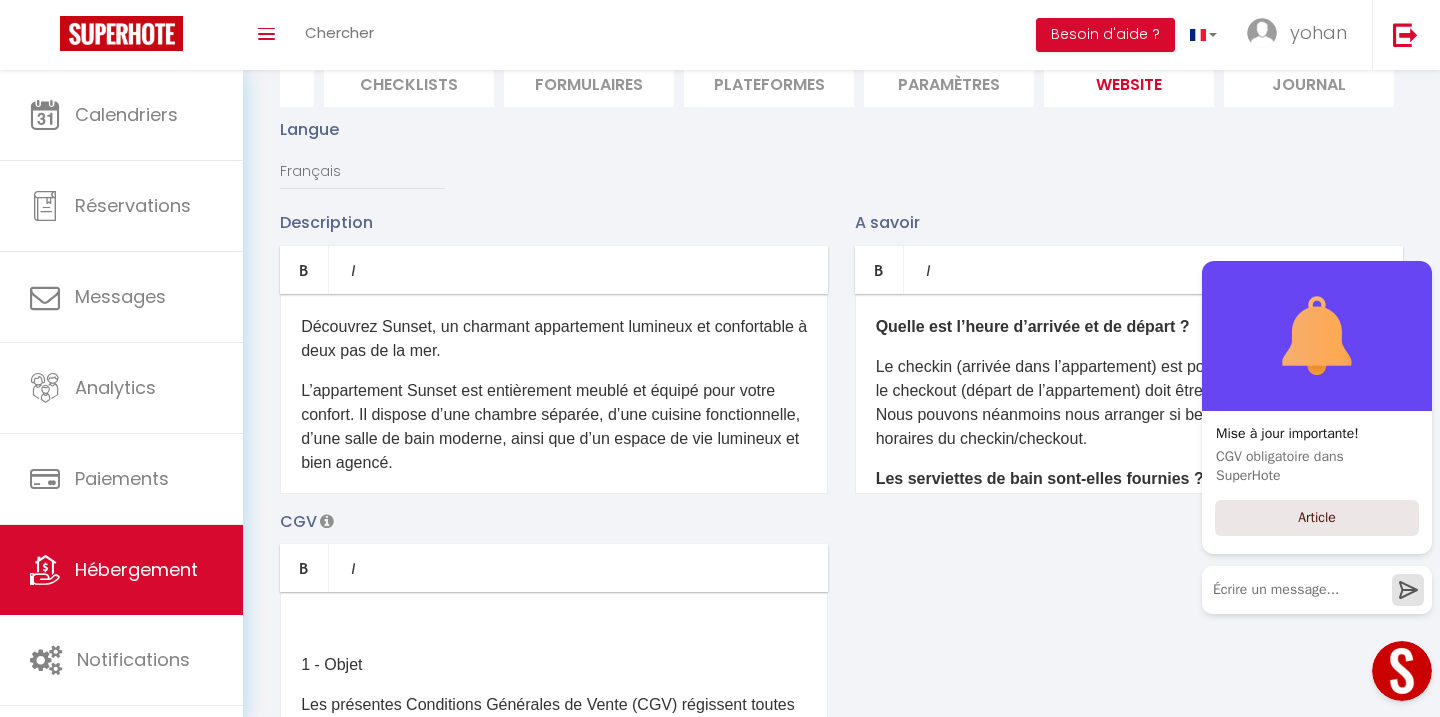 scroll, scrollTop: 0, scrollLeft: 0, axis: both 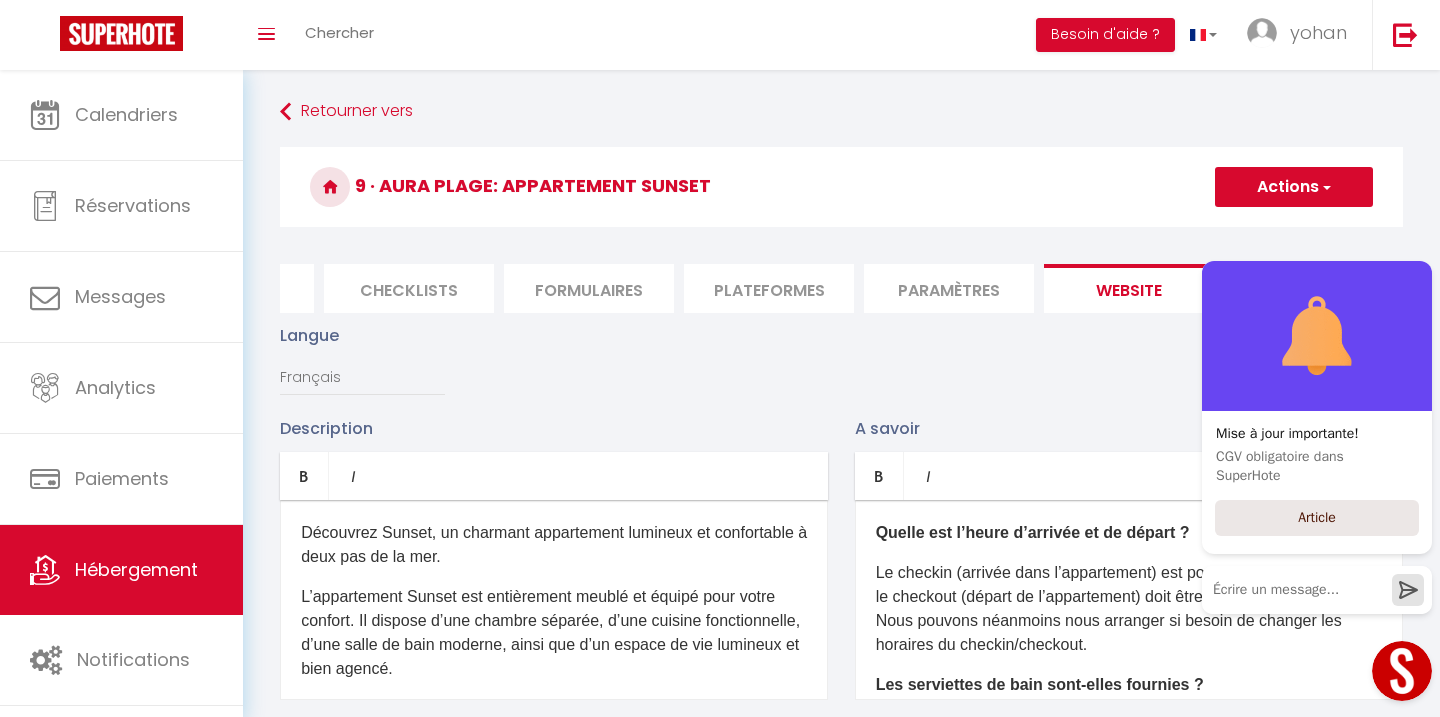 click on "Actions" at bounding box center (1294, 187) 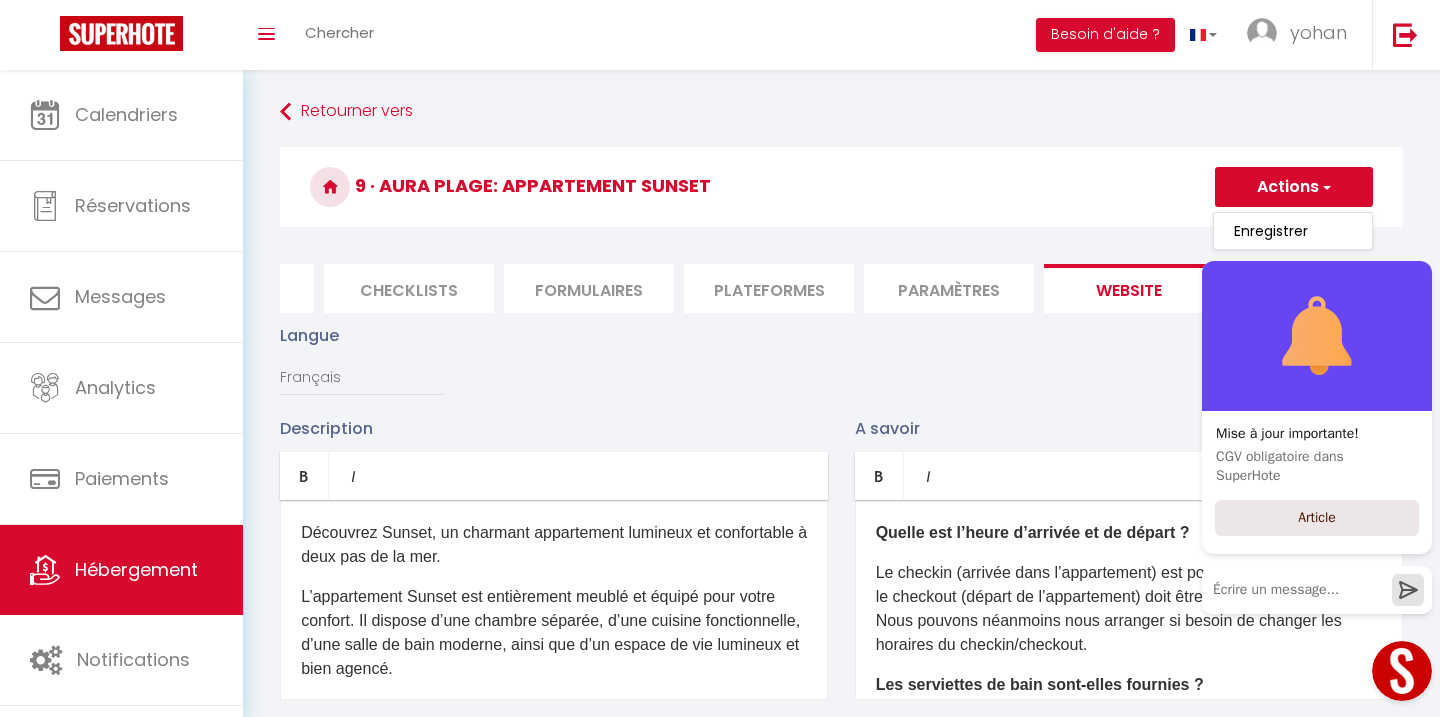 click on "Mise à jour importante!    CGV obligatoire dans
SuperHote Article" at bounding box center [1313, 471] 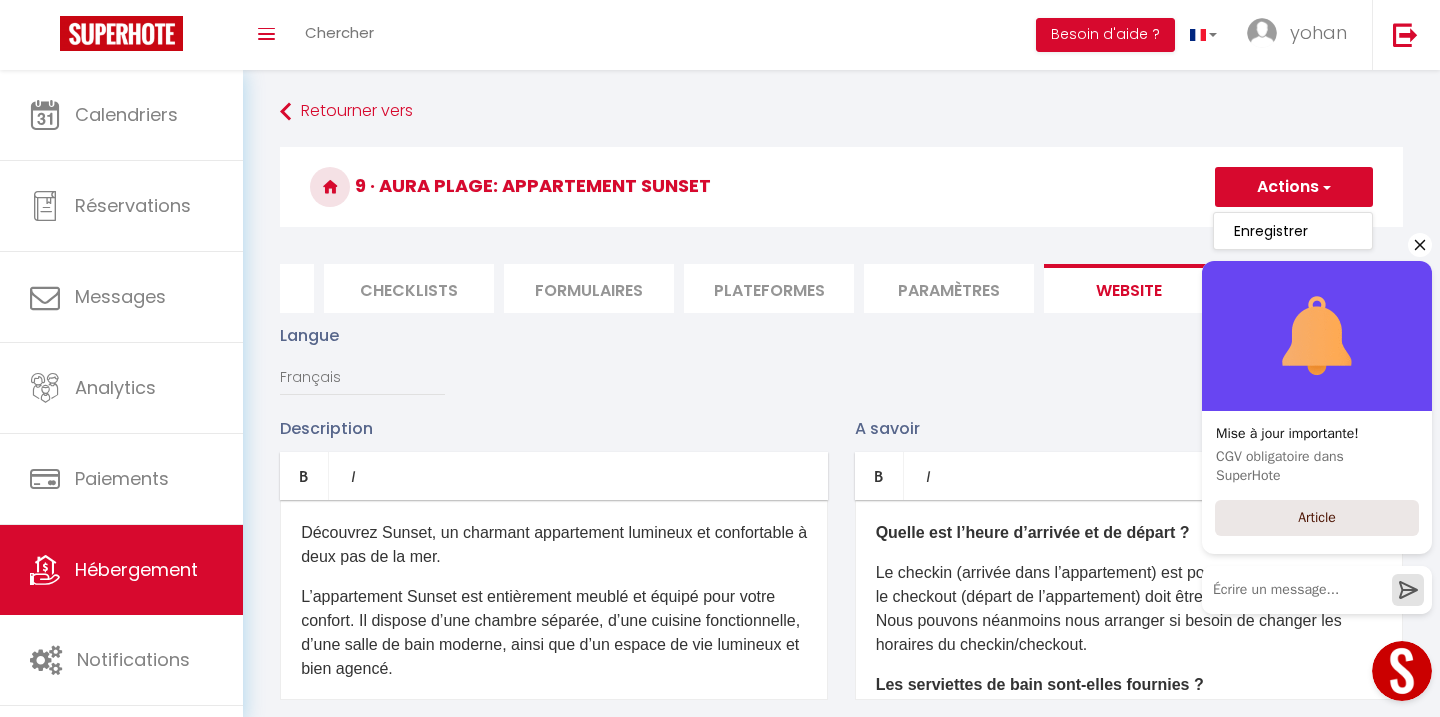 click on "Mise à jour importante!    CGV obligatoire dans
SuperHote Article" at bounding box center (1317, 433) 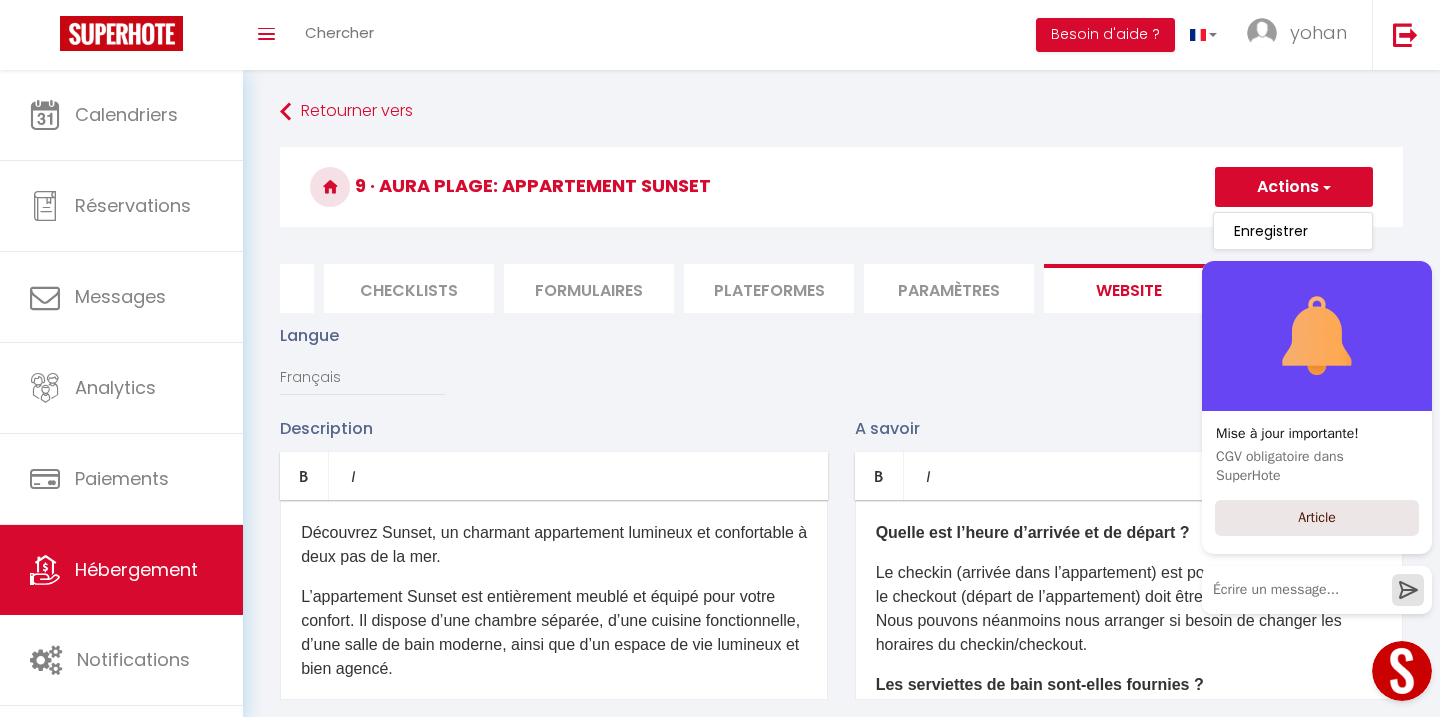 click on "Mise à jour importante!    CGV obligatoire dans
SuperHote Article" at bounding box center (1313, 471) 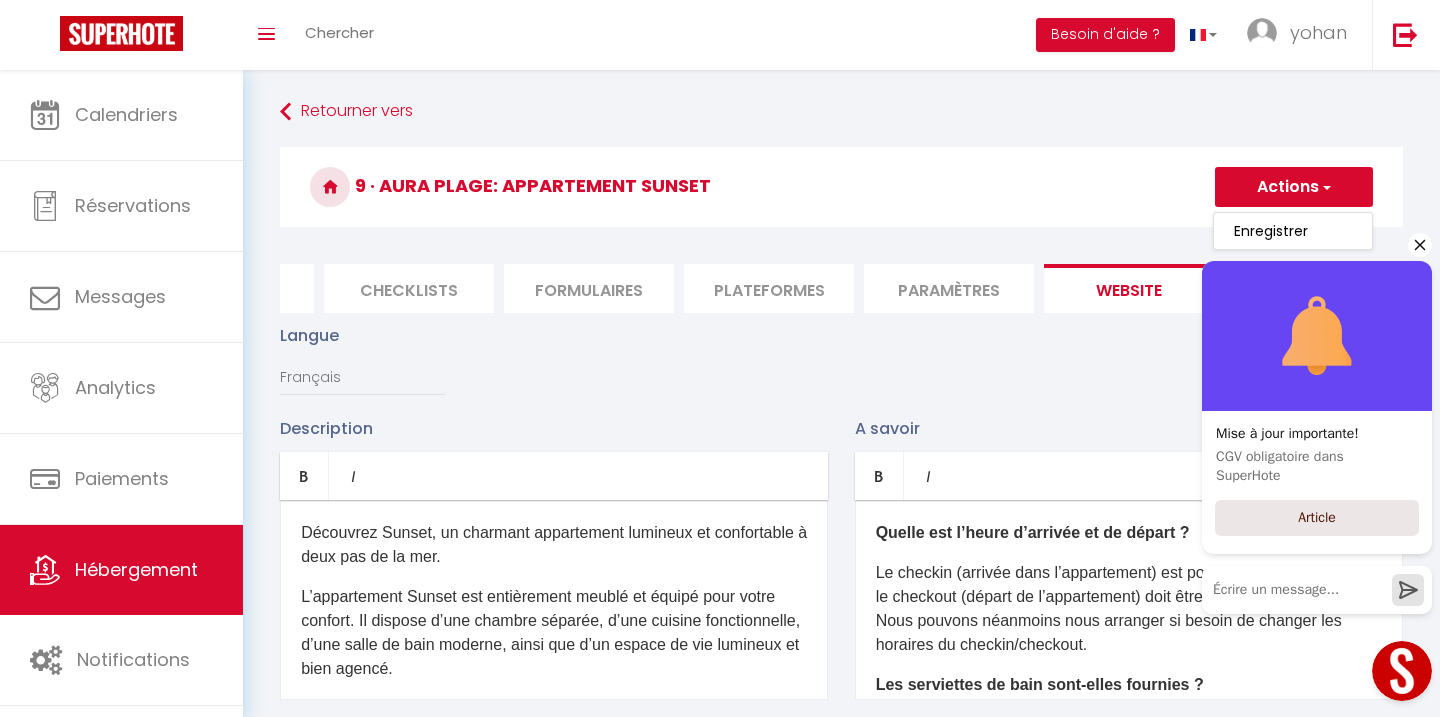 click 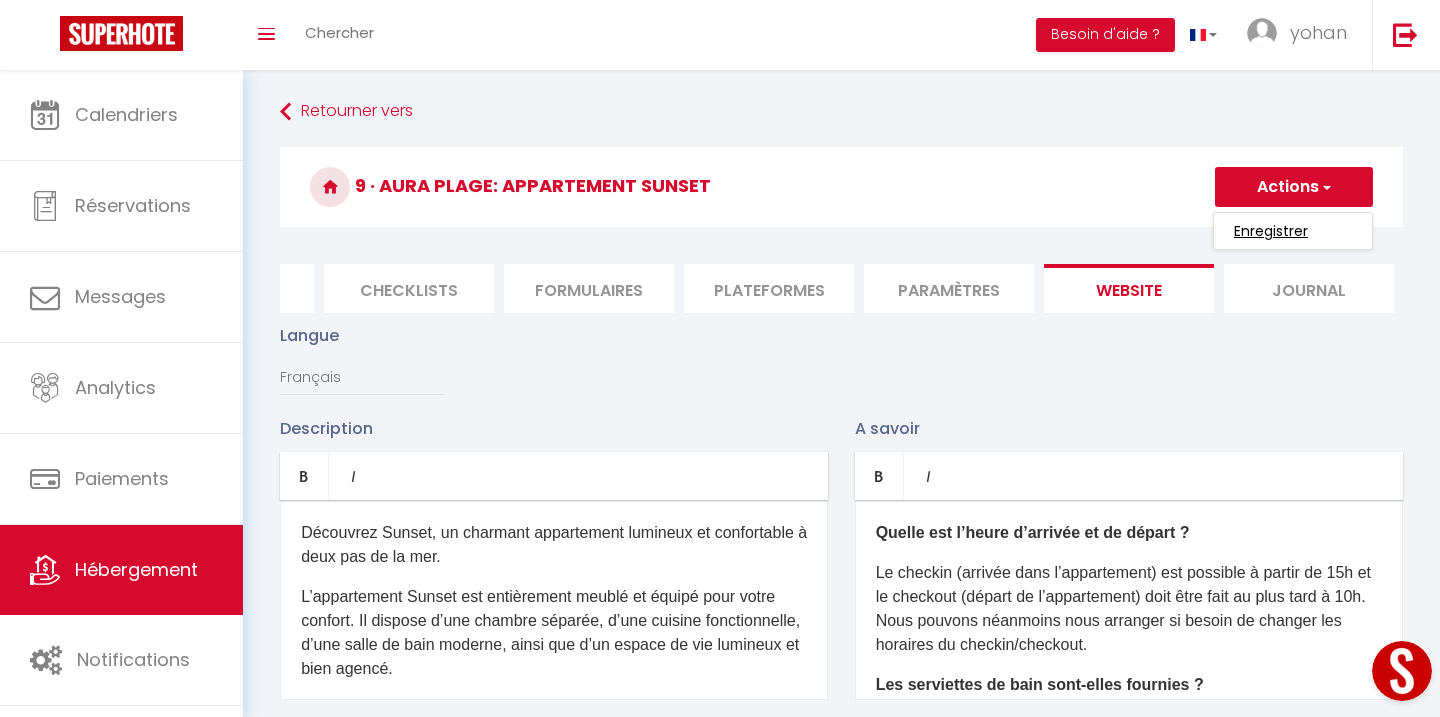 click on "Enregistrer" at bounding box center (1271, 231) 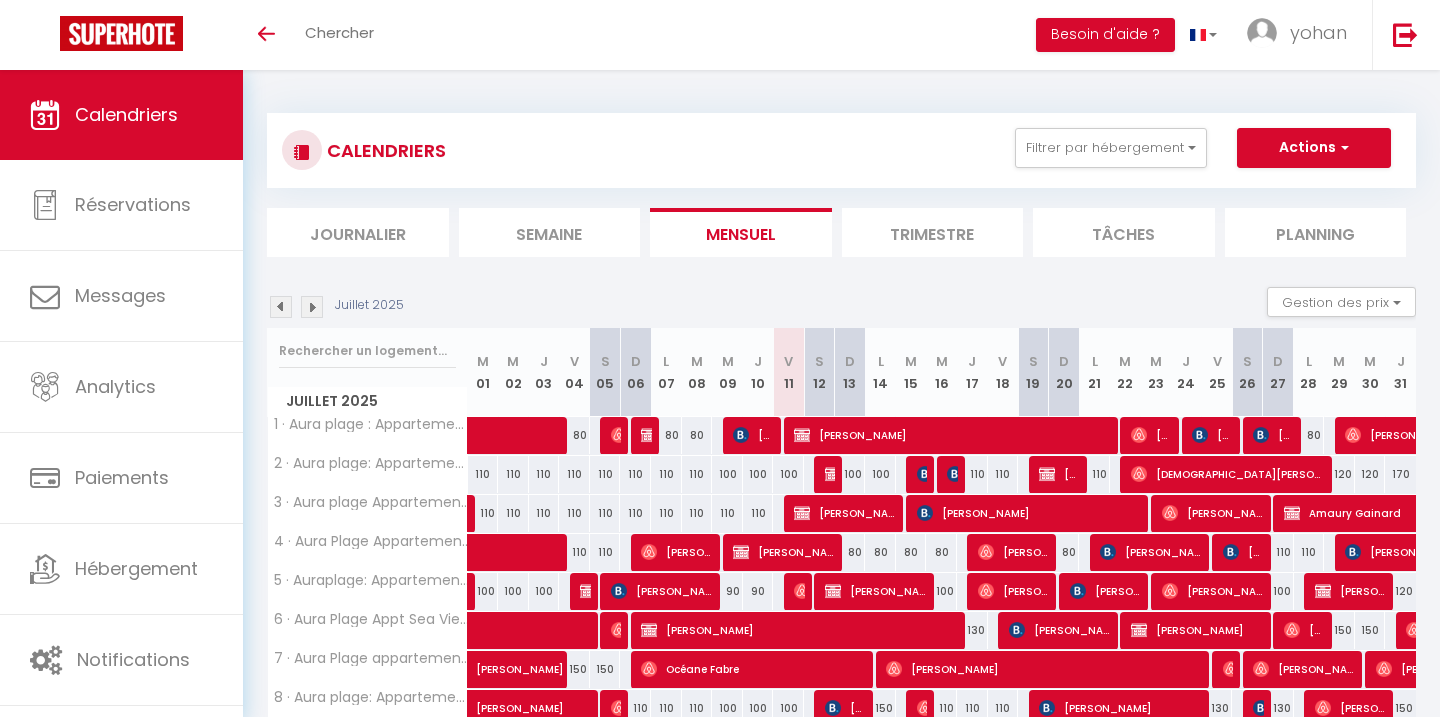 scroll, scrollTop: 109, scrollLeft: 0, axis: vertical 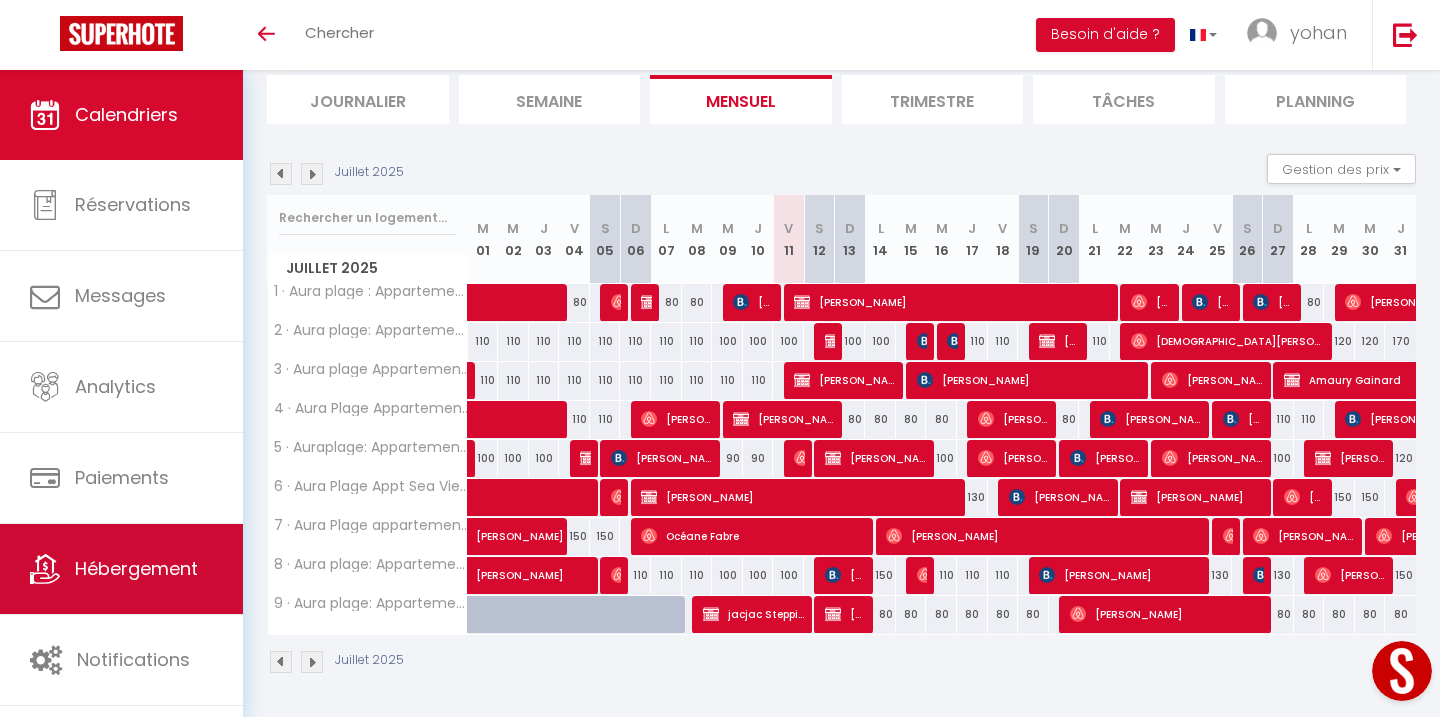 click on "Hébergement" at bounding box center (136, 568) 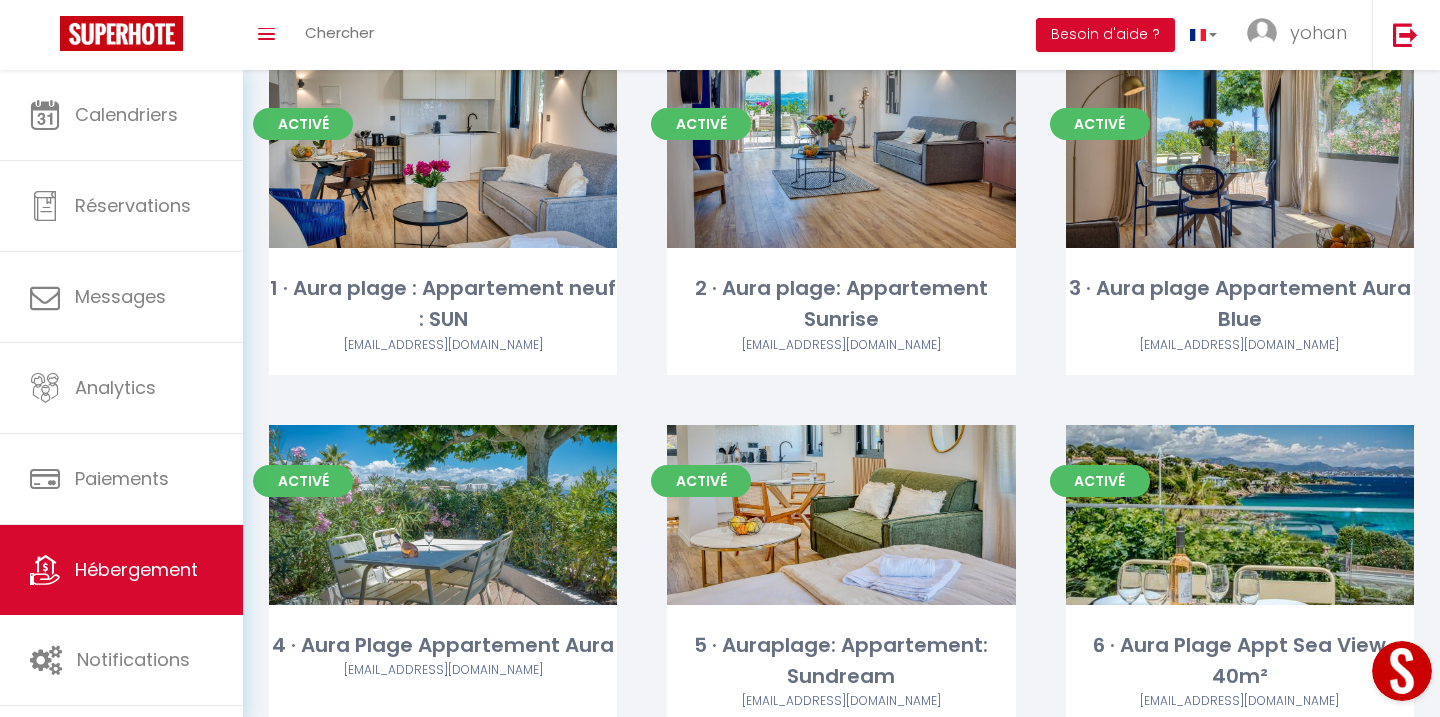scroll, scrollTop: 595, scrollLeft: 0, axis: vertical 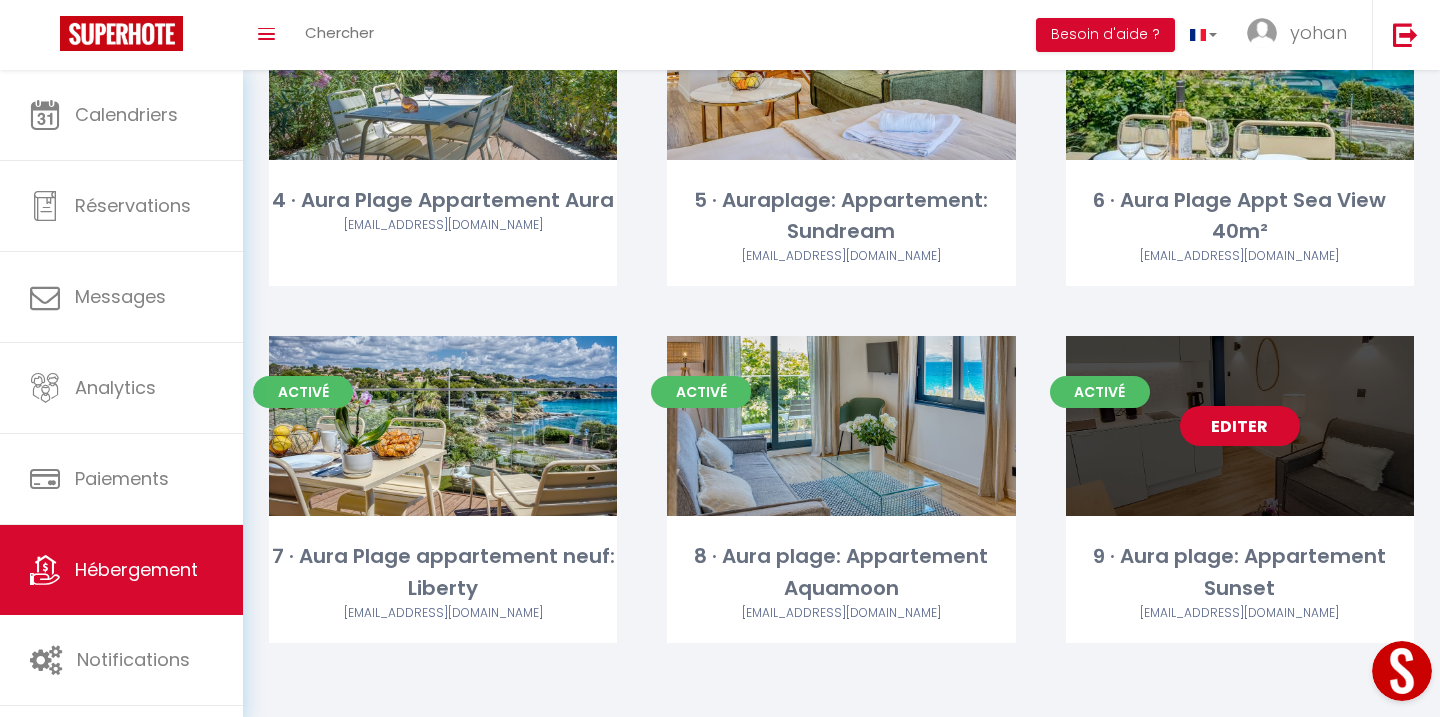 click on "Editer" at bounding box center [1240, 426] 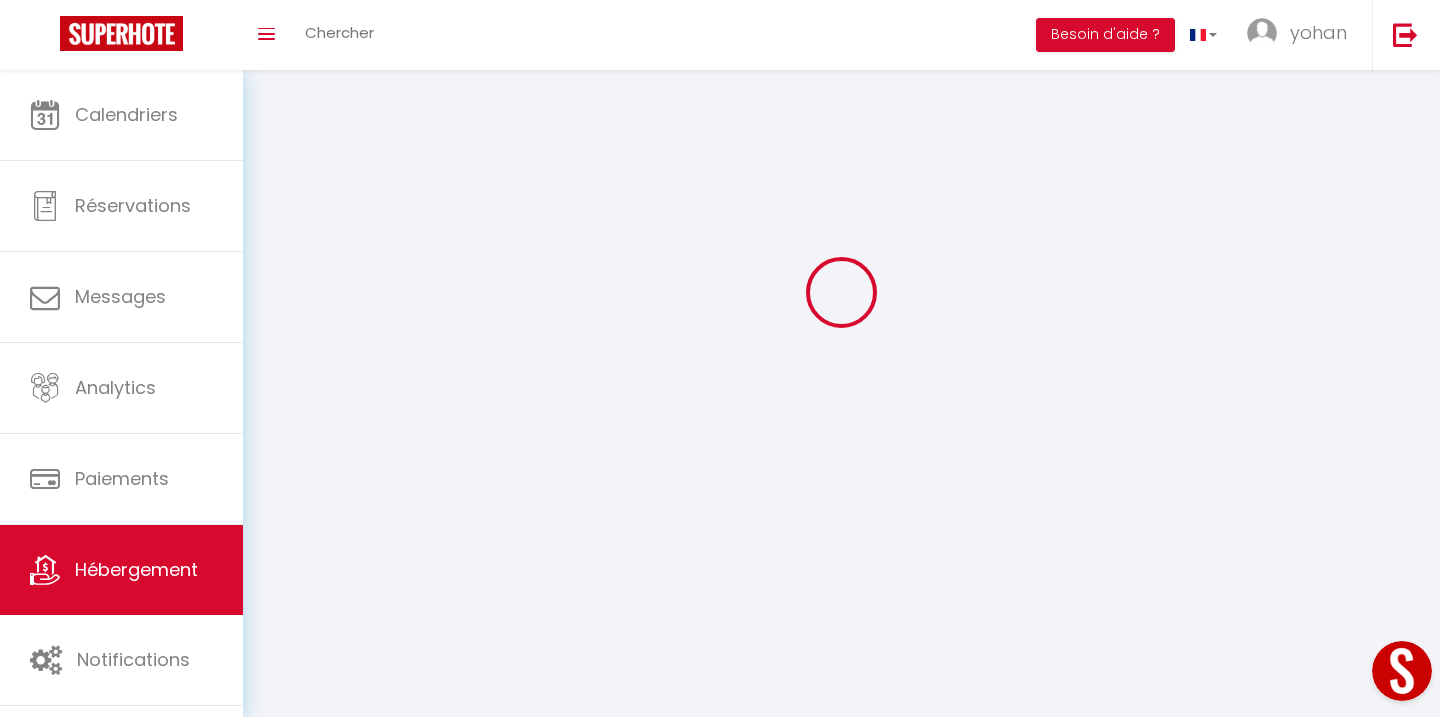 scroll, scrollTop: 0, scrollLeft: 0, axis: both 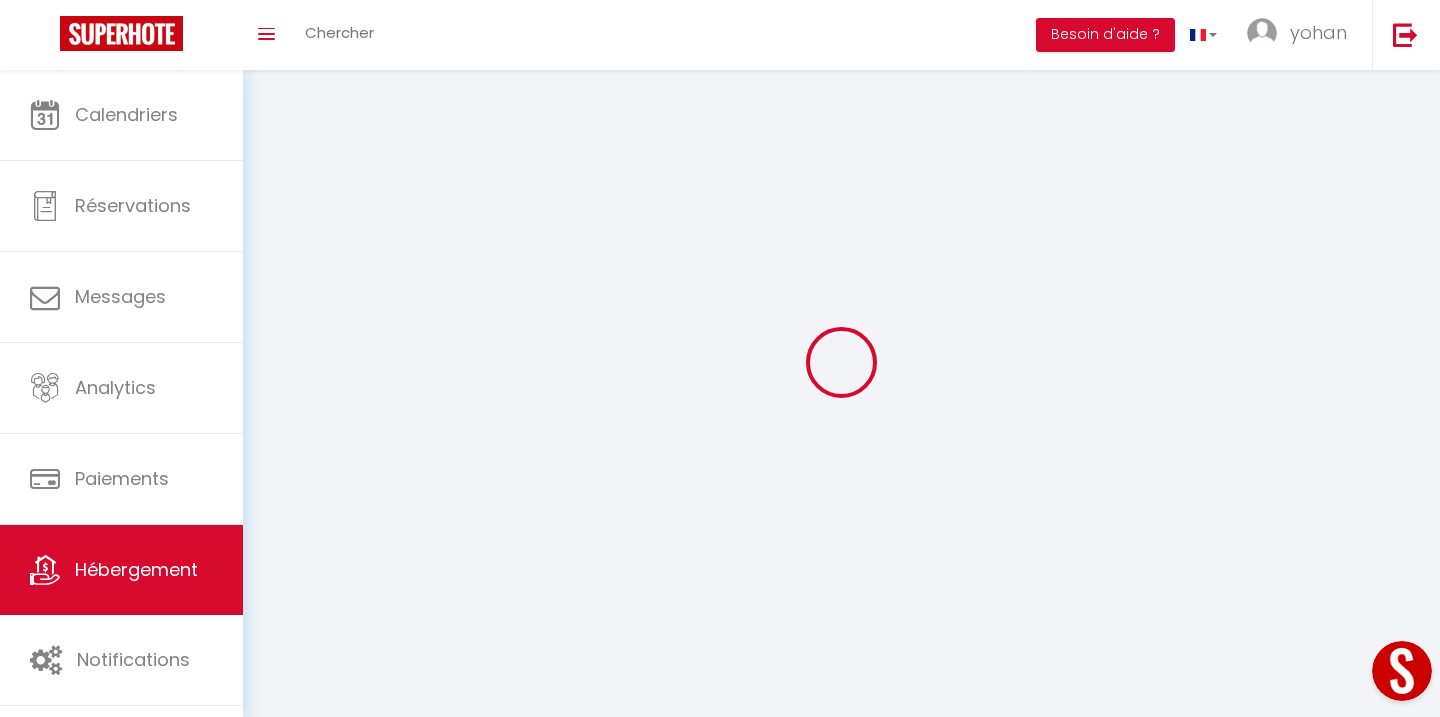 type on "Oups ! Les dates sélectionnées sont indisponibles." 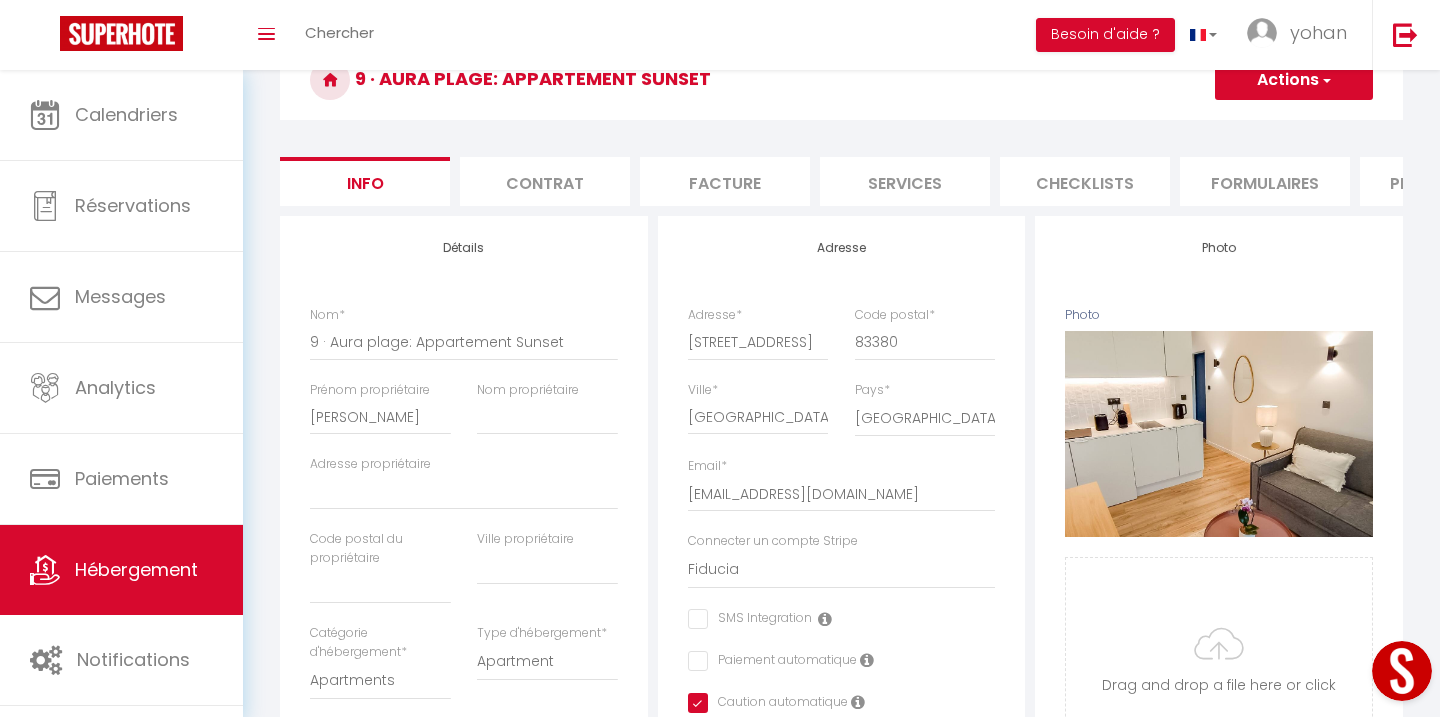 scroll, scrollTop: 106, scrollLeft: 0, axis: vertical 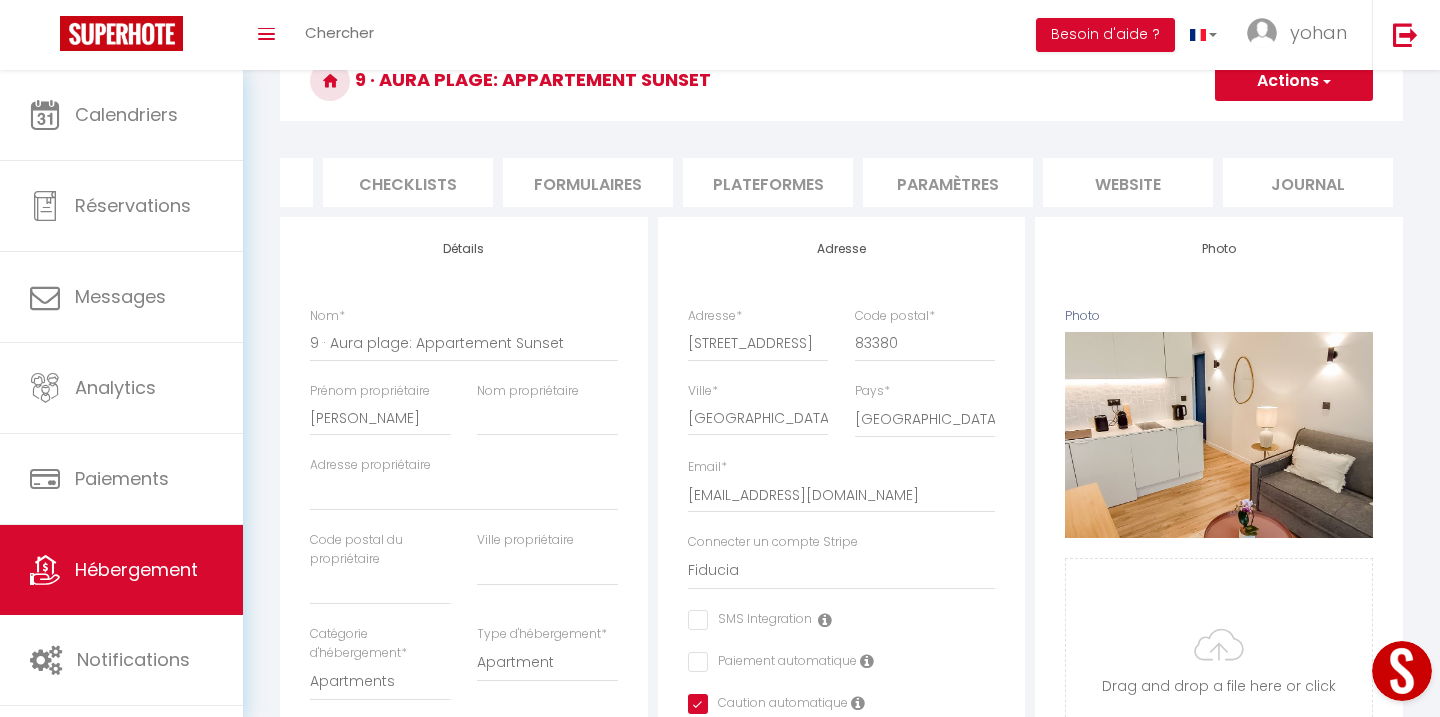 click on "website" at bounding box center (1128, 182) 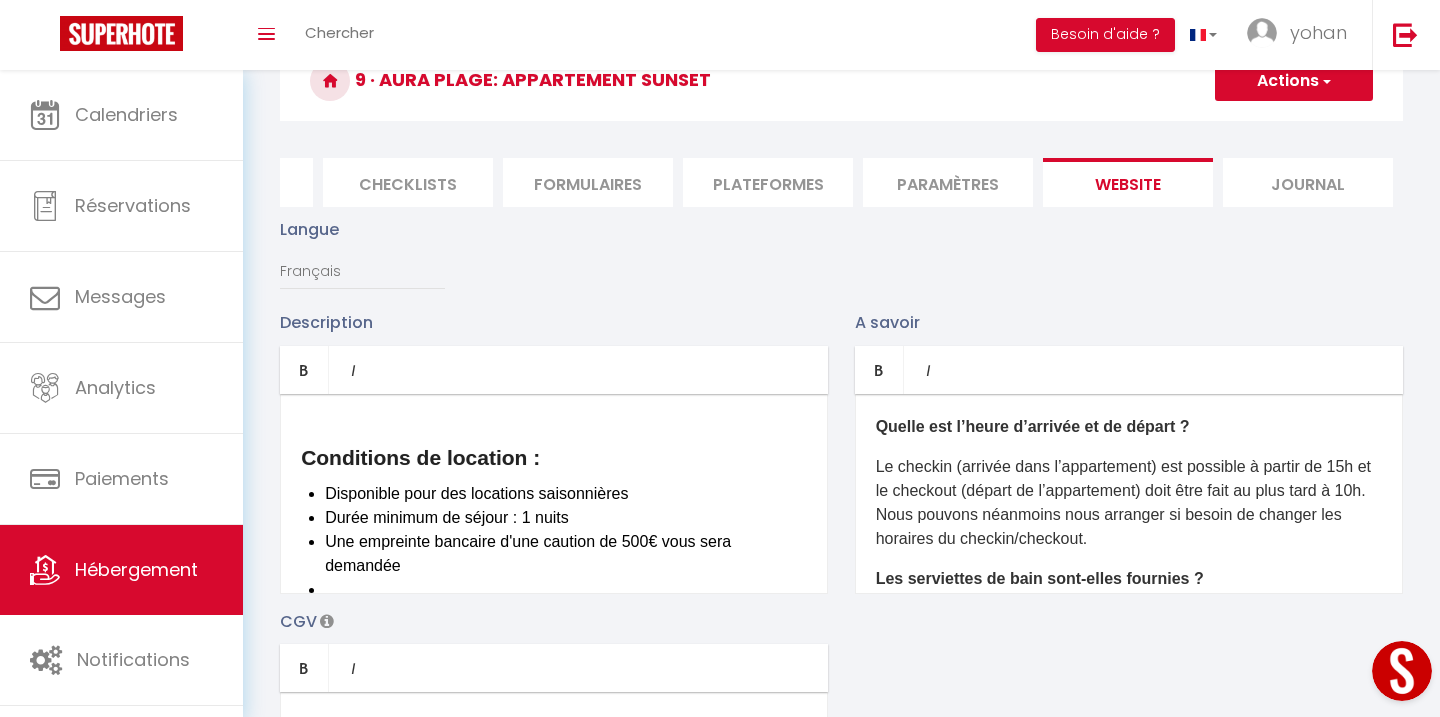 scroll, scrollTop: 386, scrollLeft: 0, axis: vertical 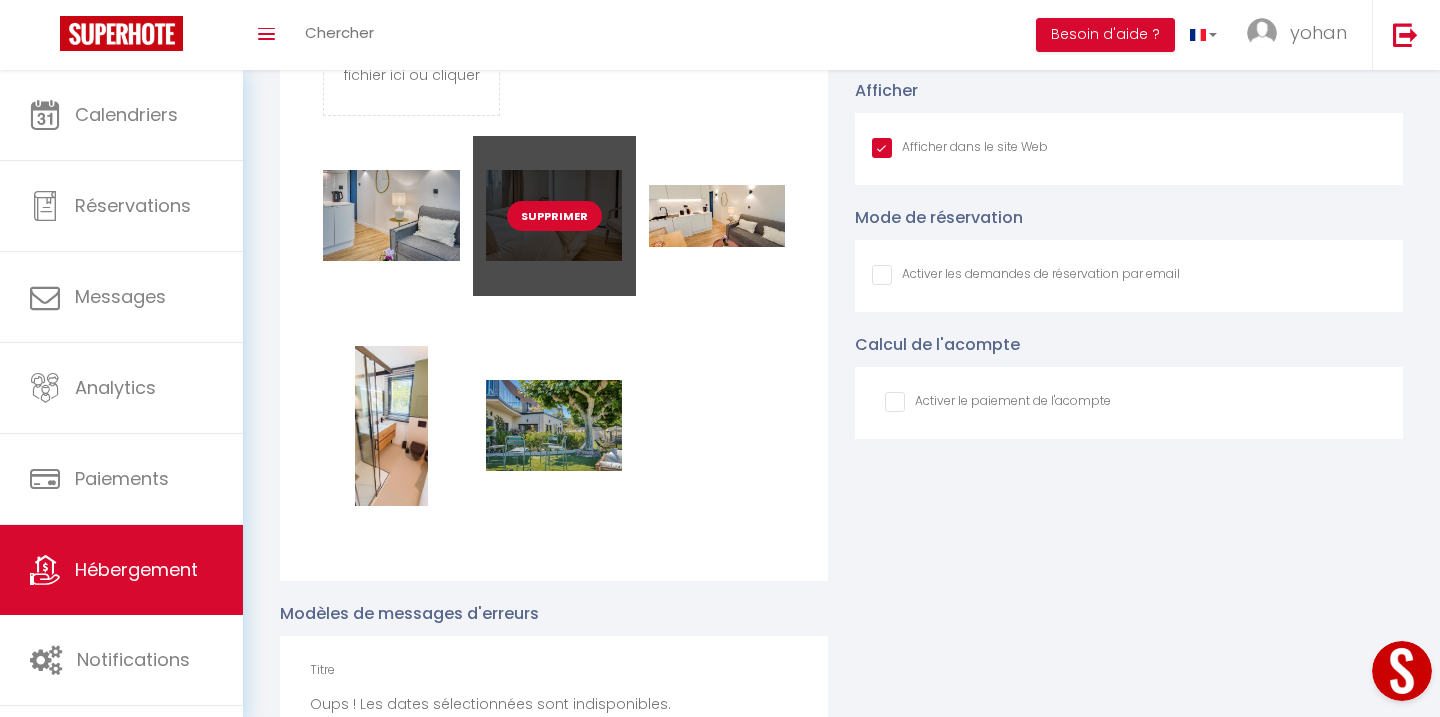 click on "Supprimer" at bounding box center [554, 216] 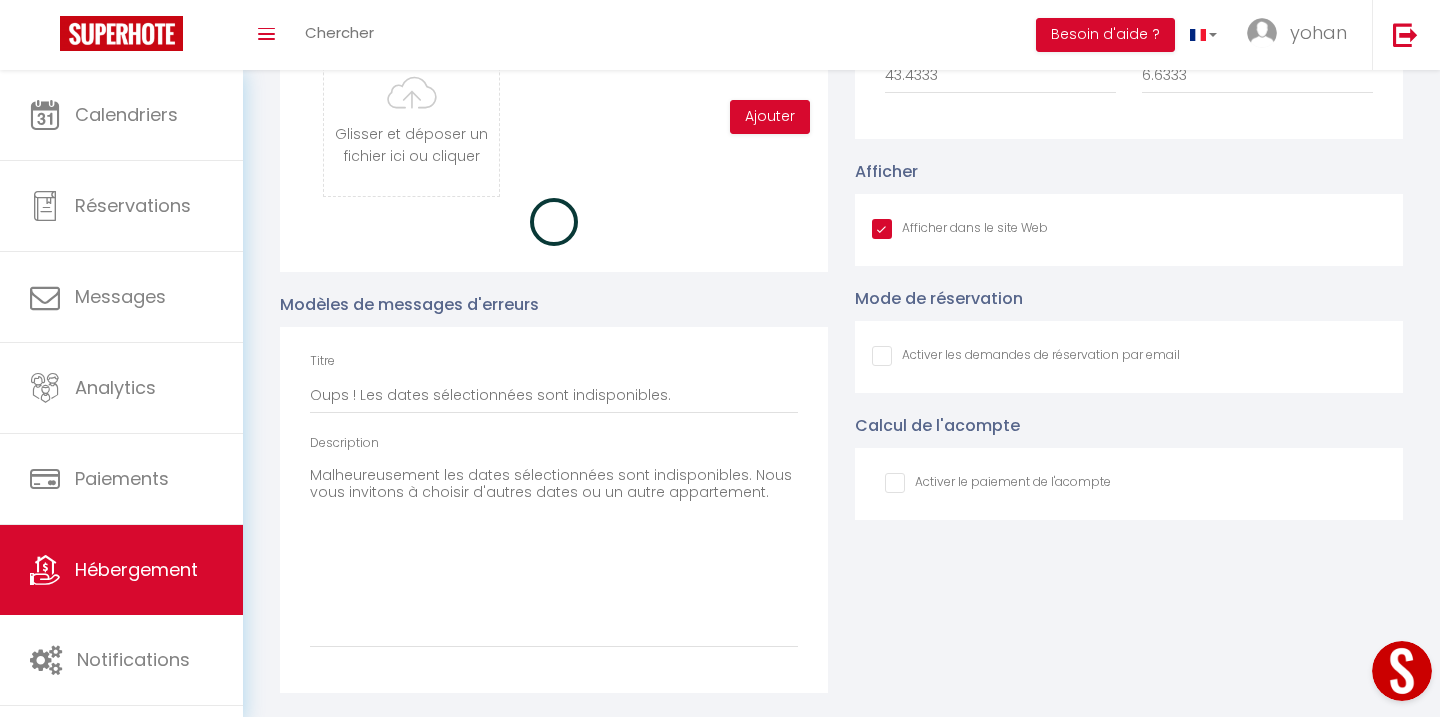 scroll, scrollTop: 2091, scrollLeft: 0, axis: vertical 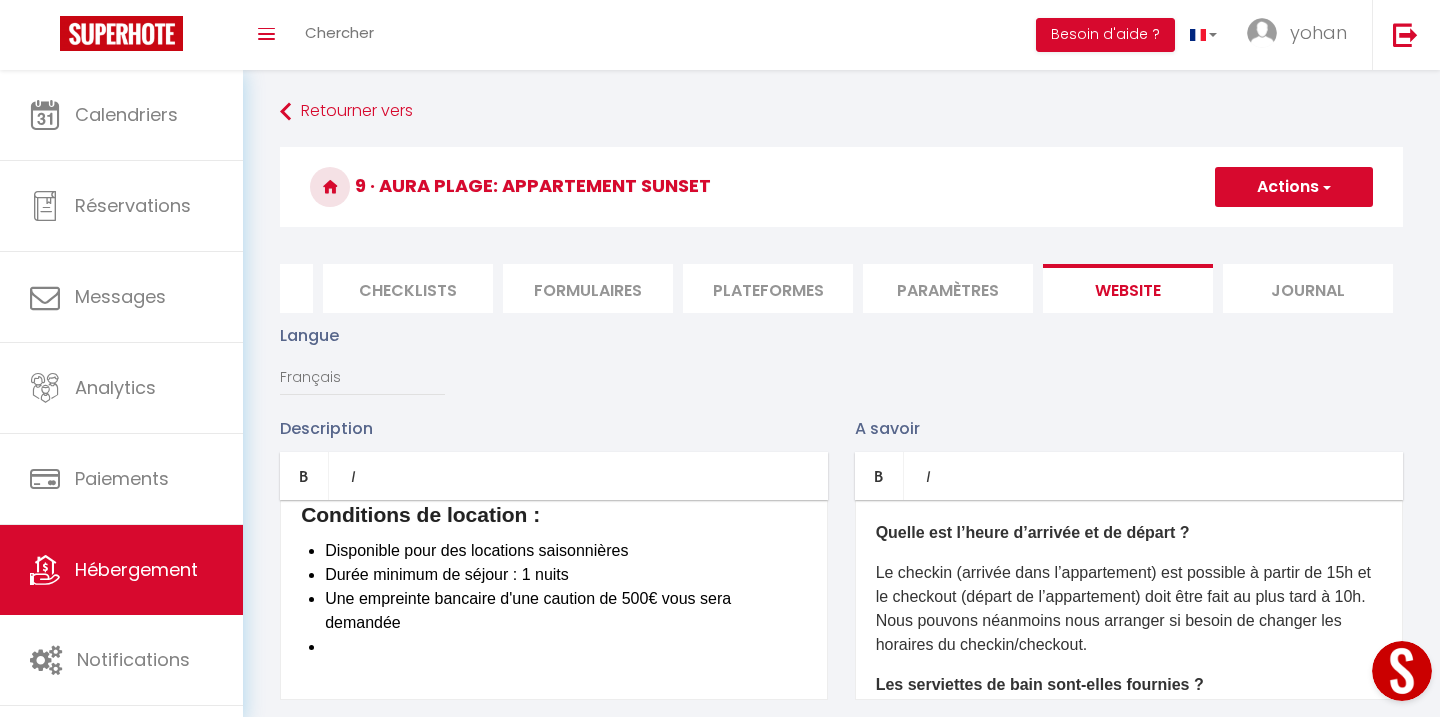 click on "Actions" at bounding box center [1294, 187] 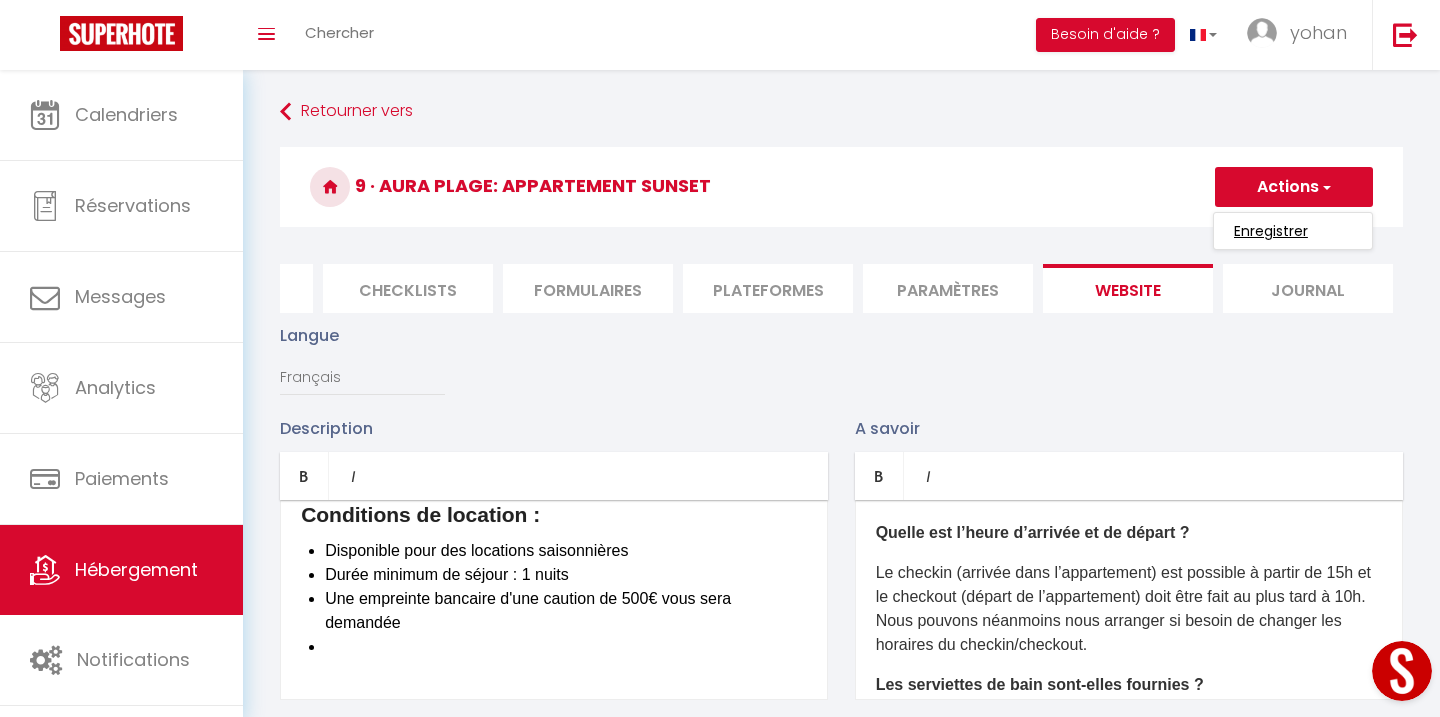 click on "Enregistrer" at bounding box center [1271, 231] 